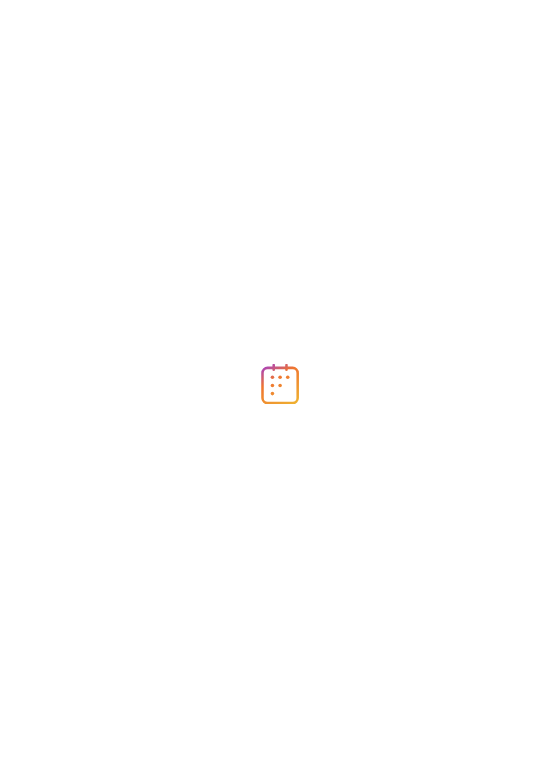 scroll, scrollTop: 0, scrollLeft: 0, axis: both 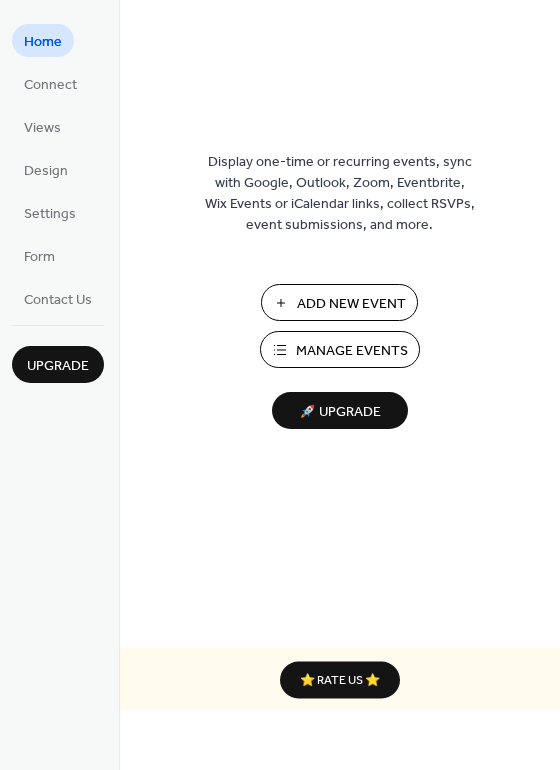click on "Add New Event" at bounding box center [351, 304] 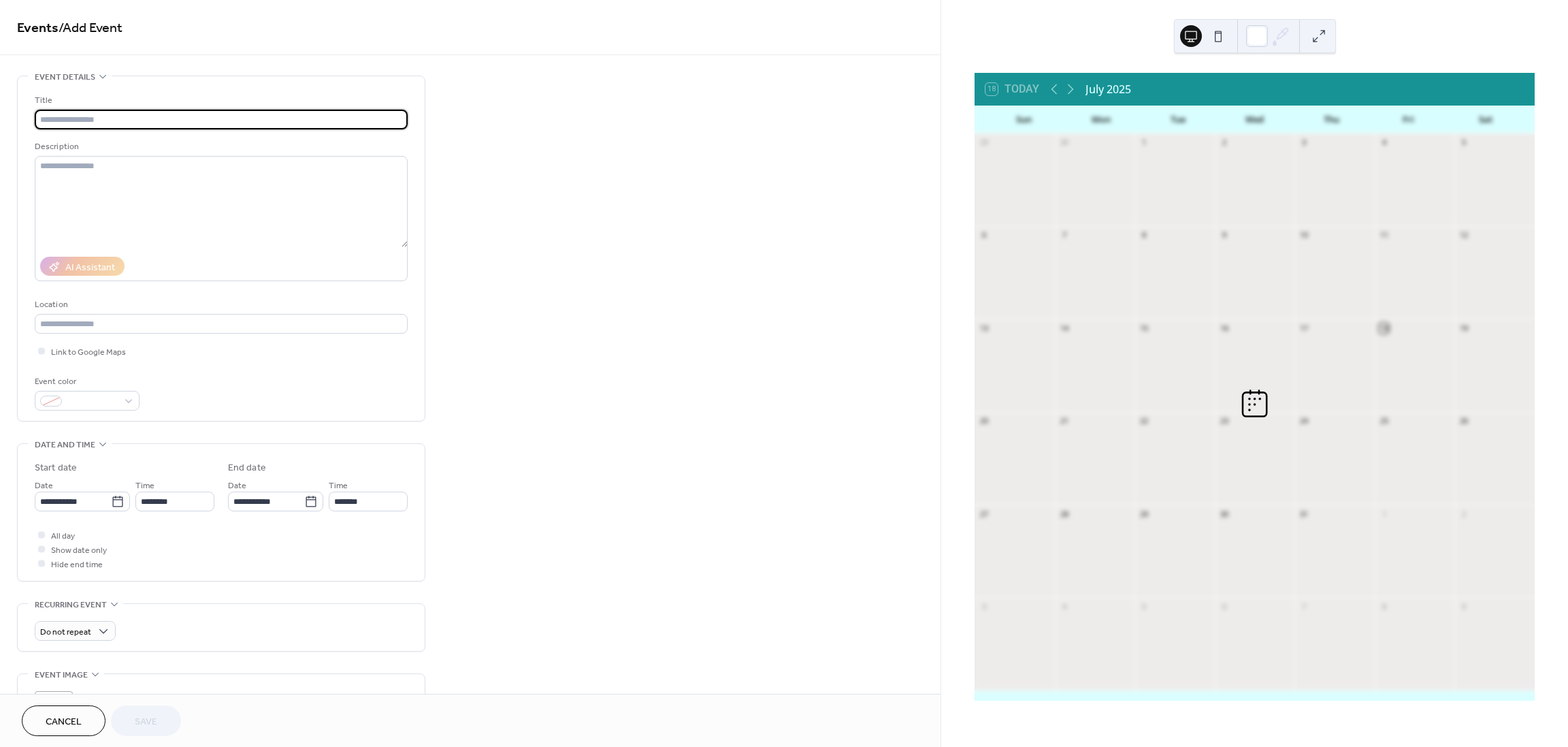 scroll, scrollTop: 0, scrollLeft: 0, axis: both 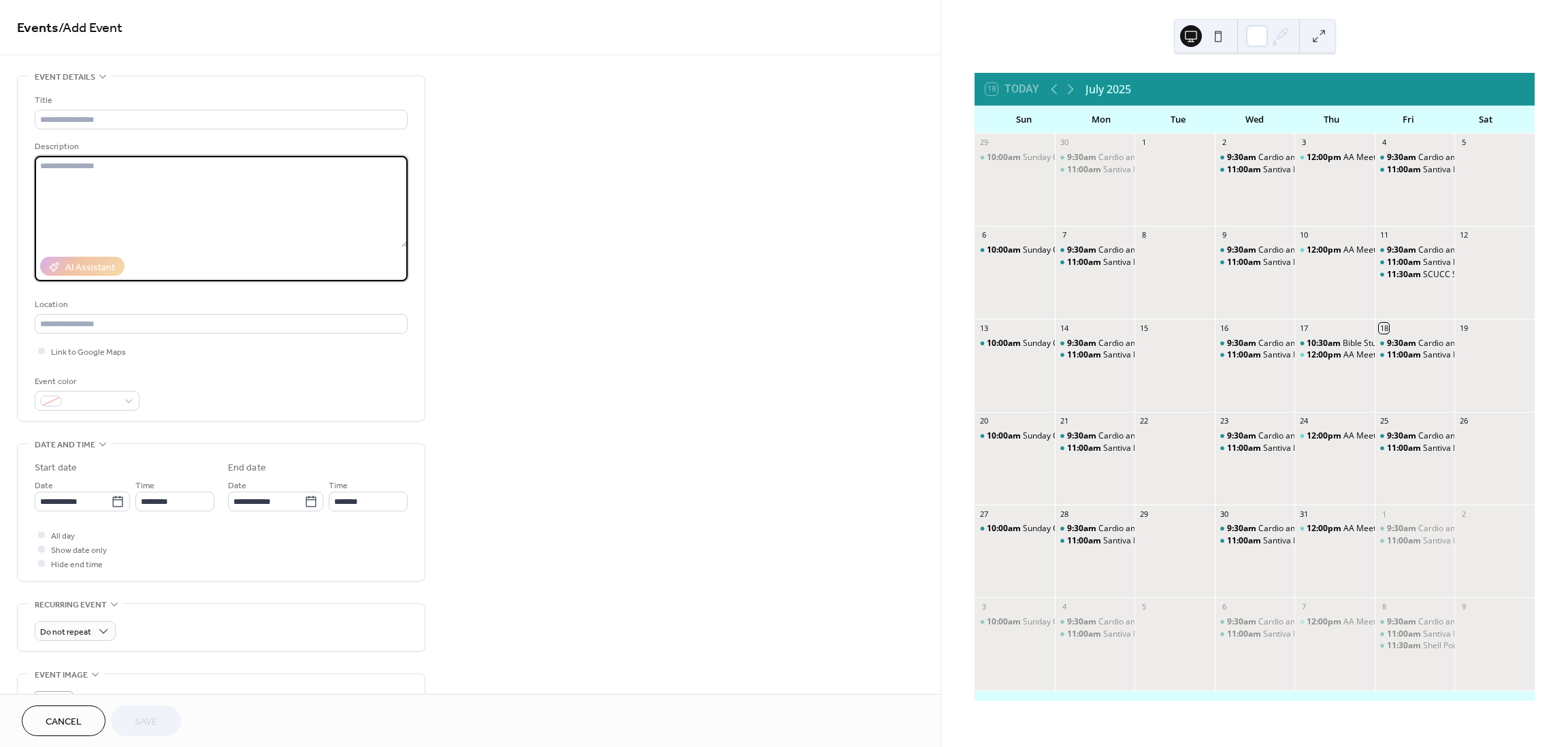 click at bounding box center (221, 202) 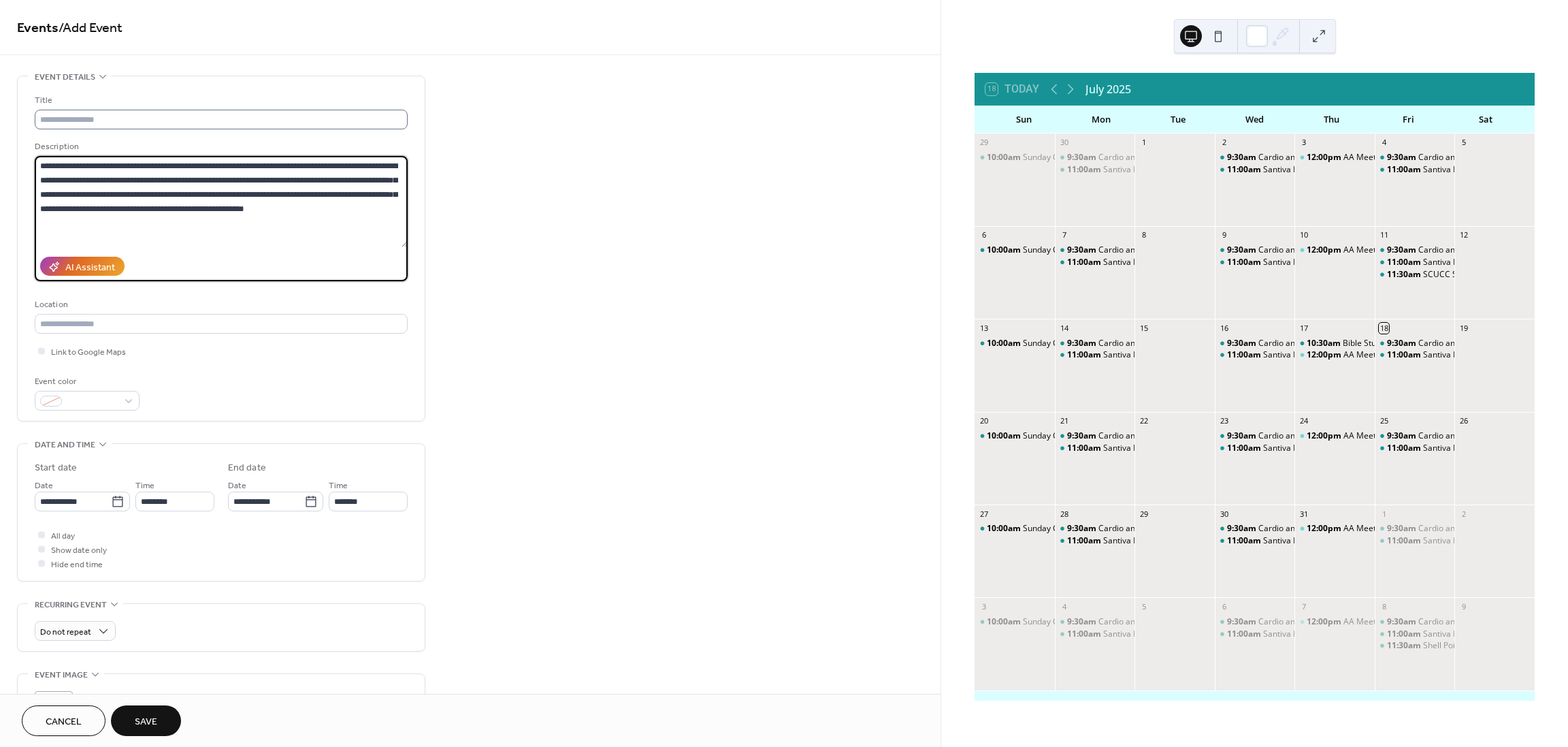 type on "**********" 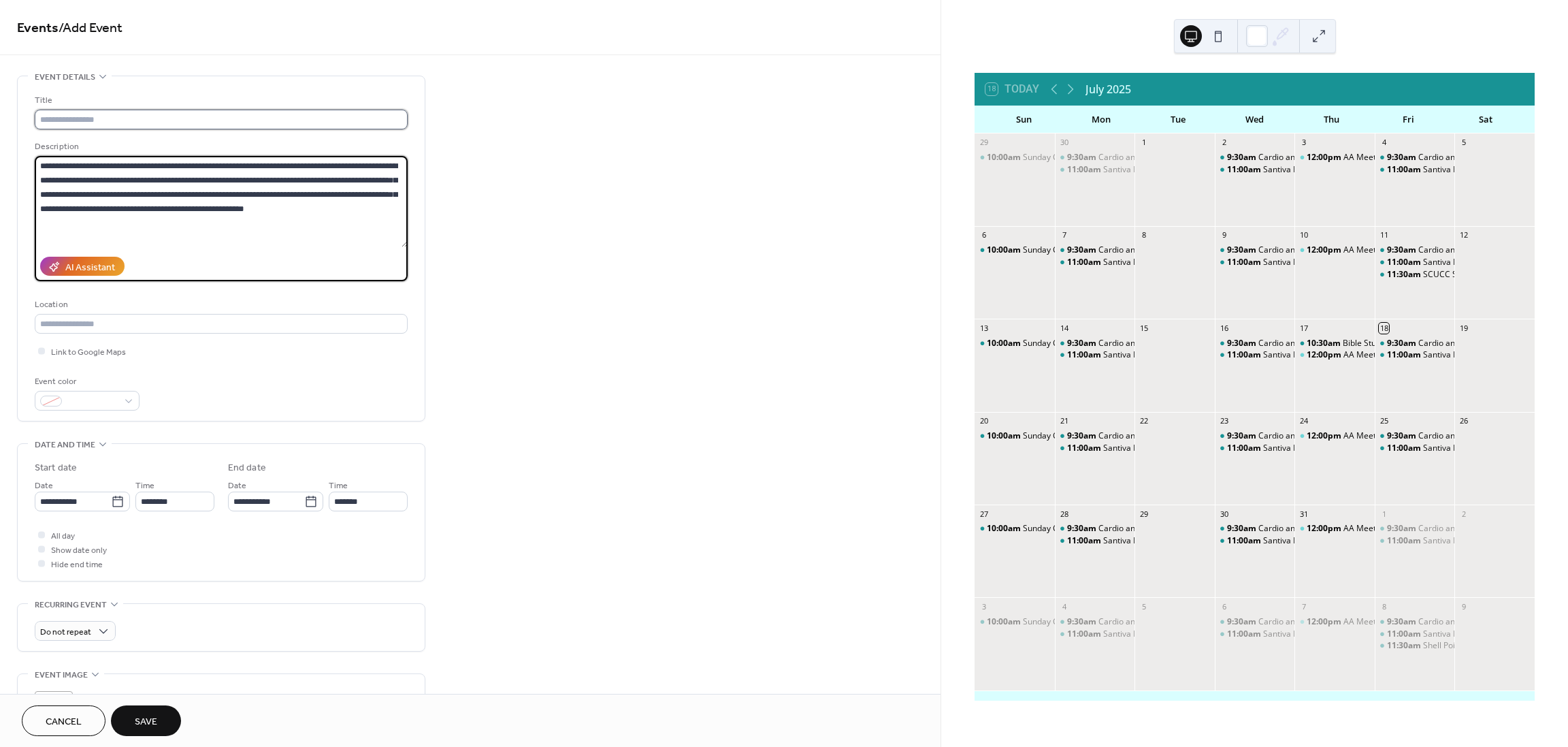 click at bounding box center (221, 119) 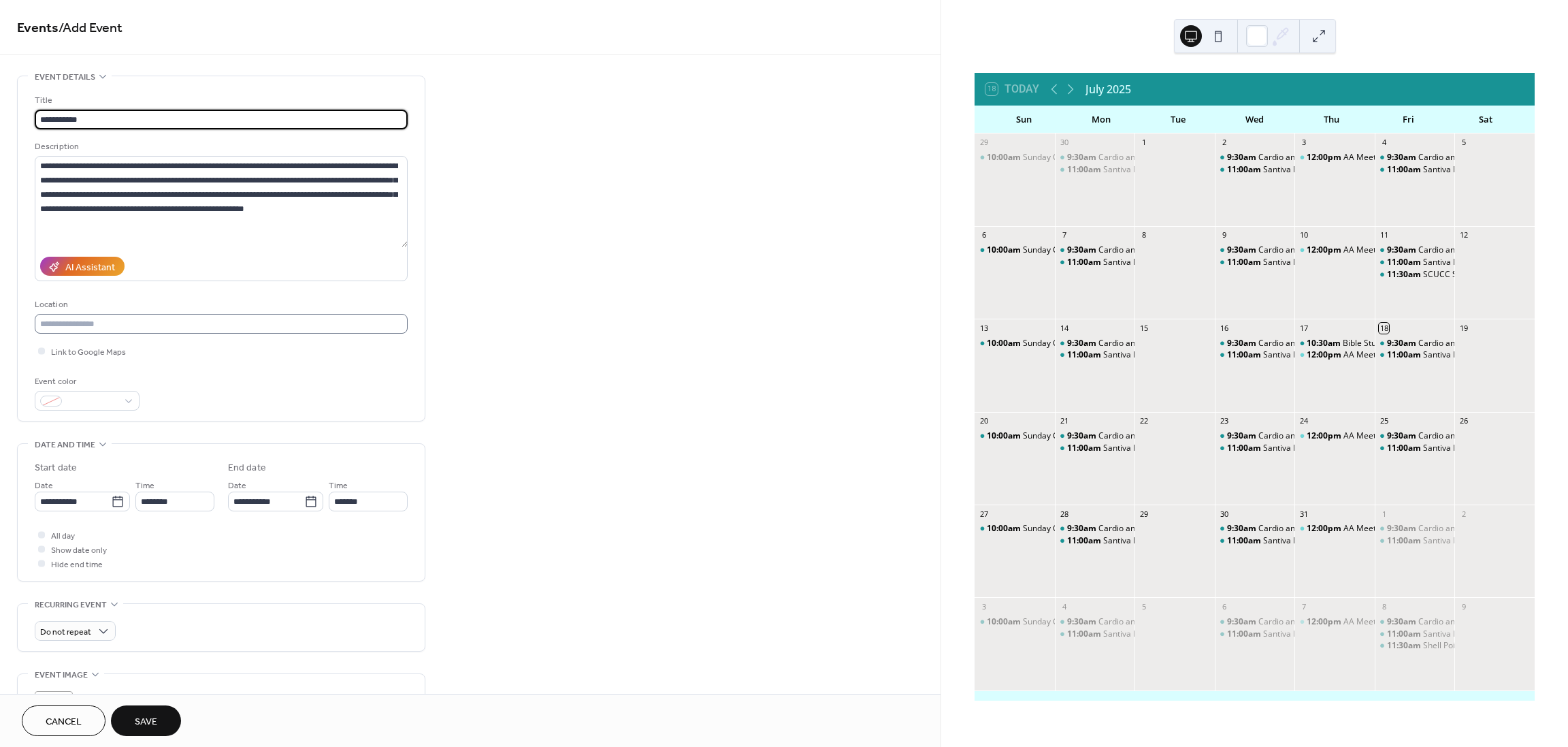 type on "**********" 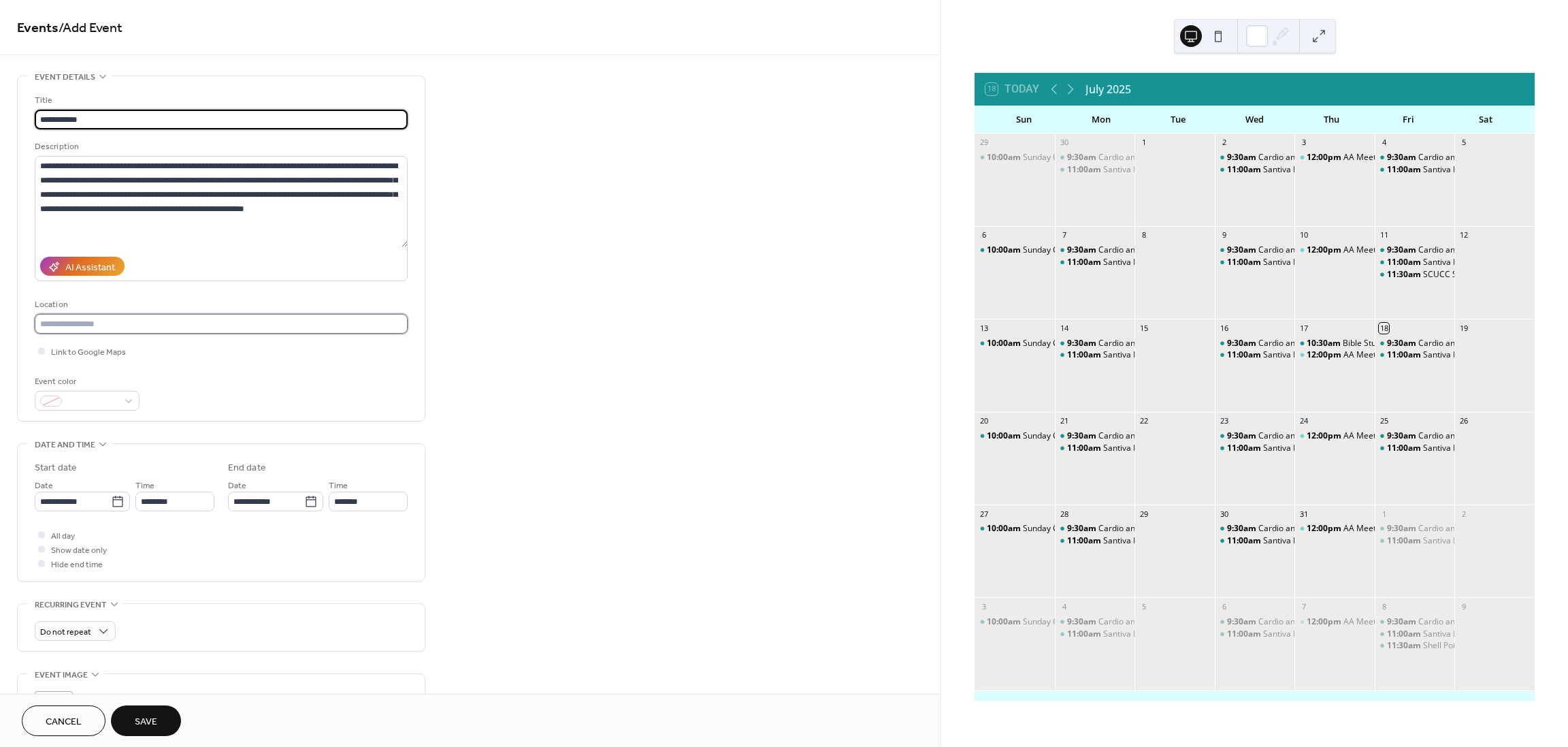 click at bounding box center [221, 323] 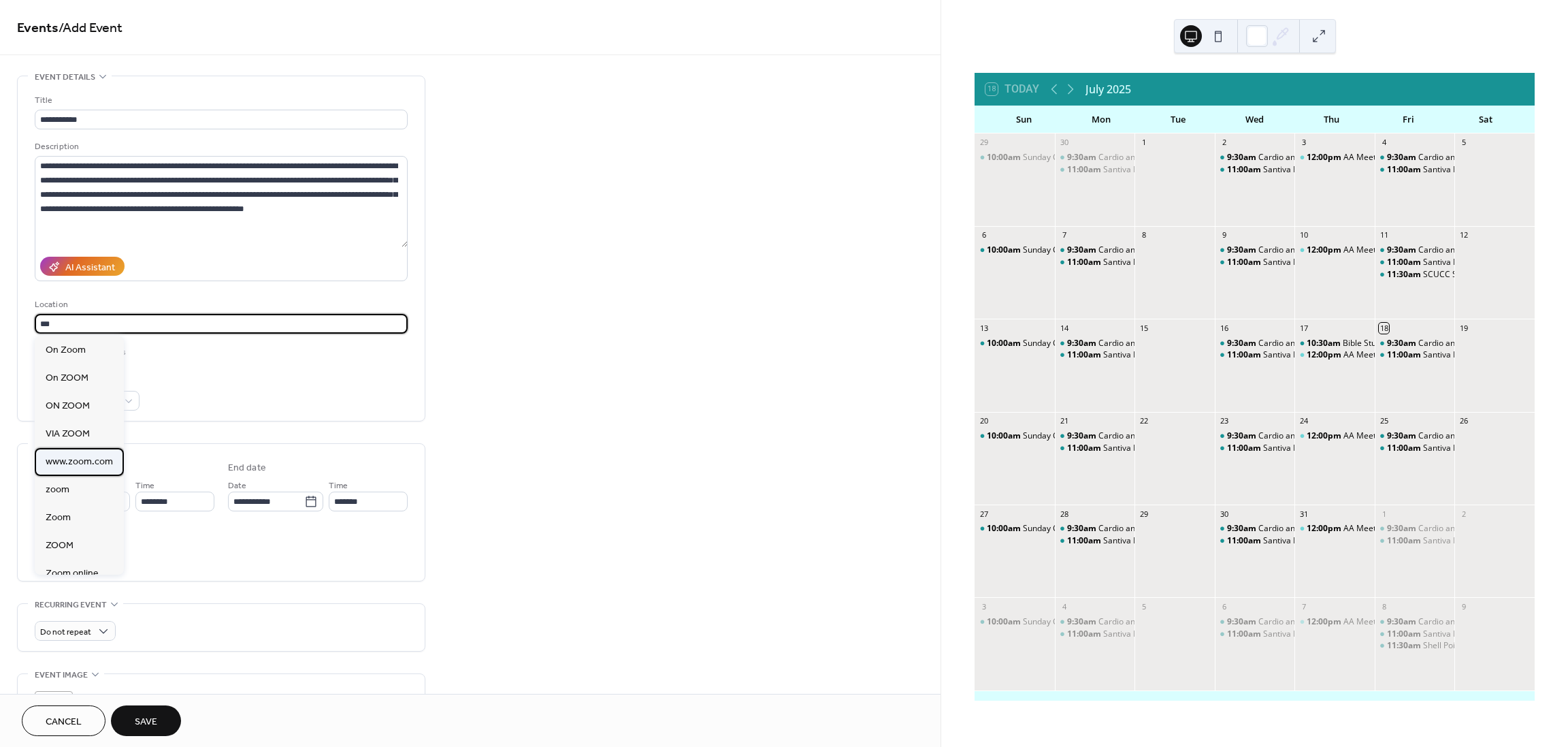 click on "www.zoom.com" at bounding box center [79, 462] 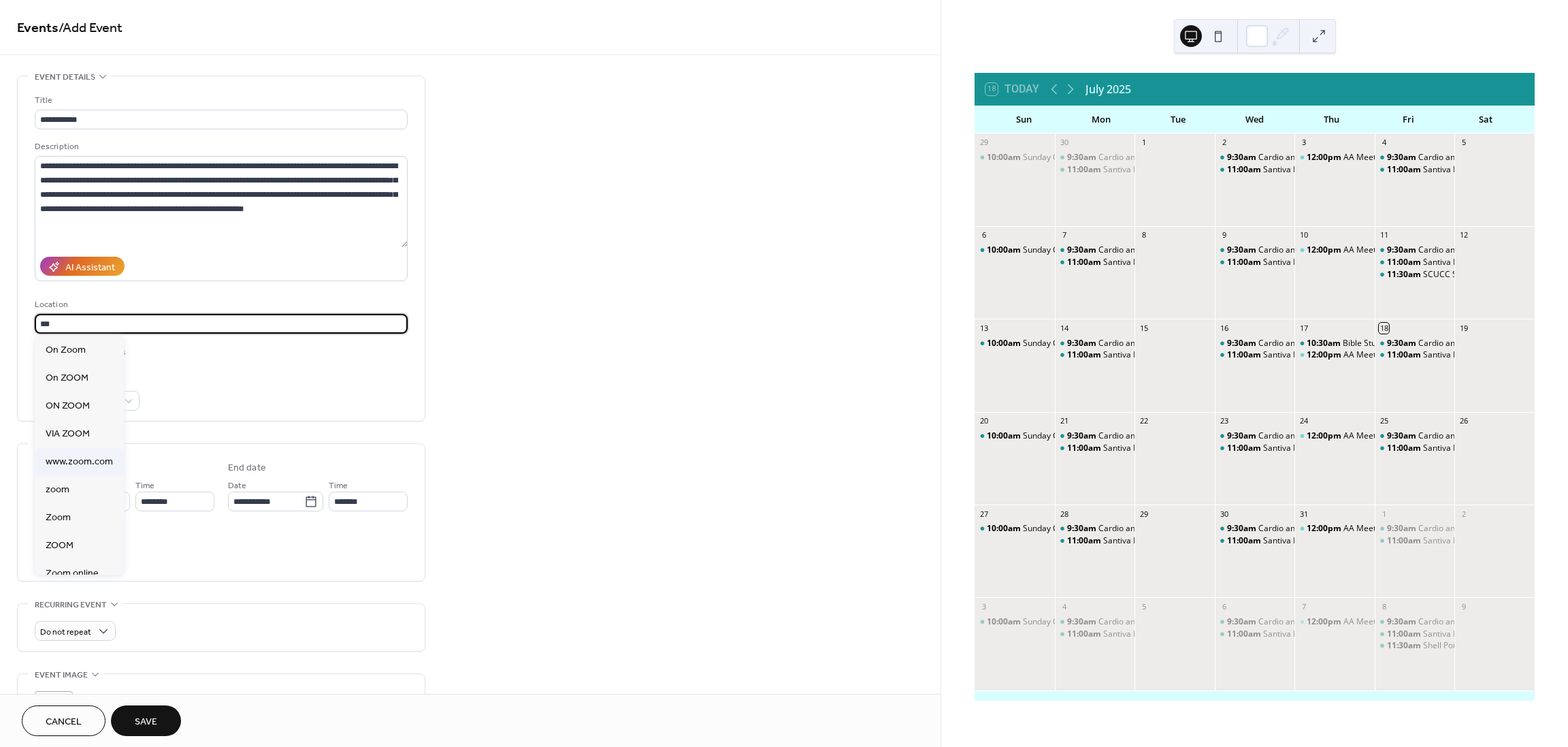 type on "**********" 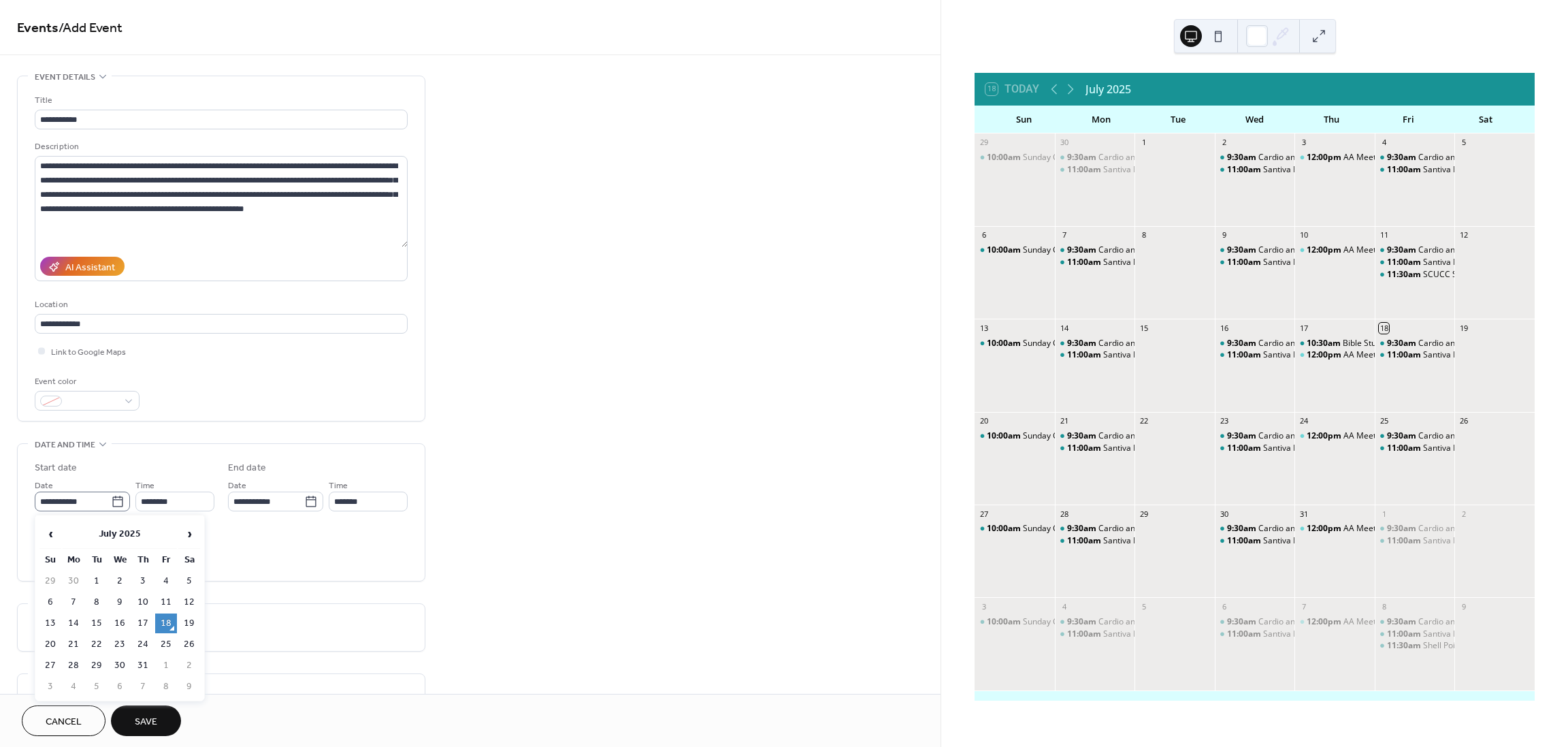 click 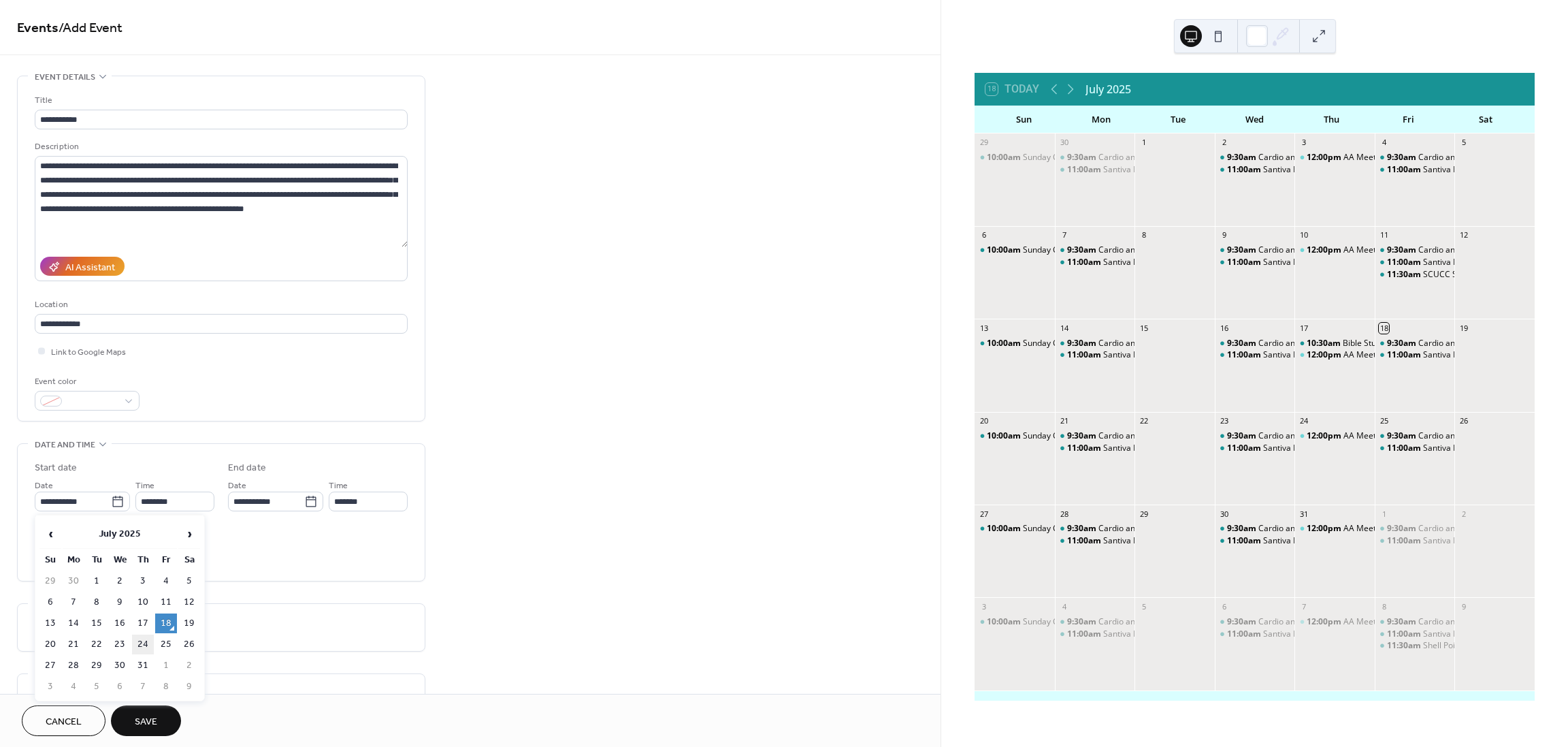 click on "24" at bounding box center [143, 644] 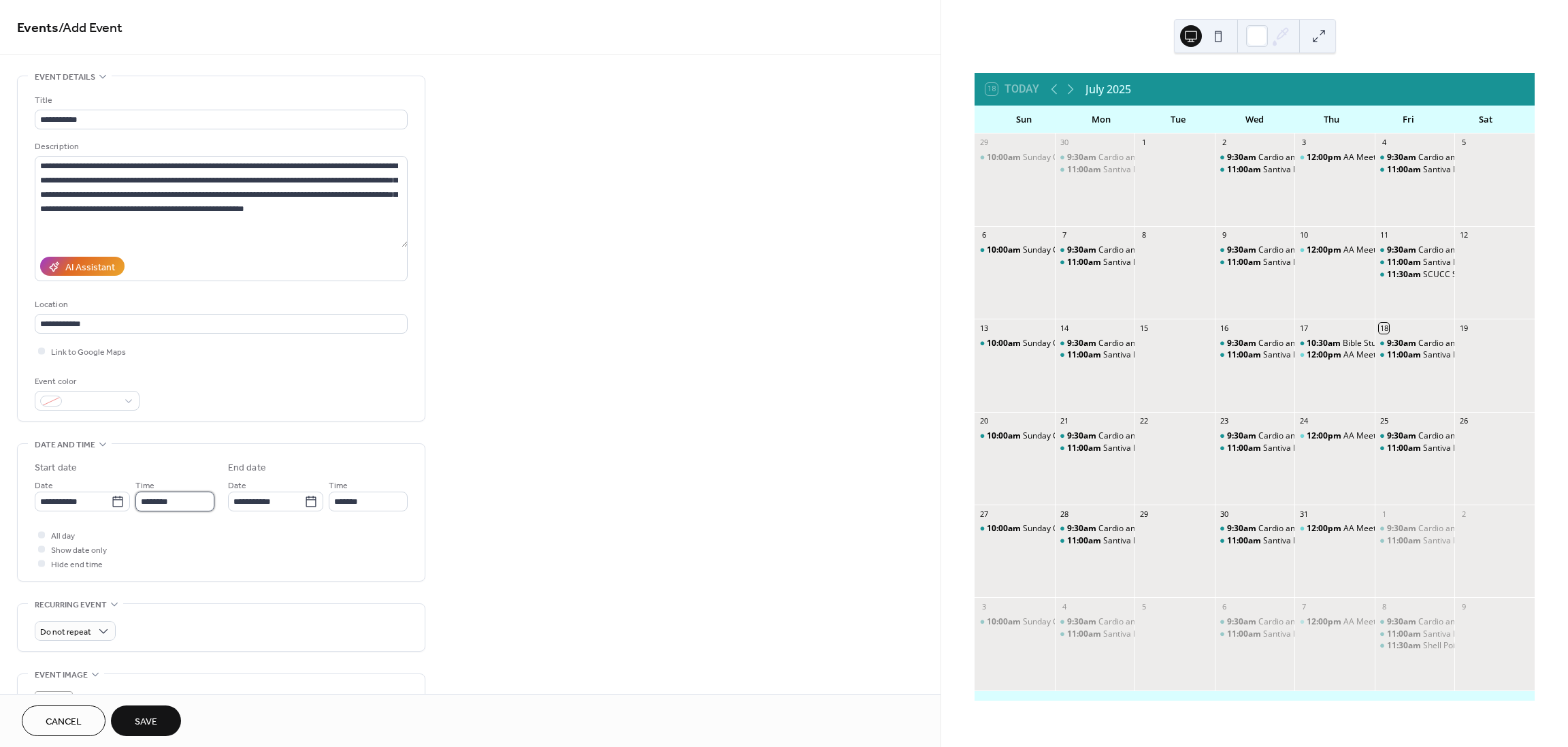 click on "********" at bounding box center [175, 501] 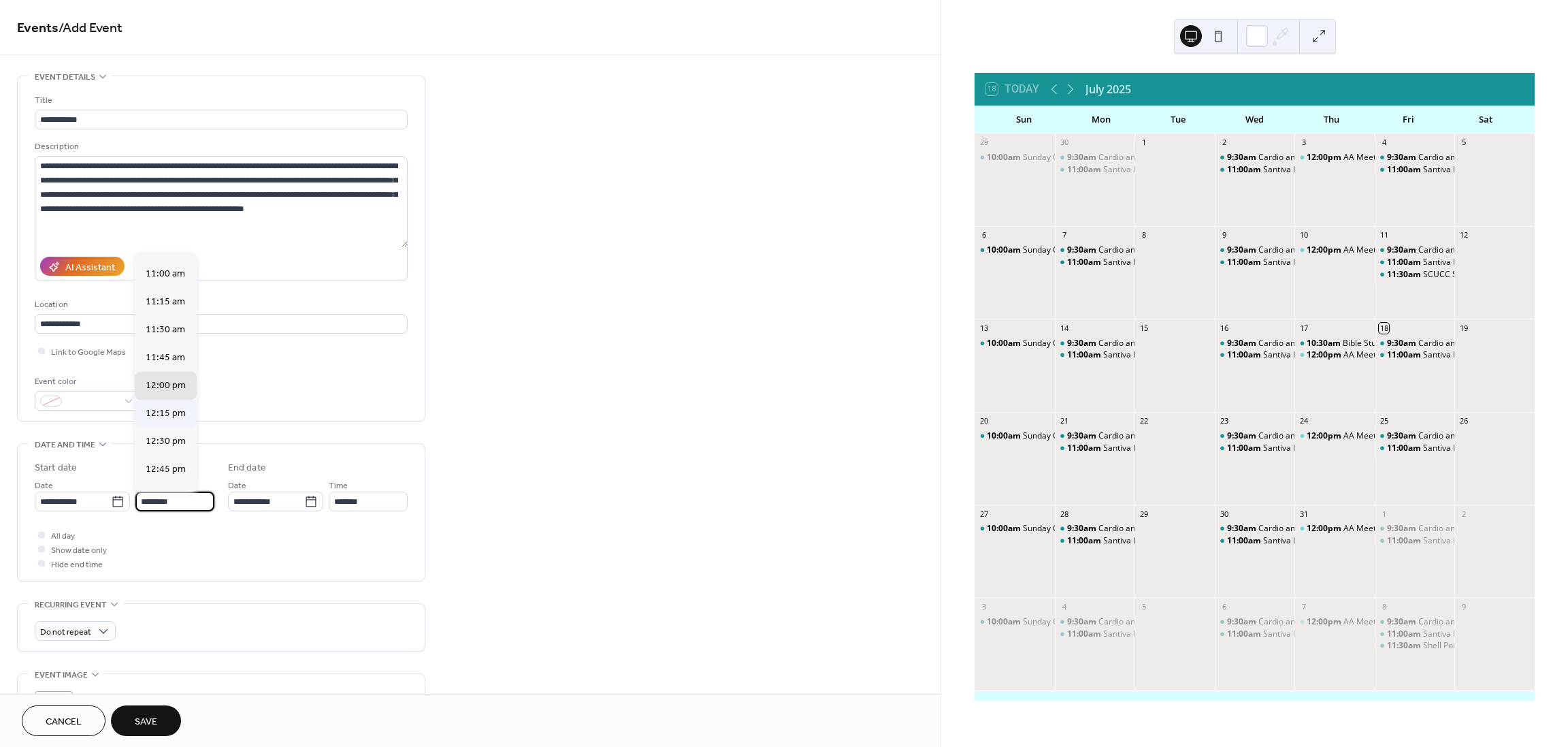 scroll, scrollTop: 1136, scrollLeft: 0, axis: vertical 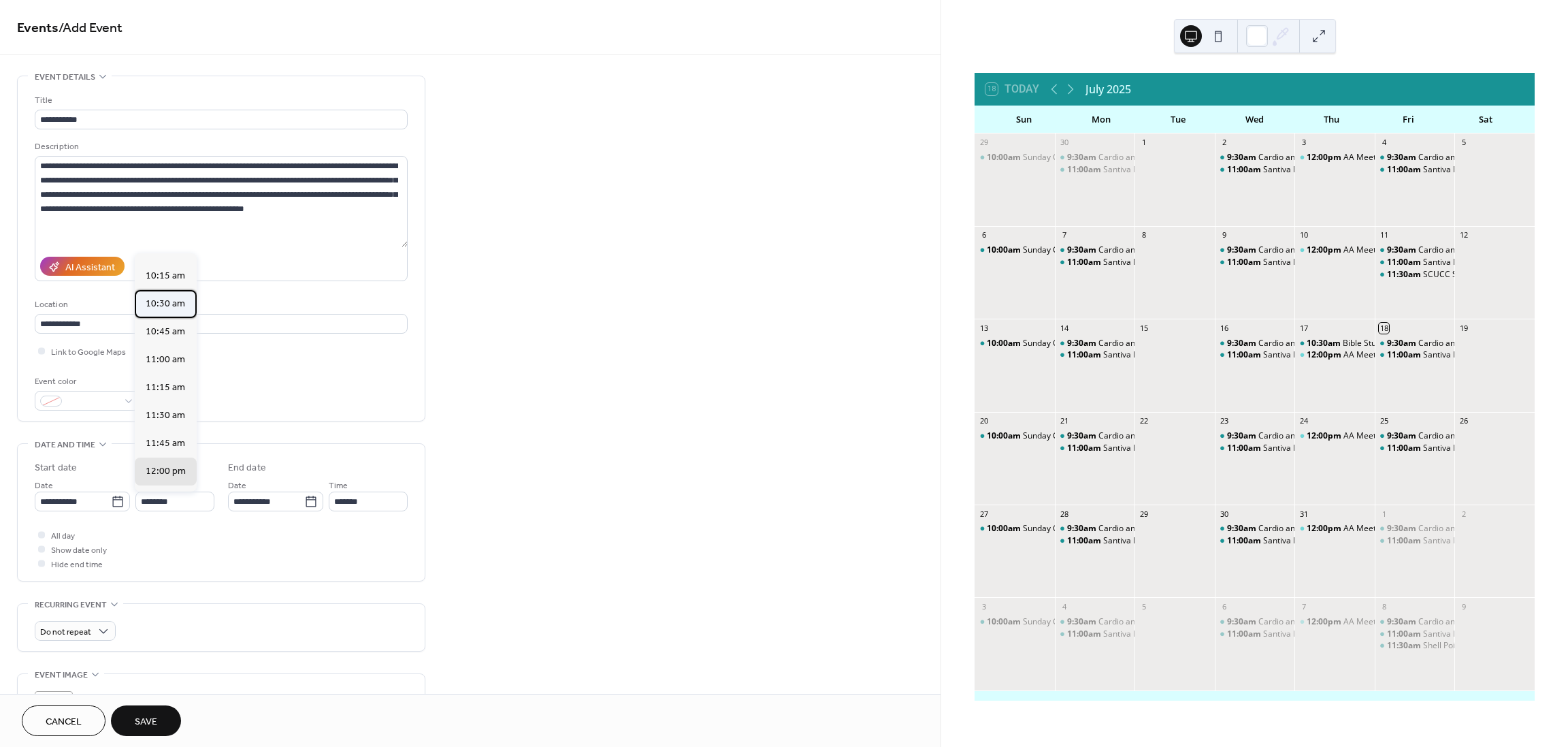 click on "10:30 am" at bounding box center [165, 304] 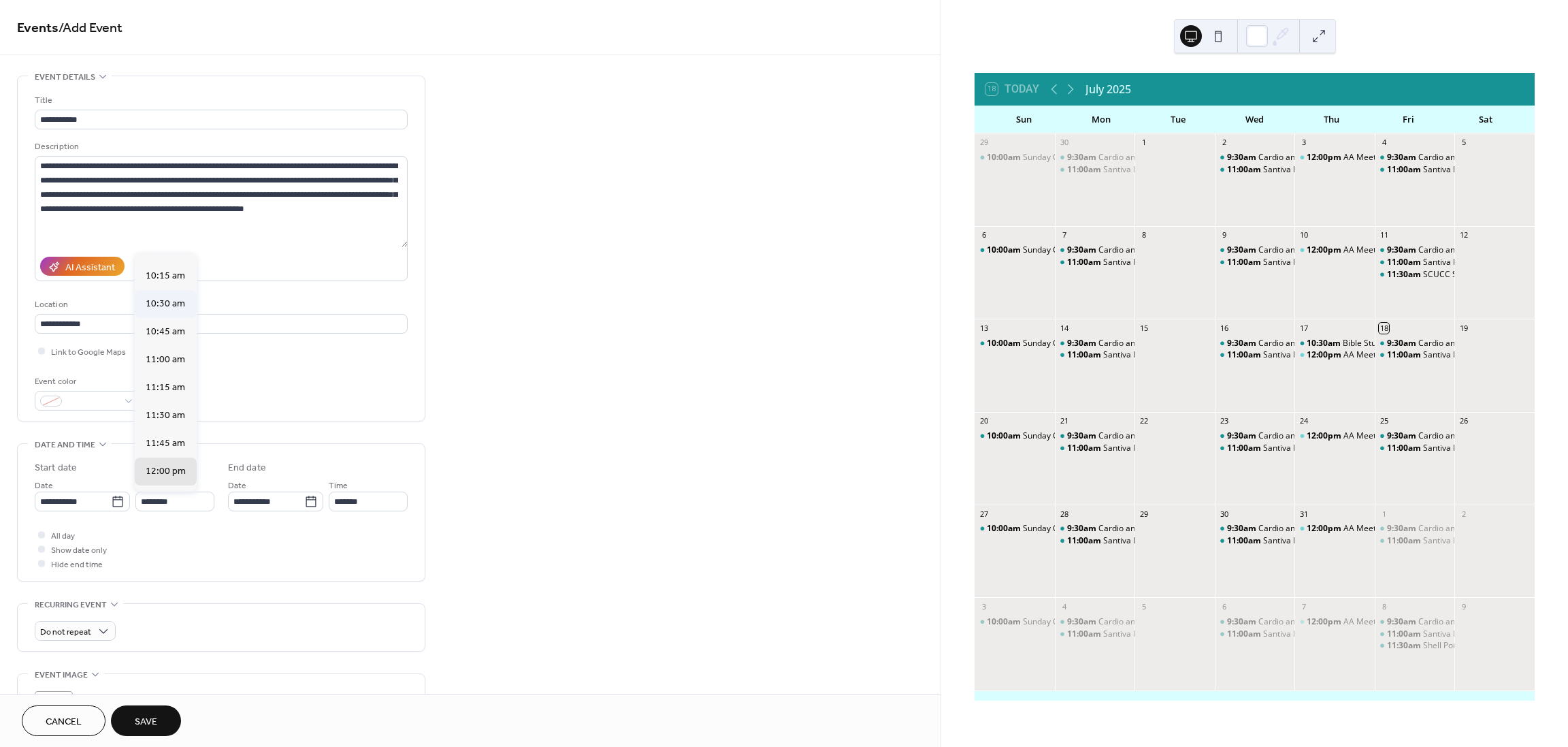 type on "********" 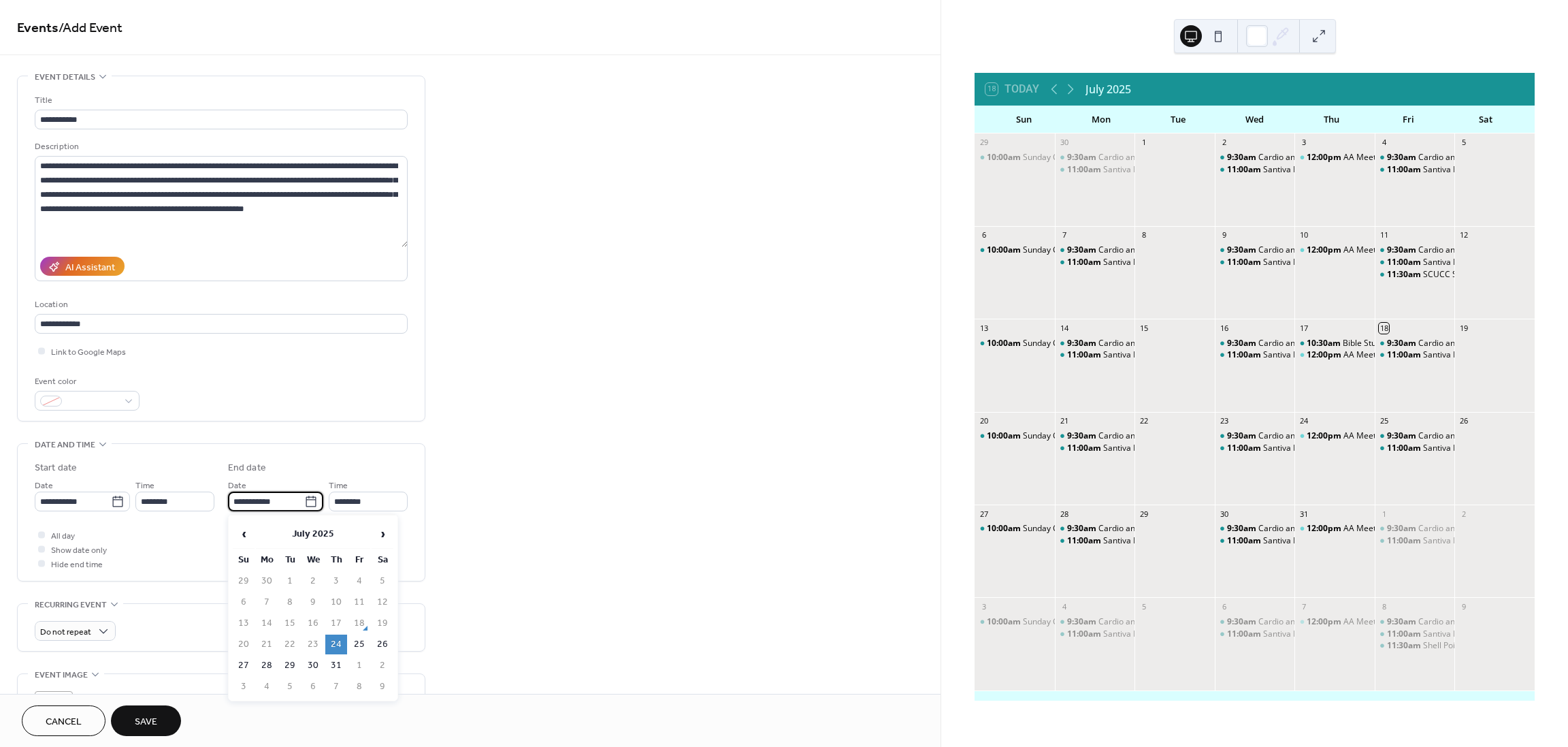 click on "**********" at bounding box center [266, 501] 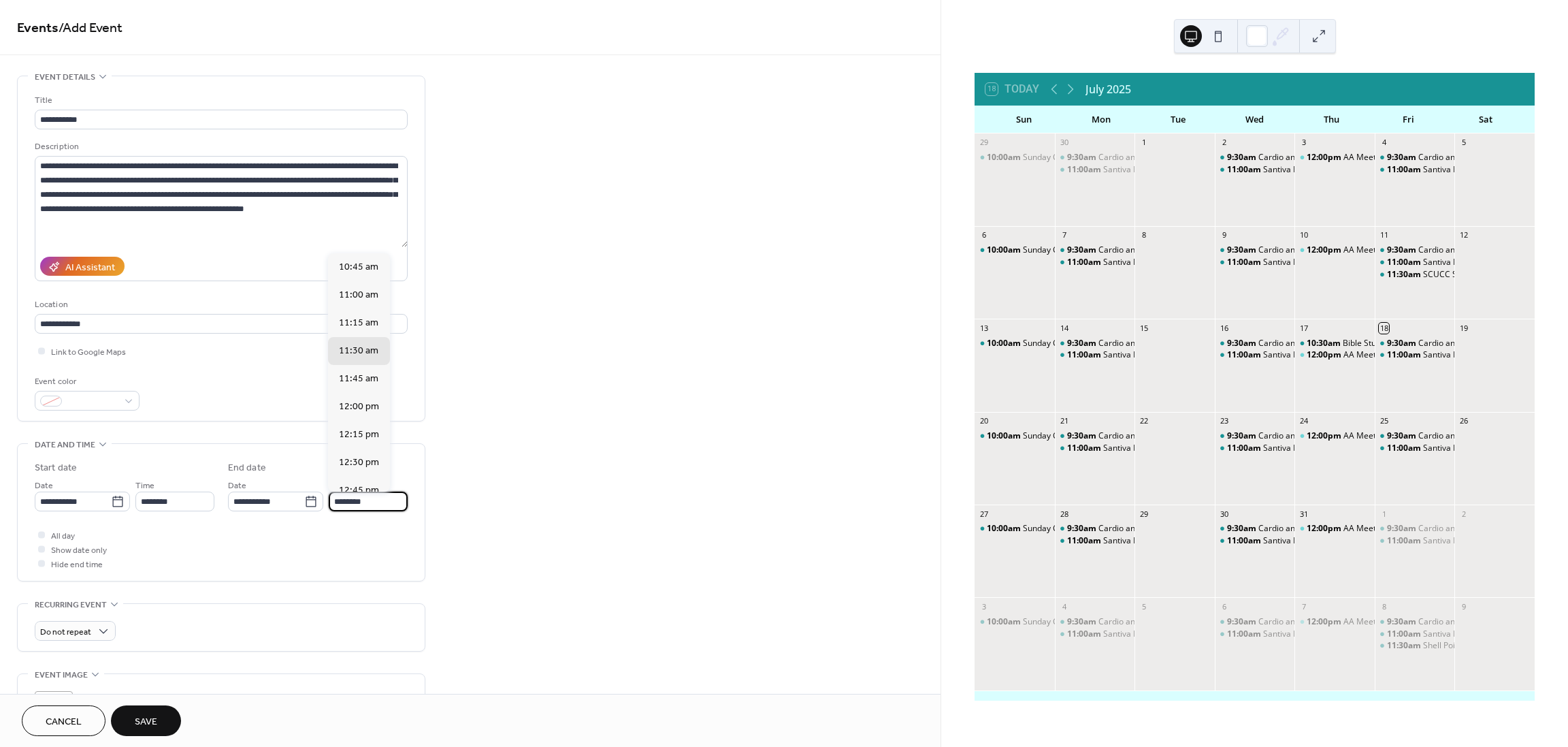 click on "********" at bounding box center [368, 501] 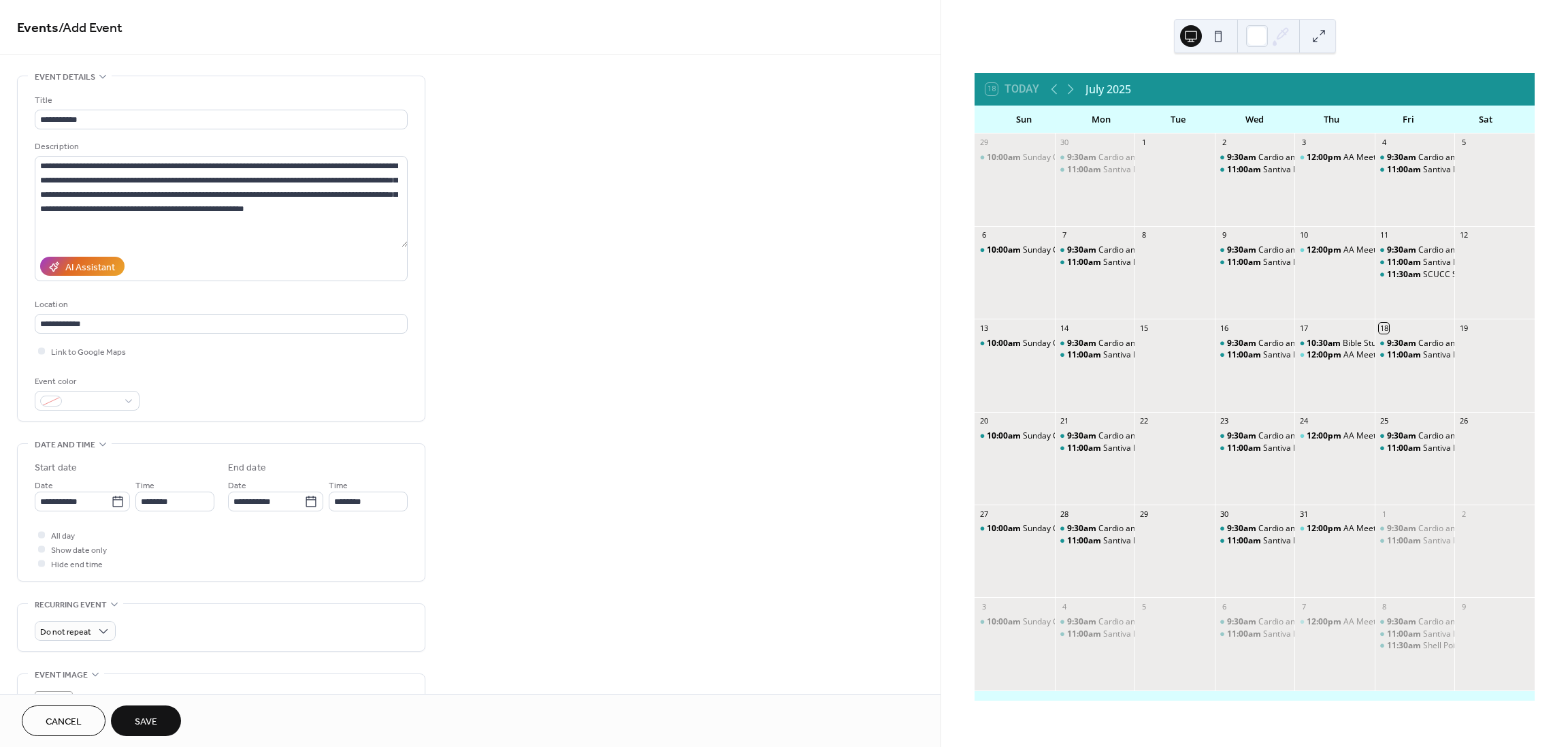 click on "All day Show date only Hide end time" at bounding box center (221, 549) 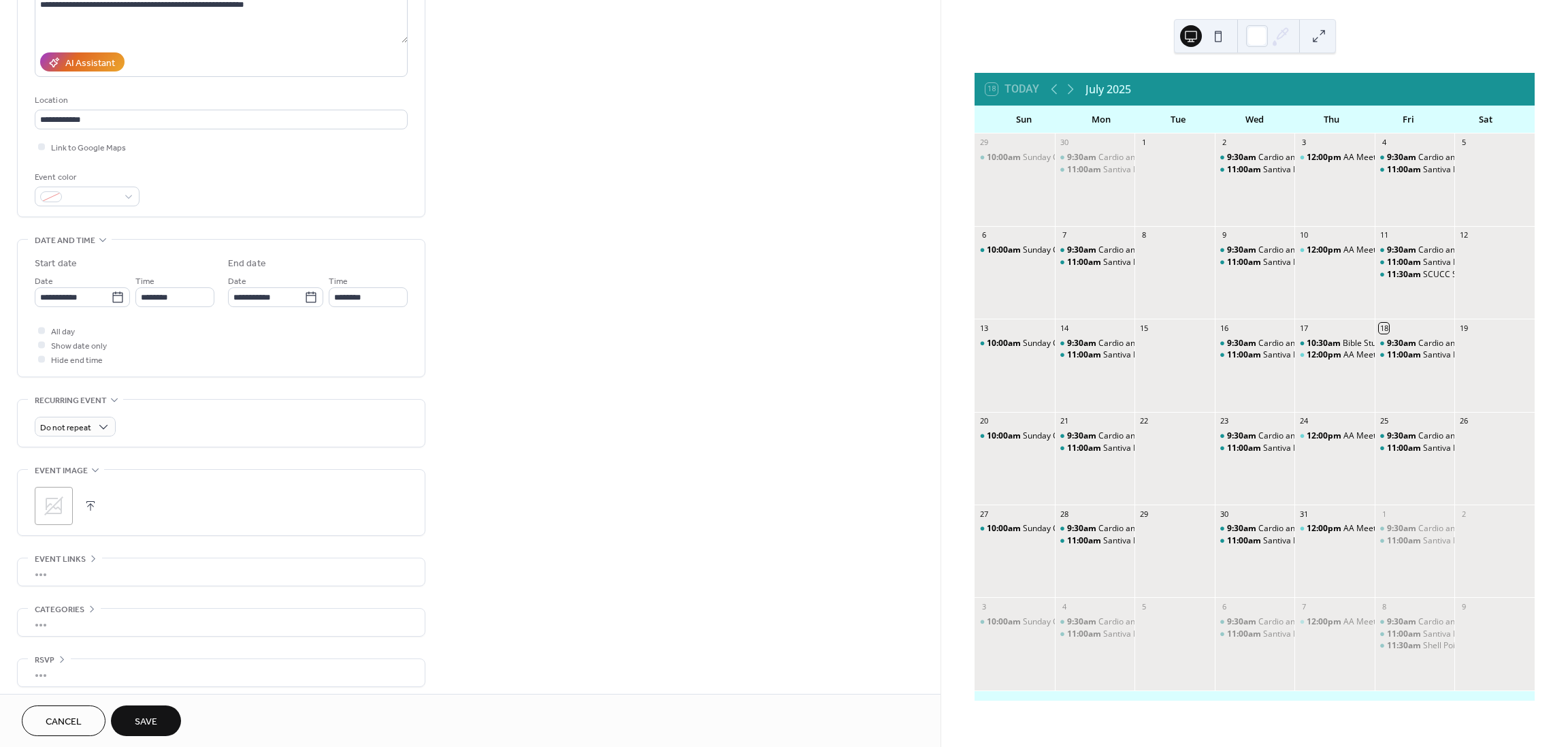scroll, scrollTop: 211, scrollLeft: 0, axis: vertical 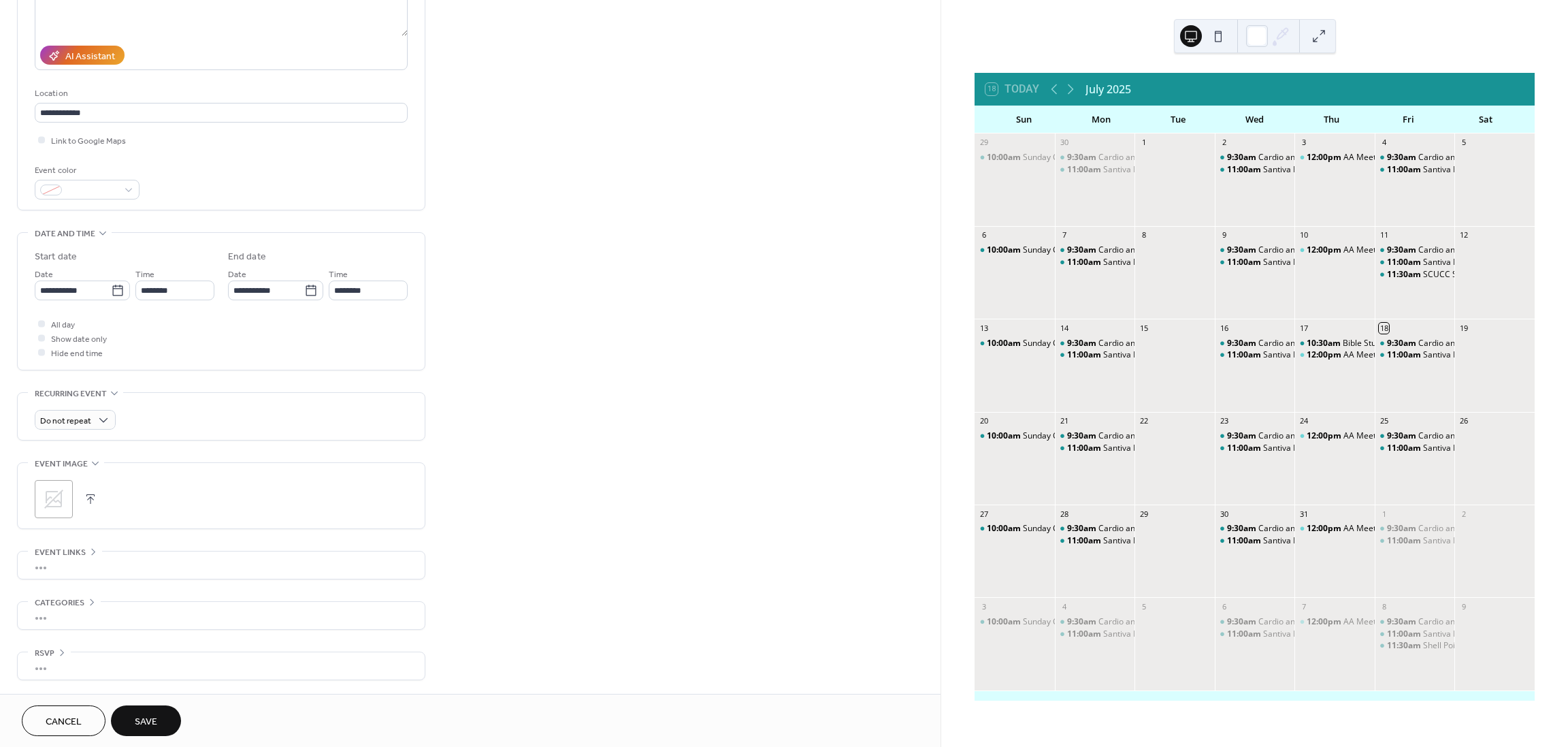 click on "Save" at bounding box center [146, 722] 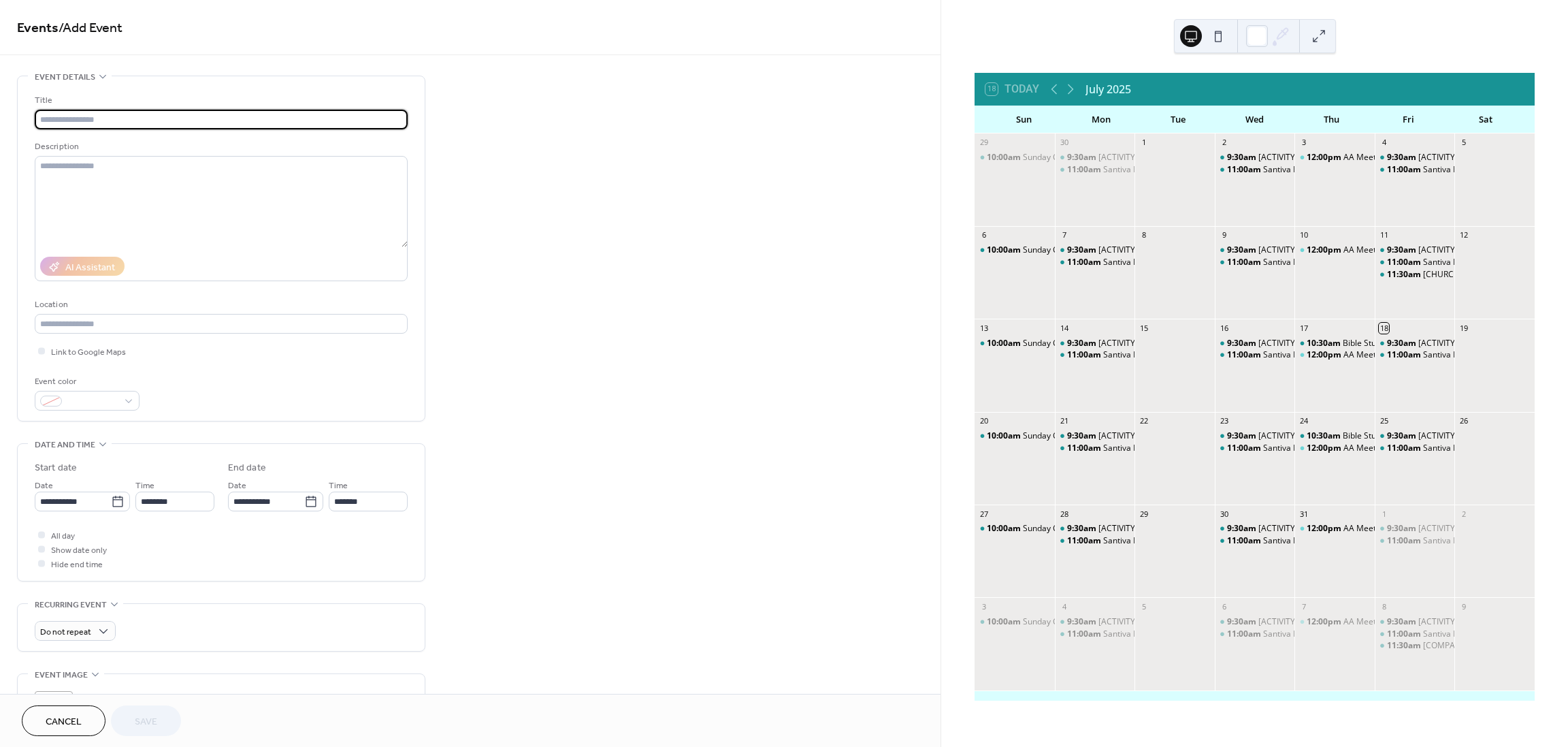 scroll, scrollTop: 0, scrollLeft: 0, axis: both 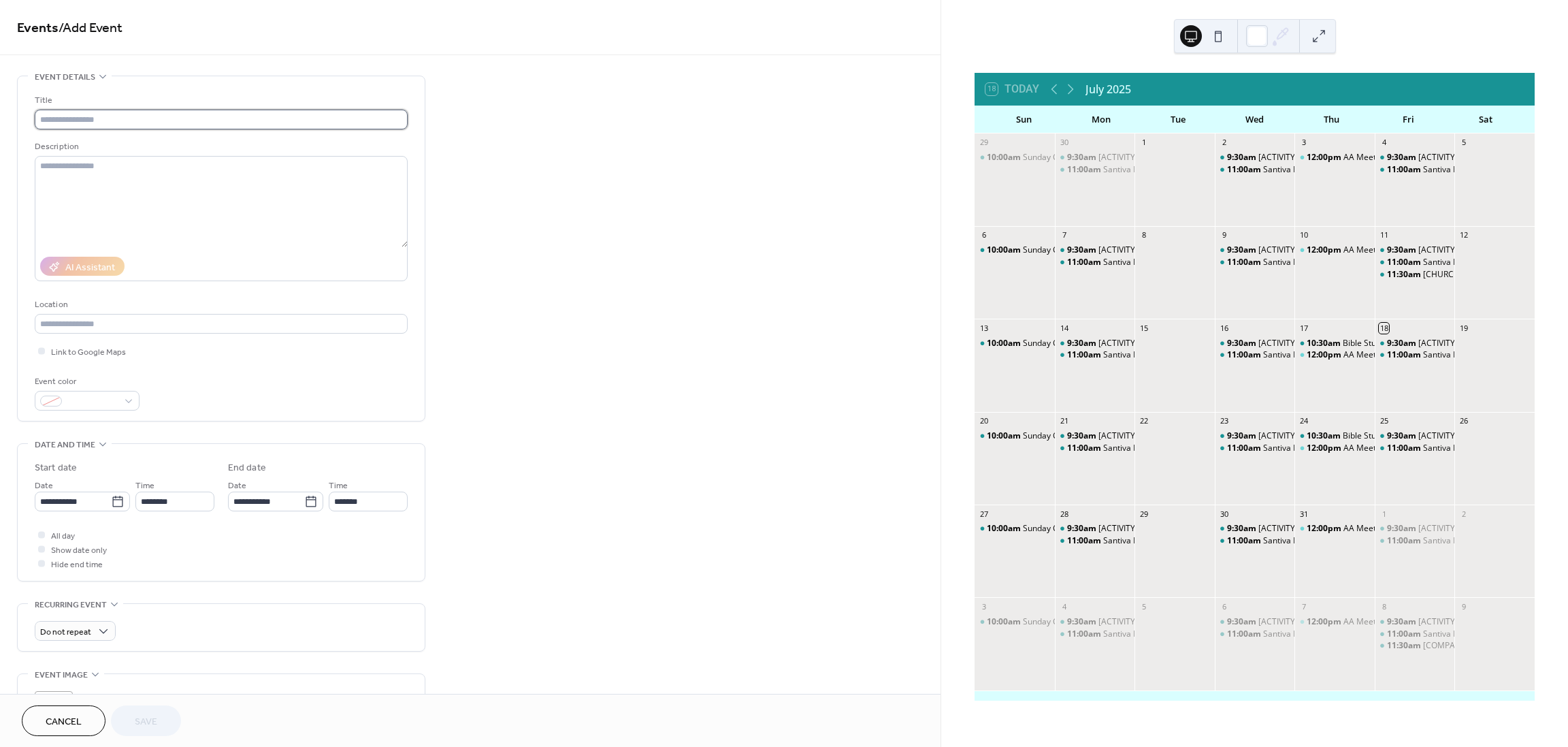 click at bounding box center [221, 119] 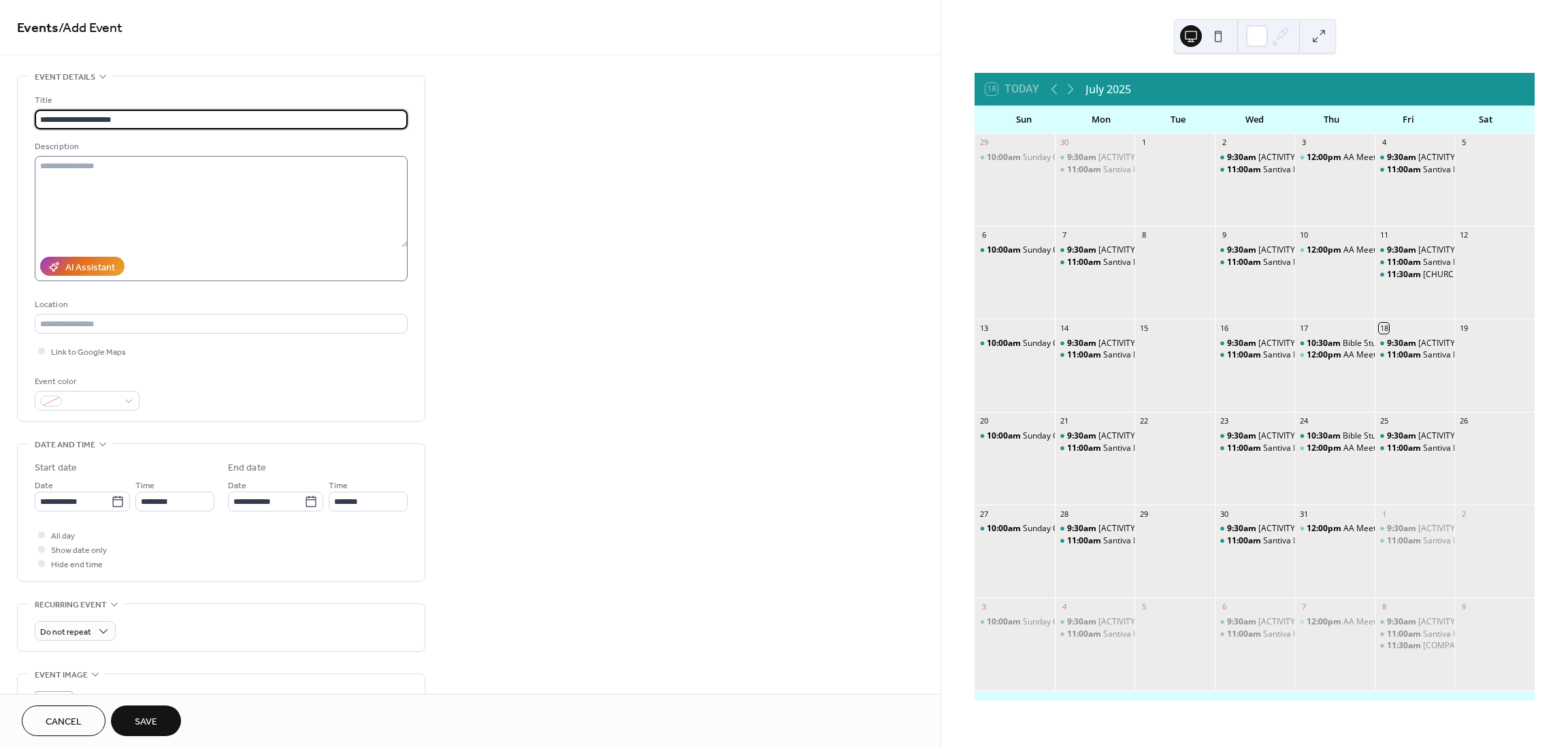 type on "**********" 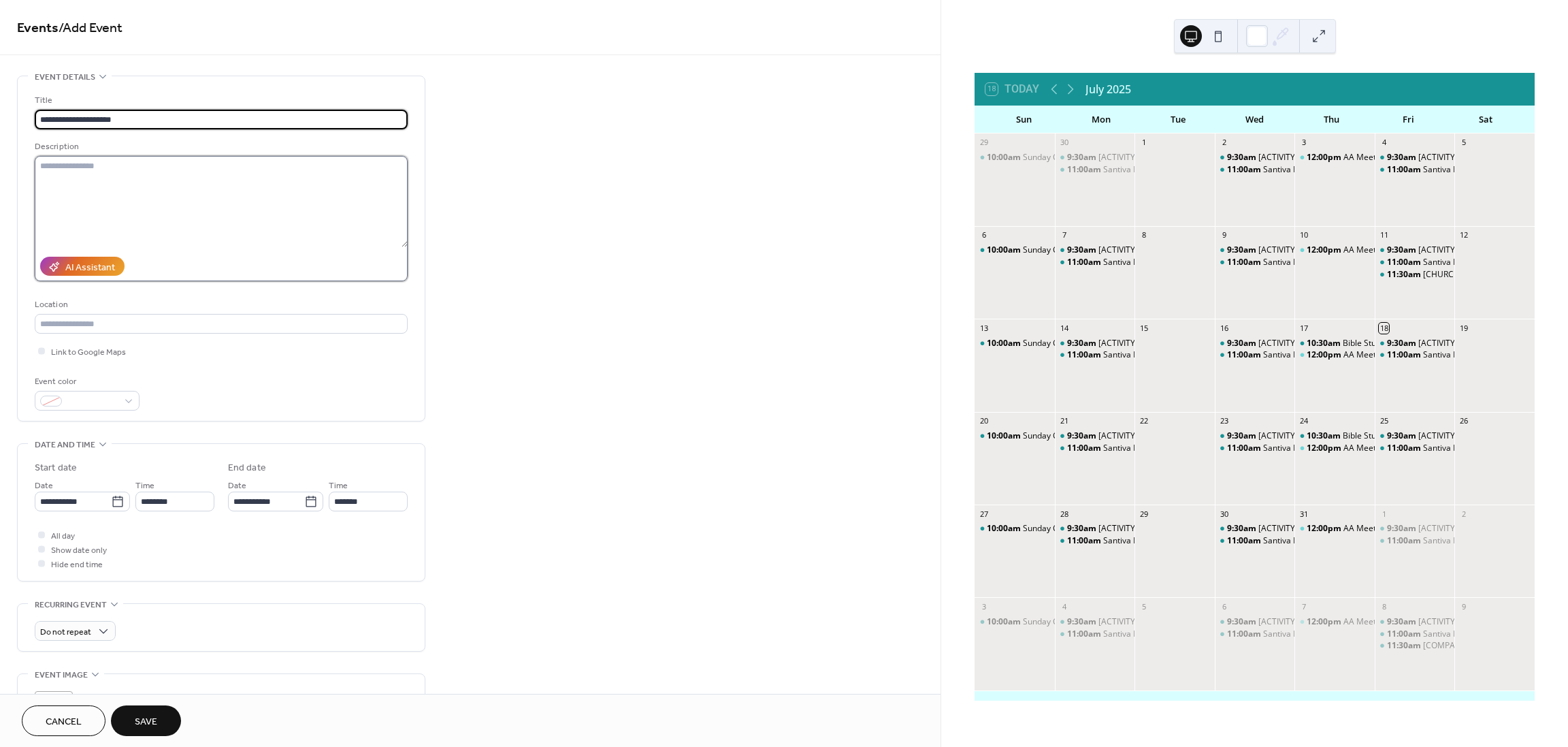 click at bounding box center [221, 202] 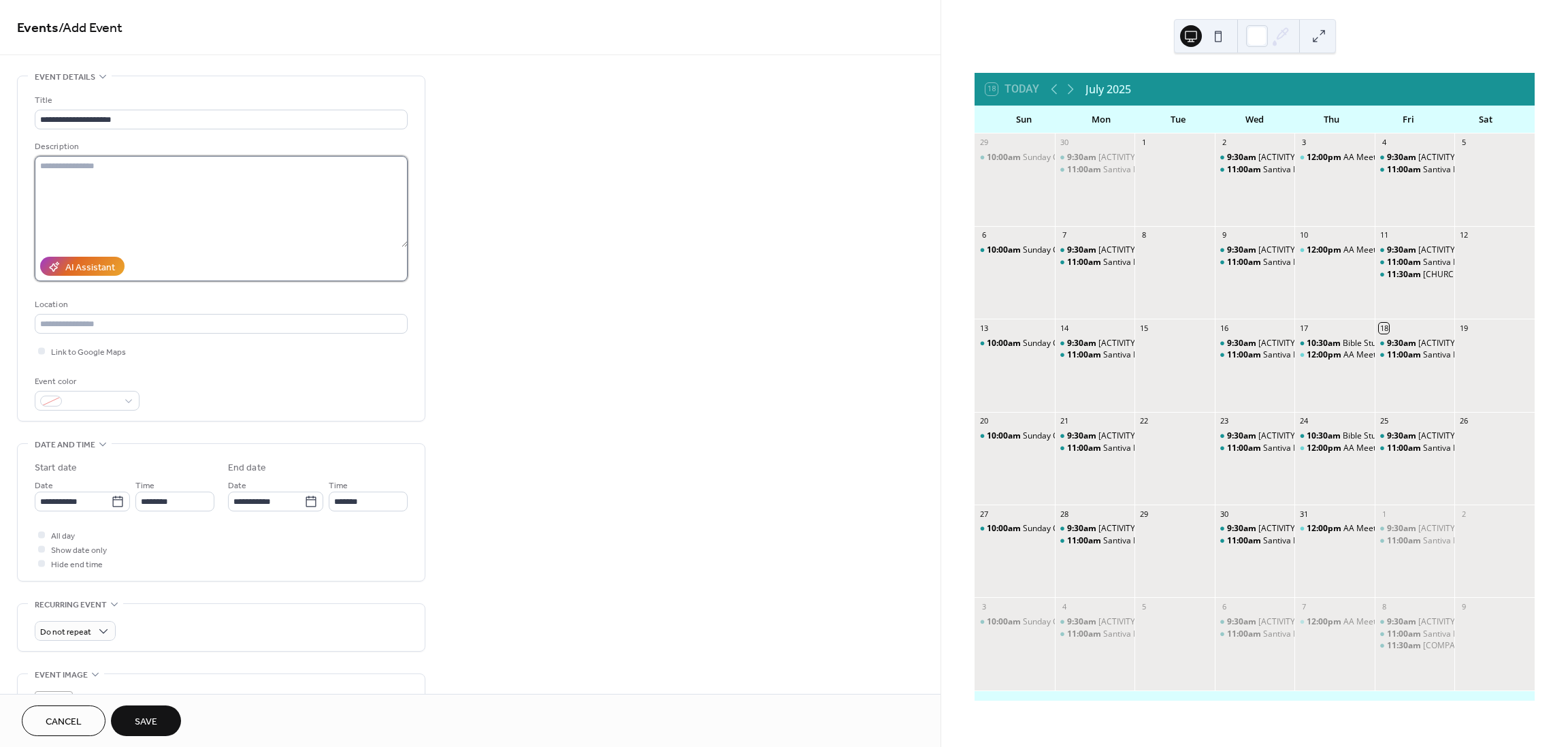 click at bounding box center (221, 202) 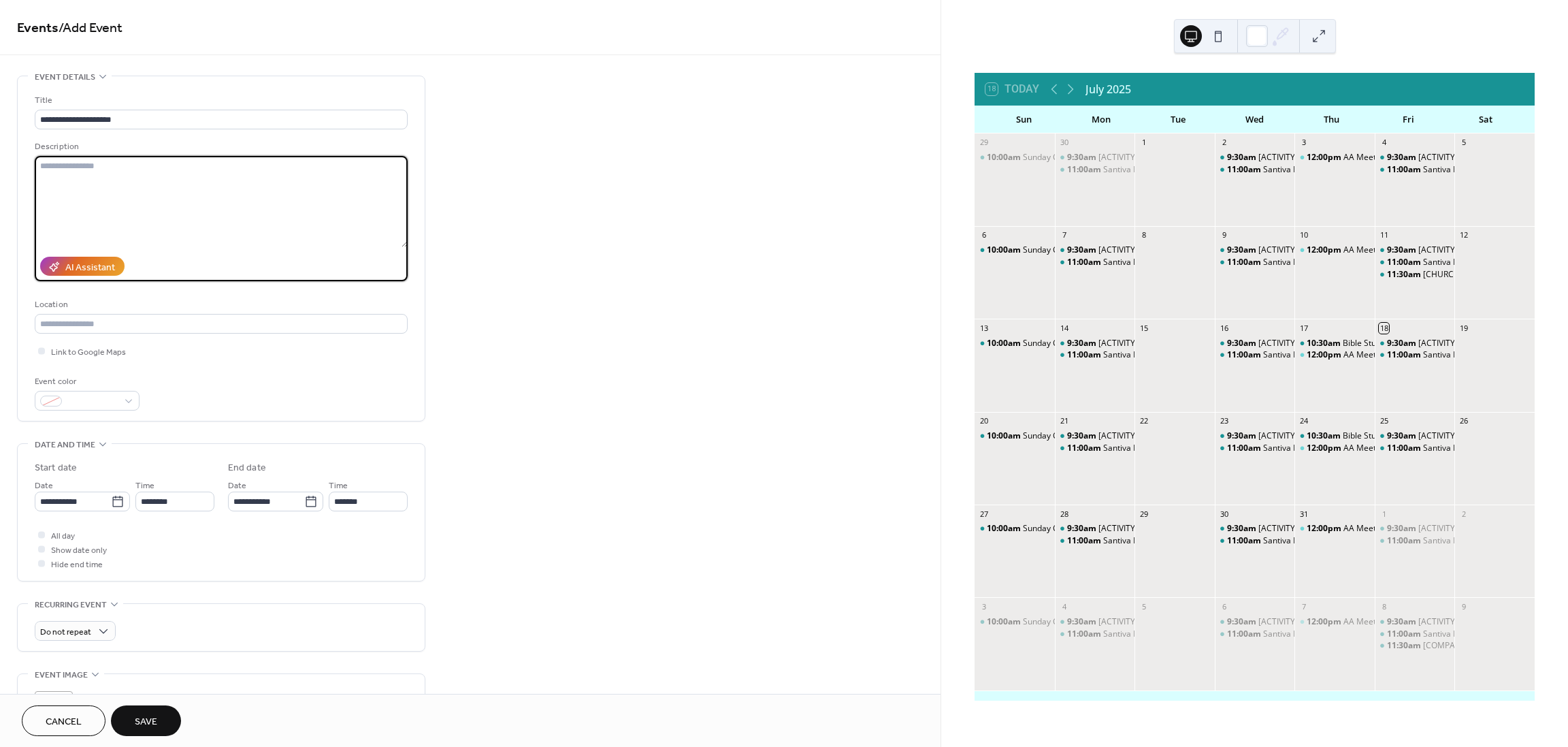 paste on "**********" 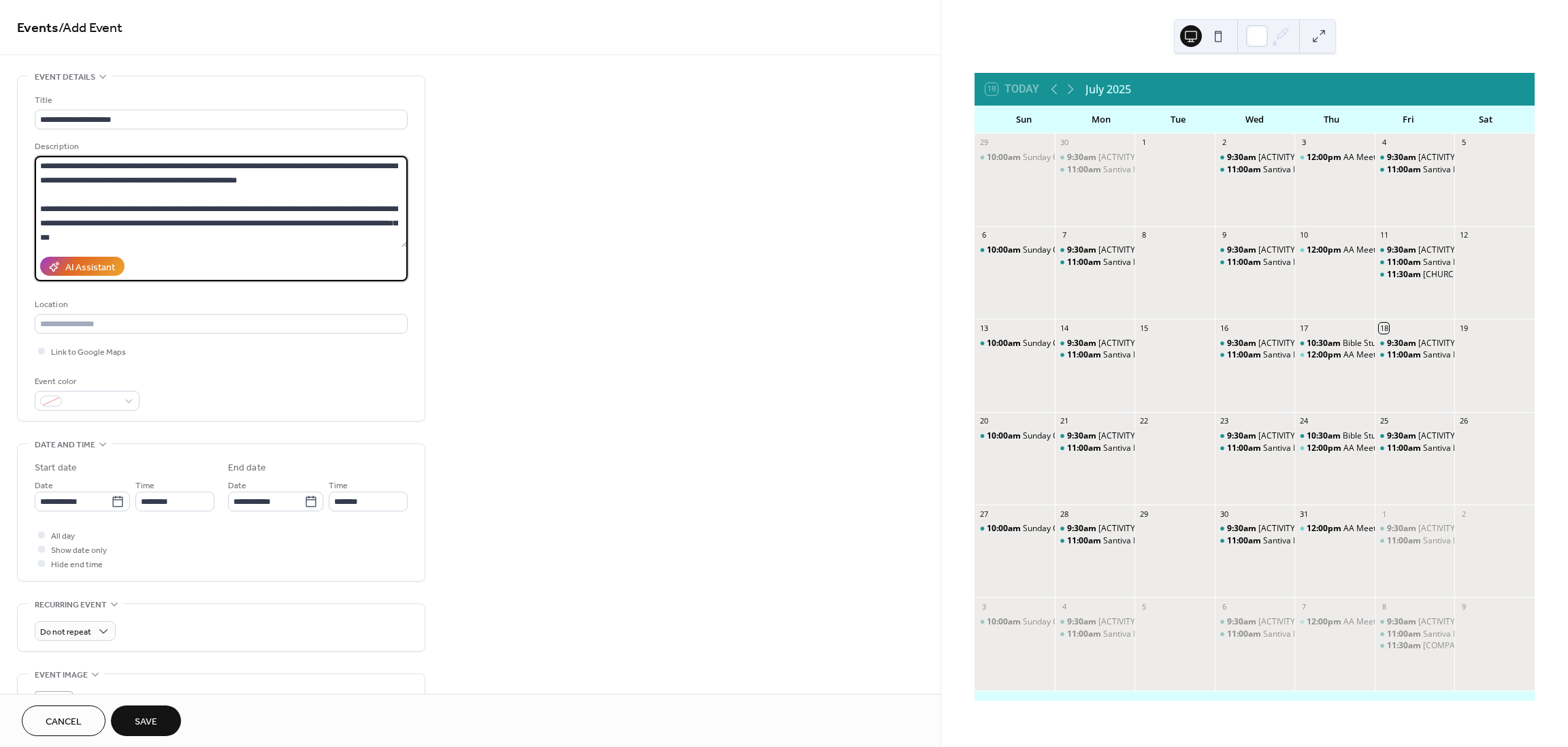 scroll, scrollTop: 84, scrollLeft: 0, axis: vertical 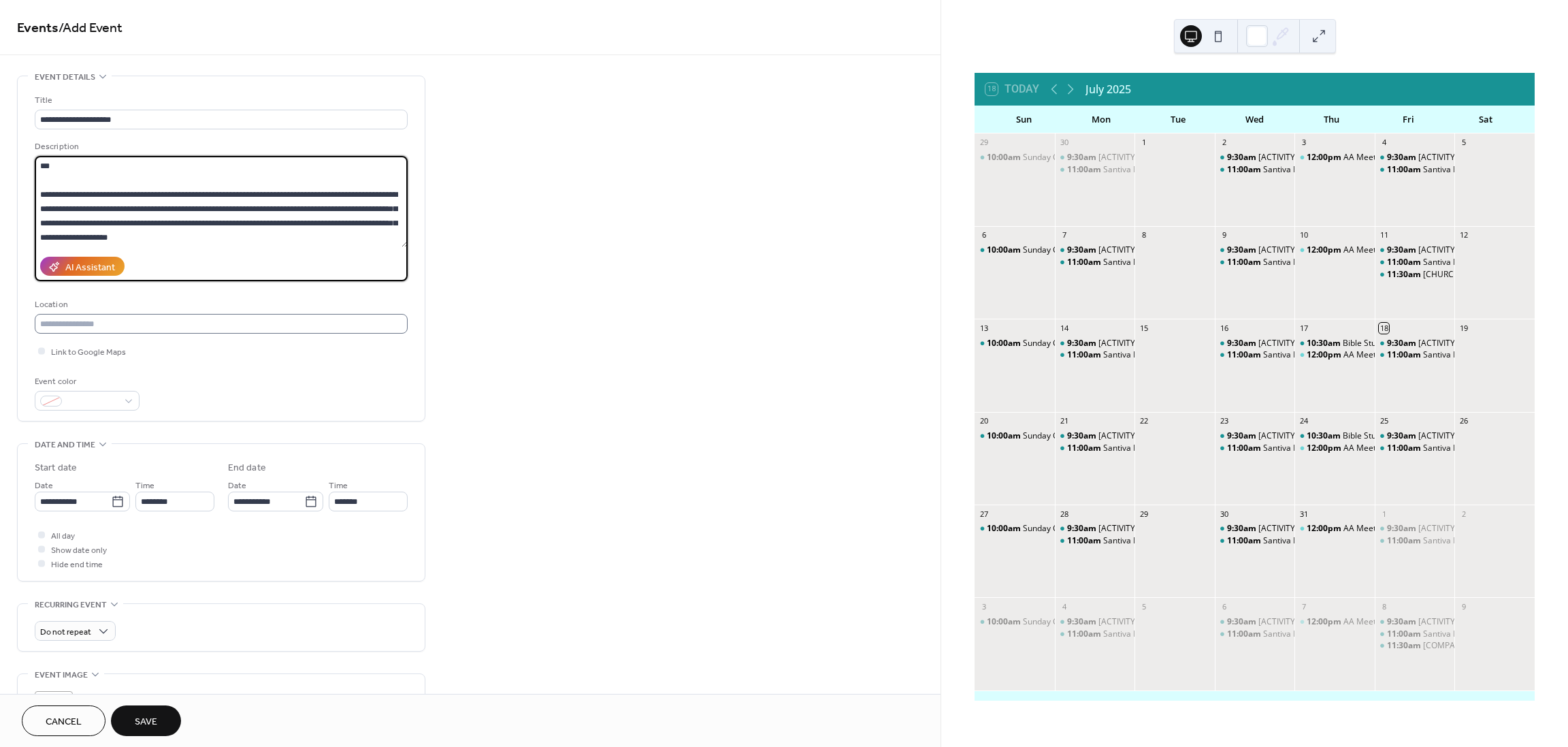 type on "**********" 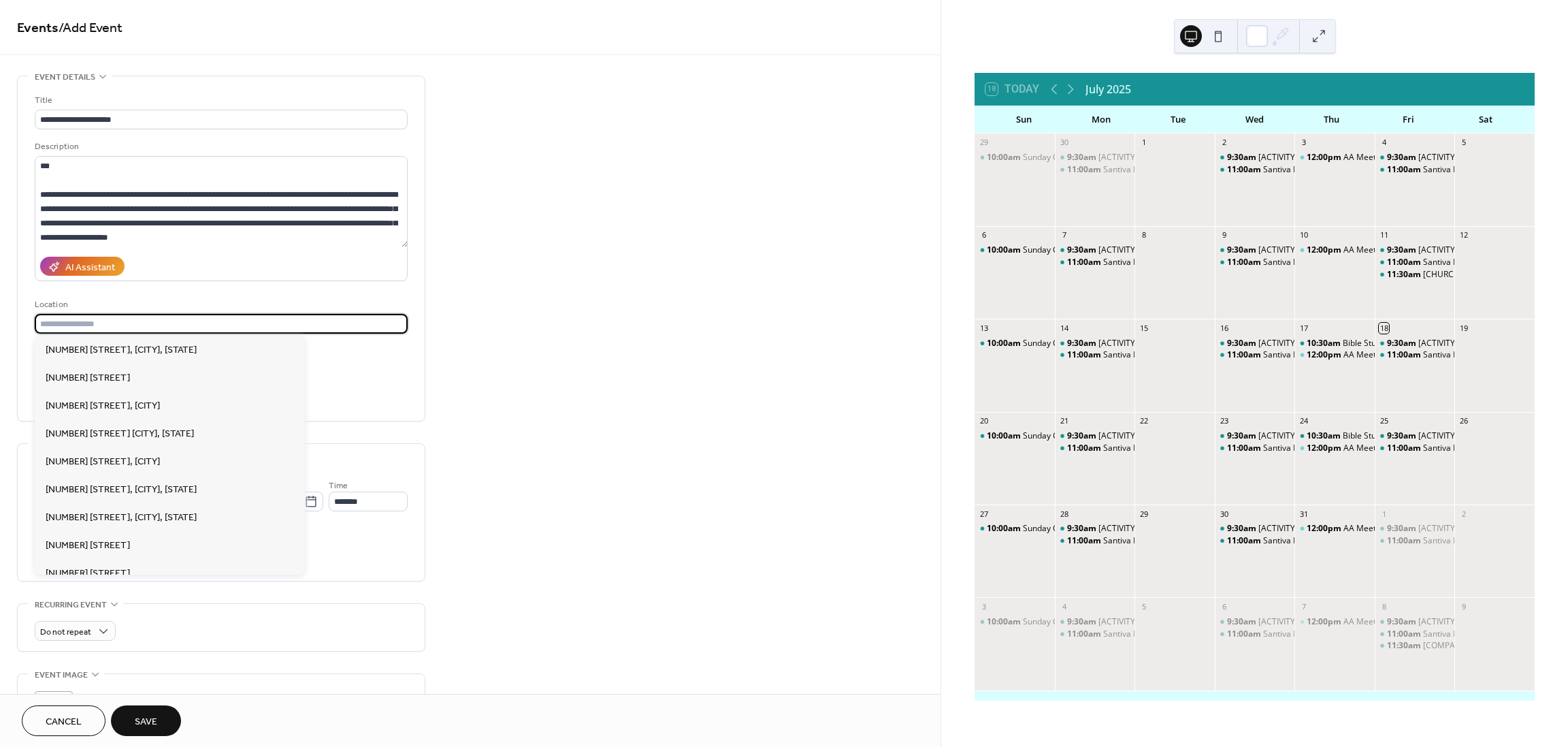 click at bounding box center (221, 323) 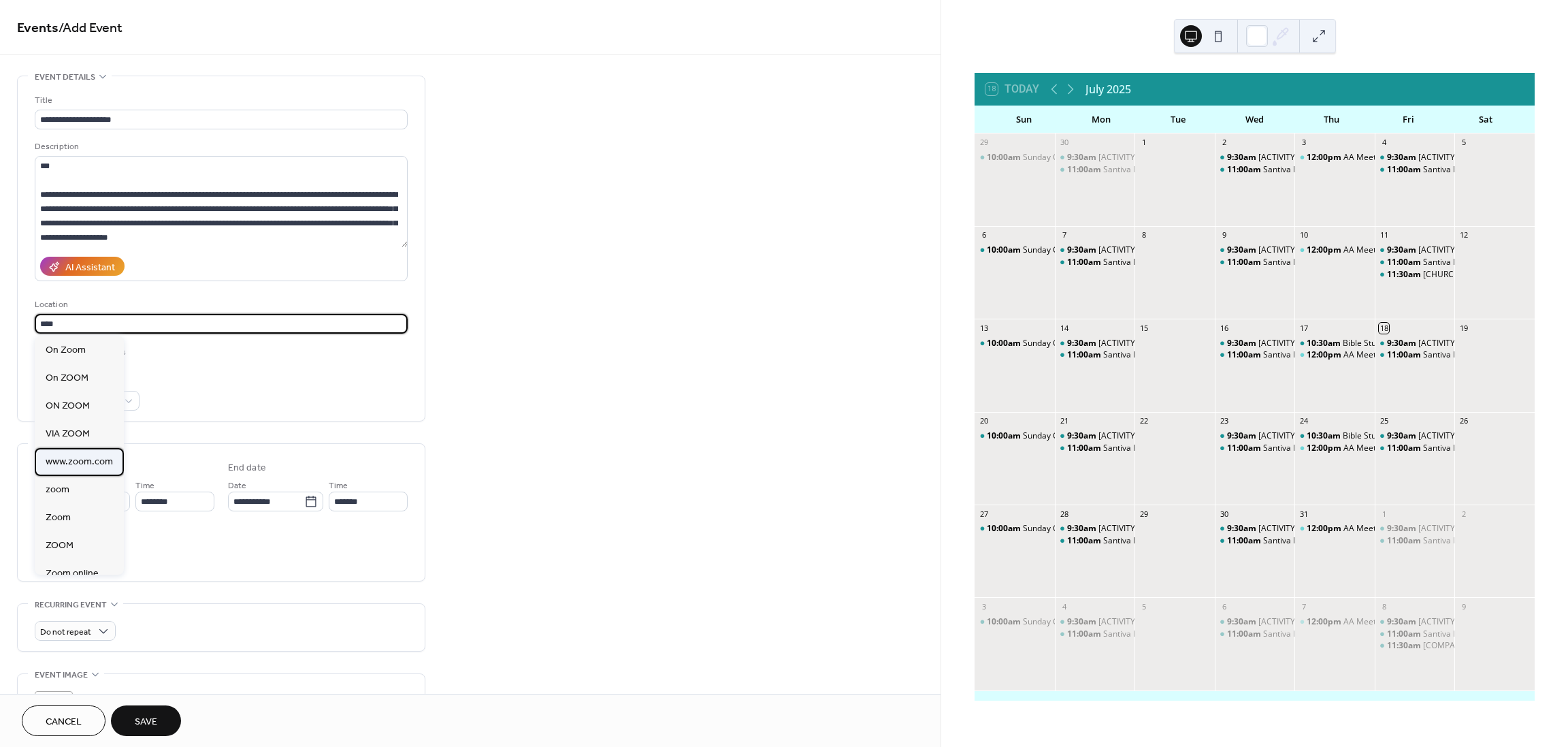 click on "www.zoom.com" at bounding box center [79, 462] 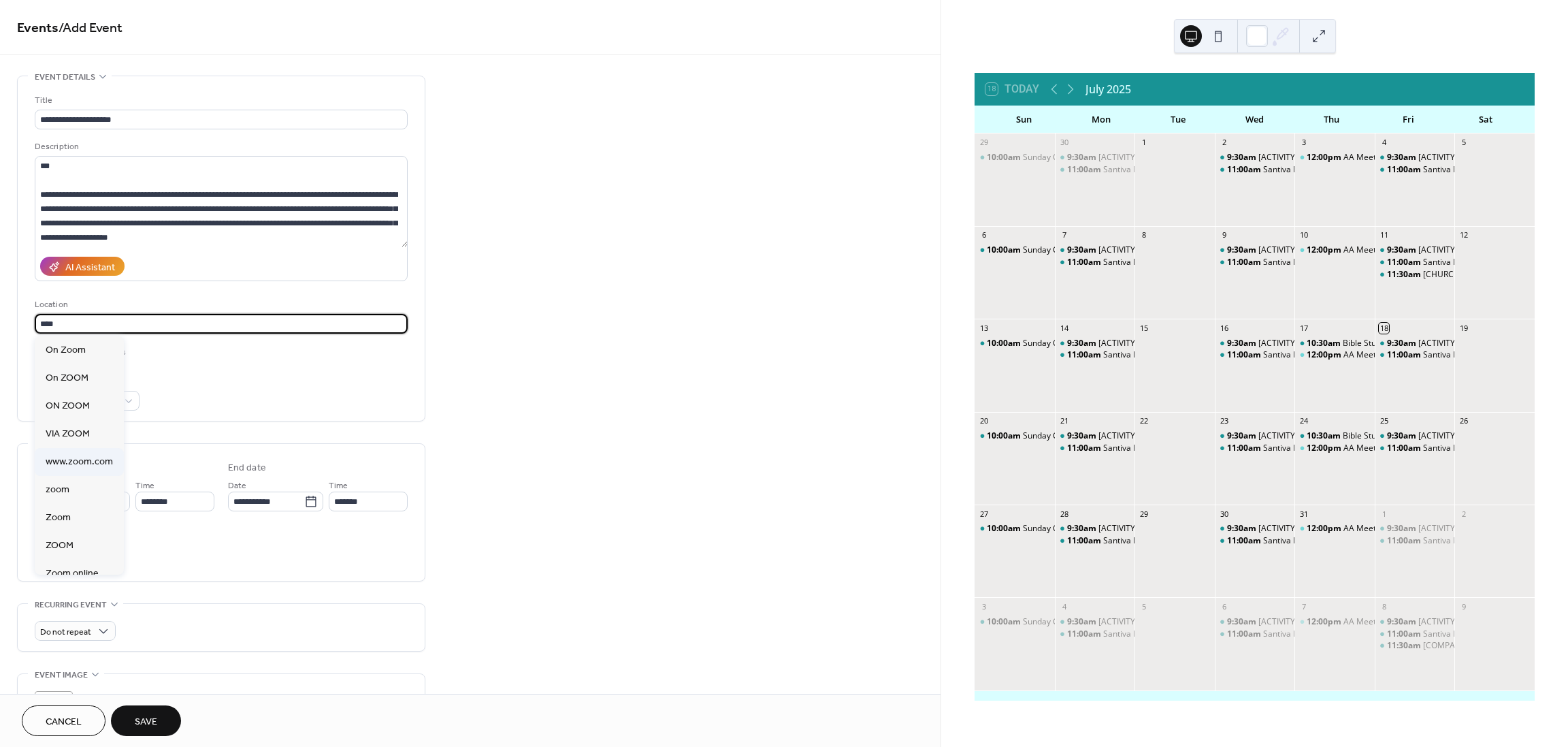 type on "**********" 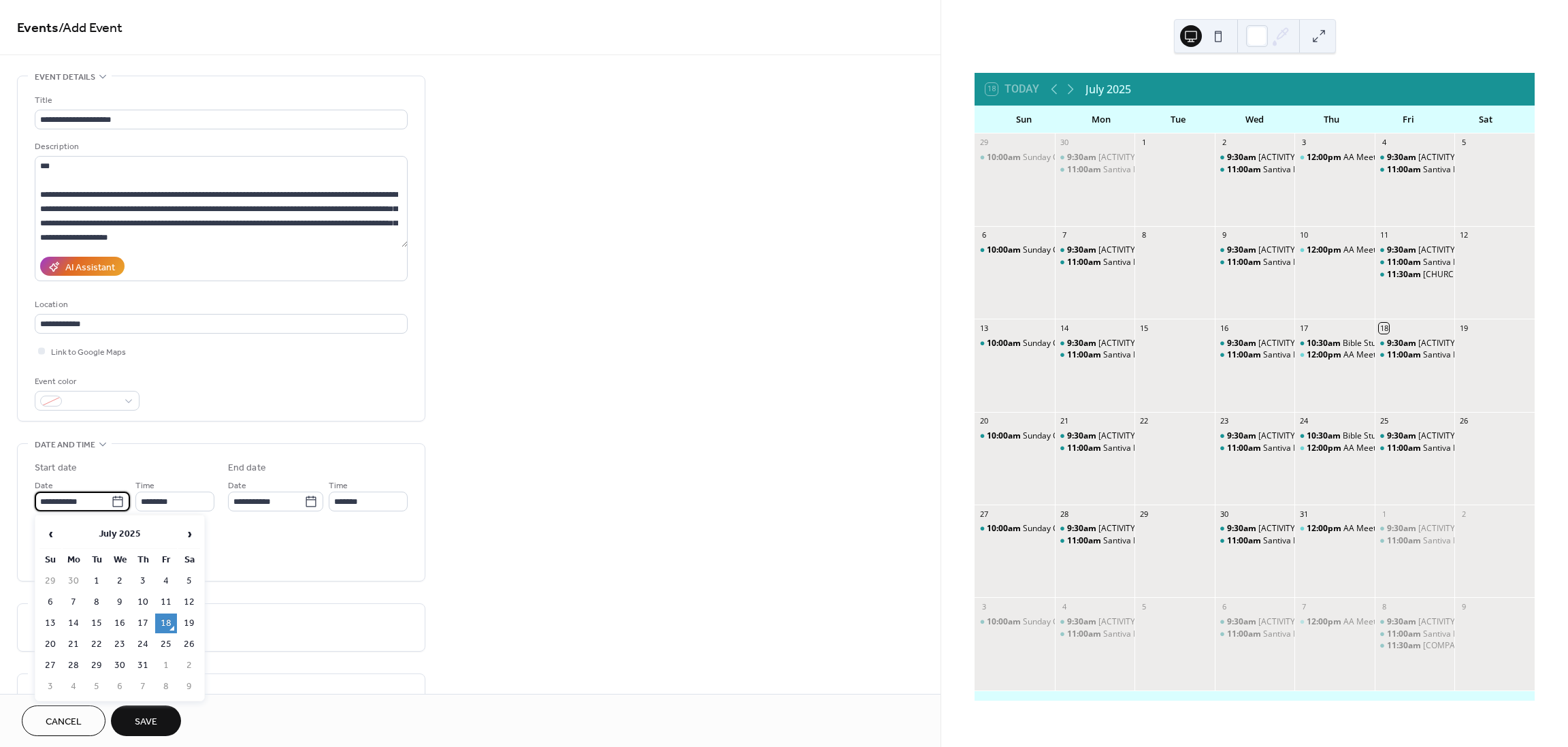 click on "**********" at bounding box center [73, 501] 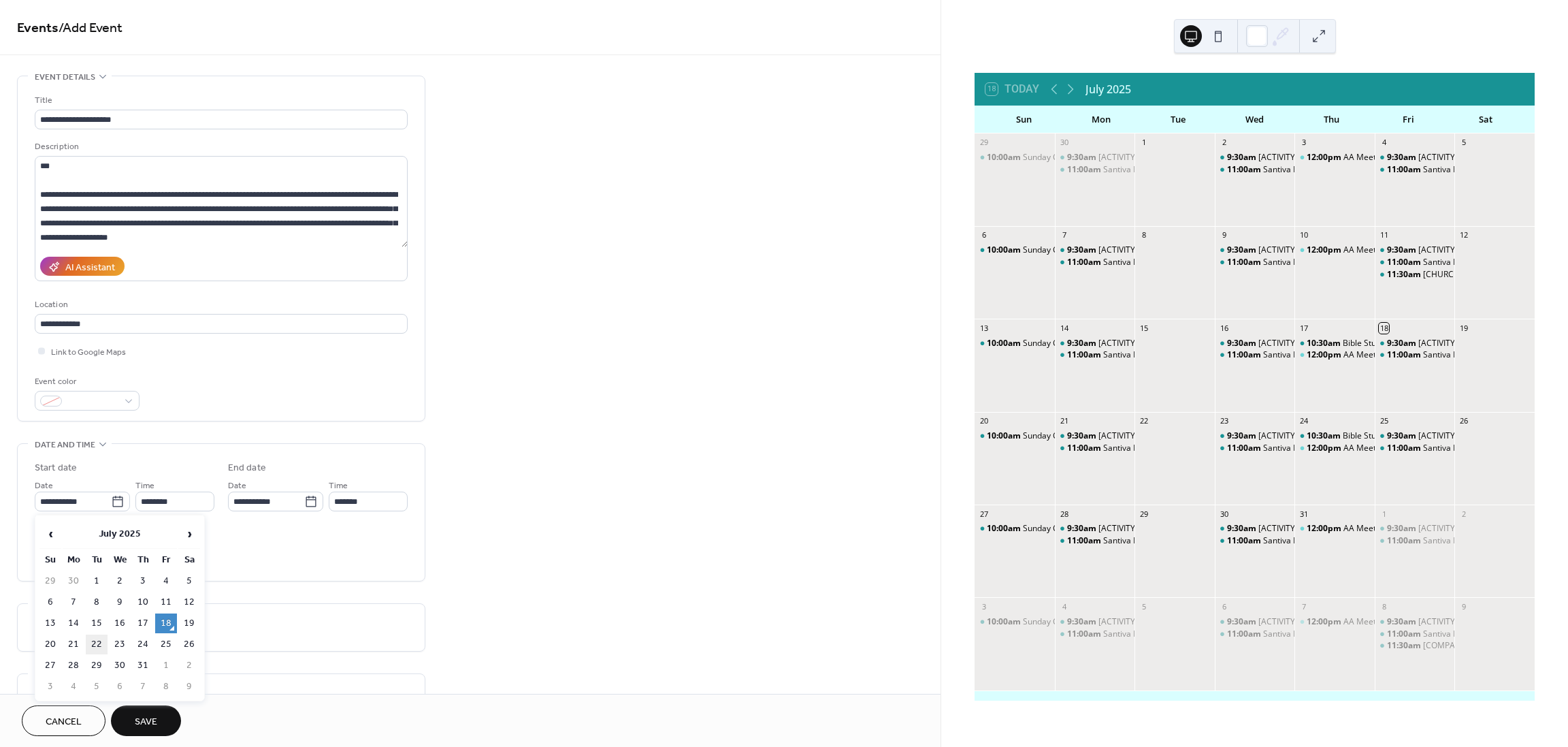 click on "22" at bounding box center (97, 644) 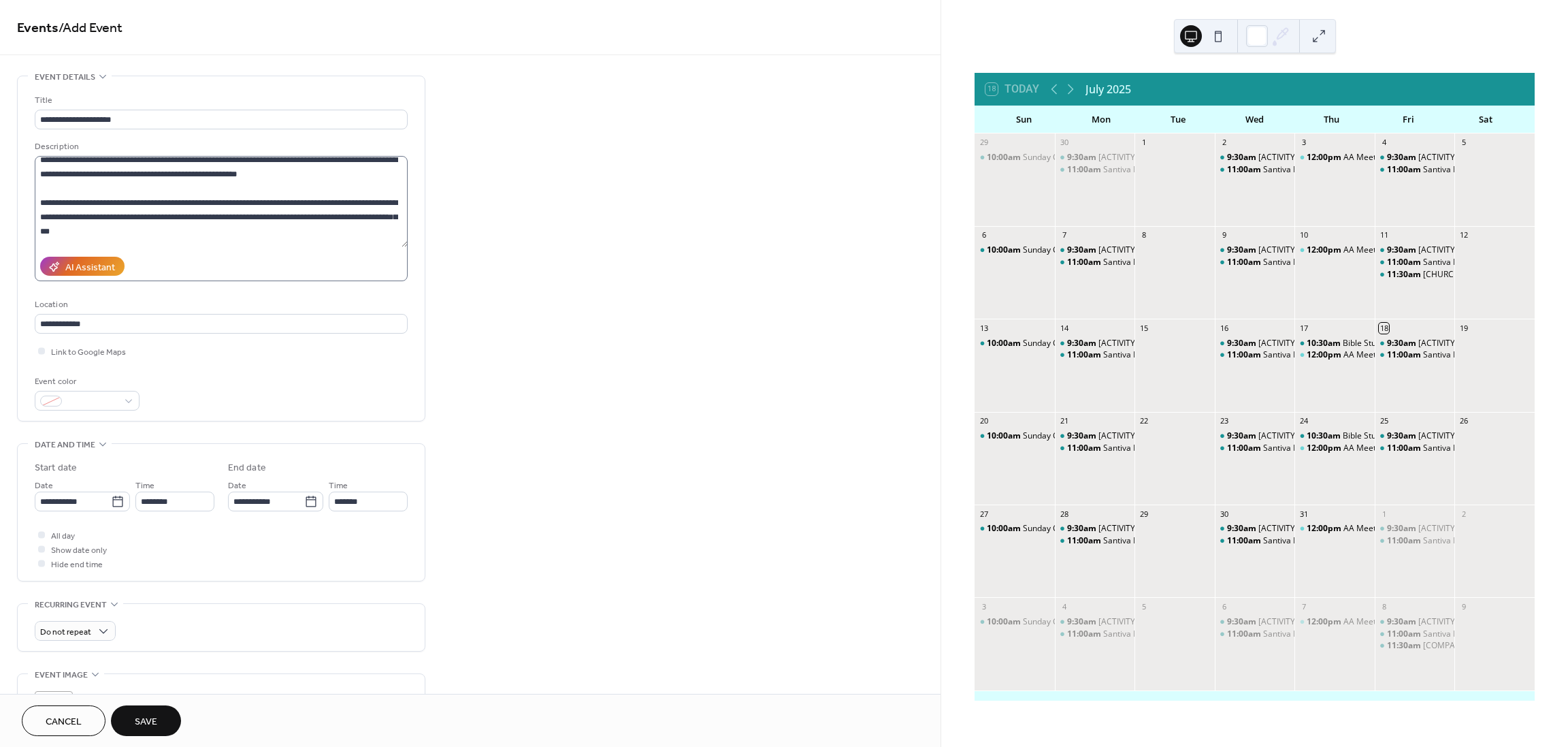 scroll, scrollTop: 0, scrollLeft: 0, axis: both 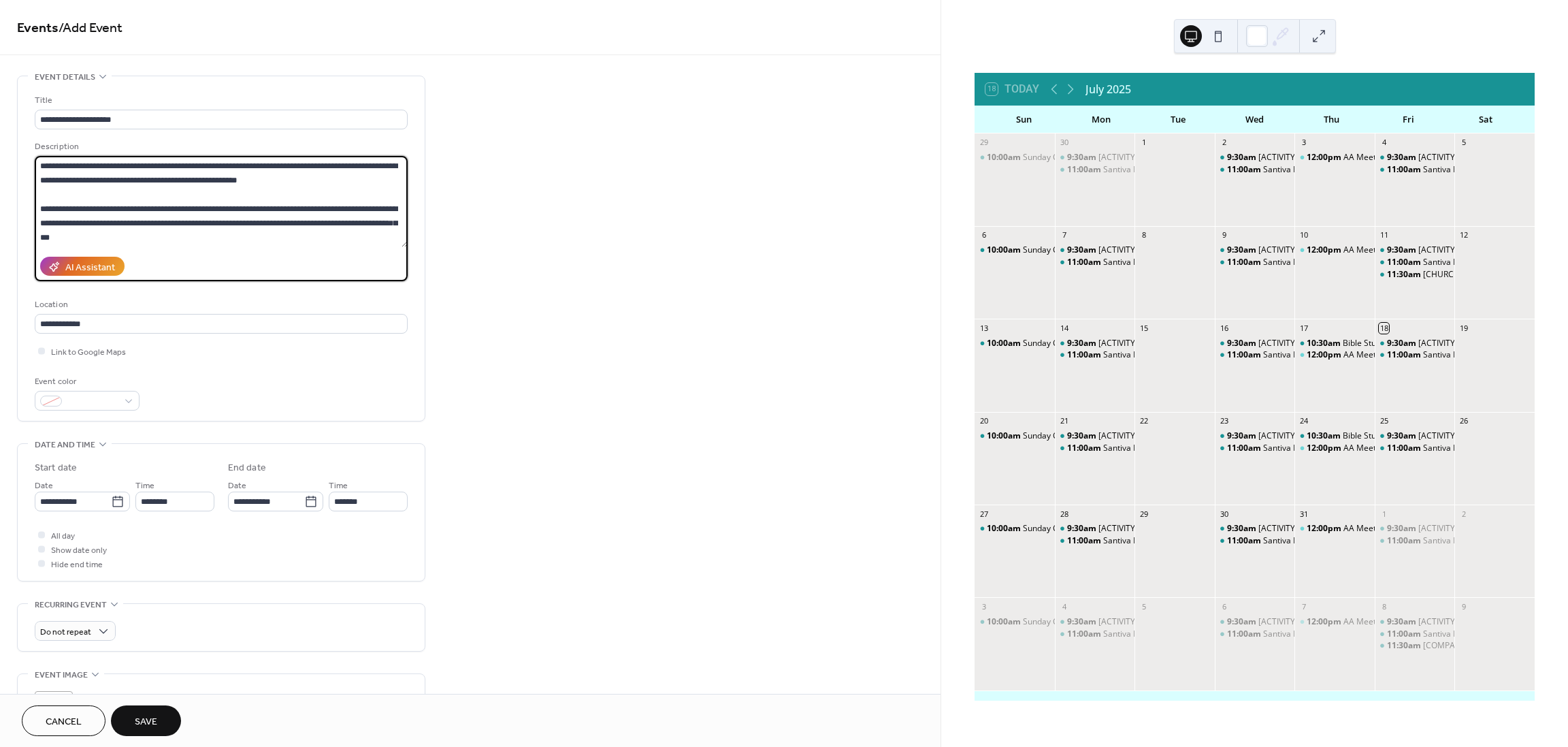 click on "**********" at bounding box center (221, 202) 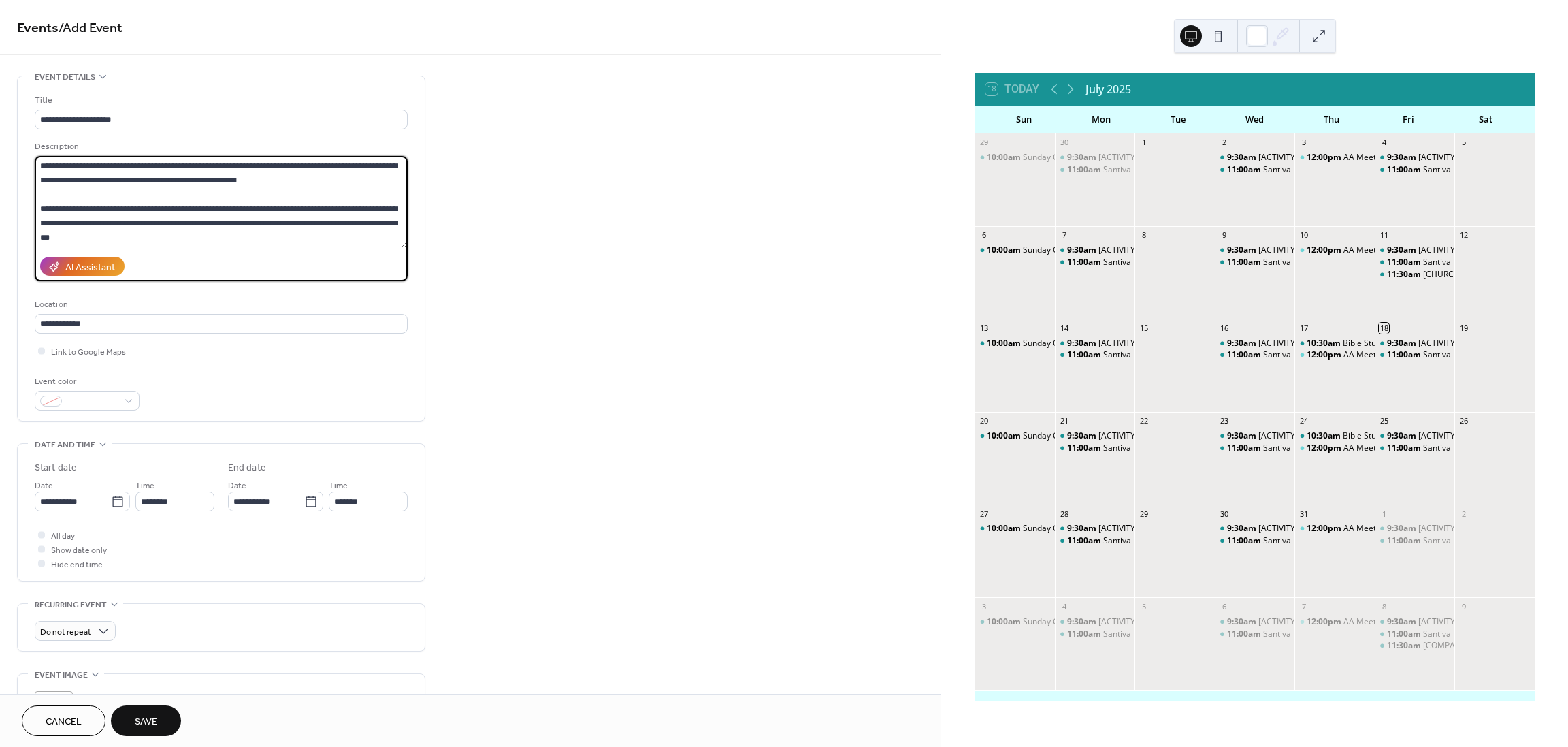 paste on "**********" 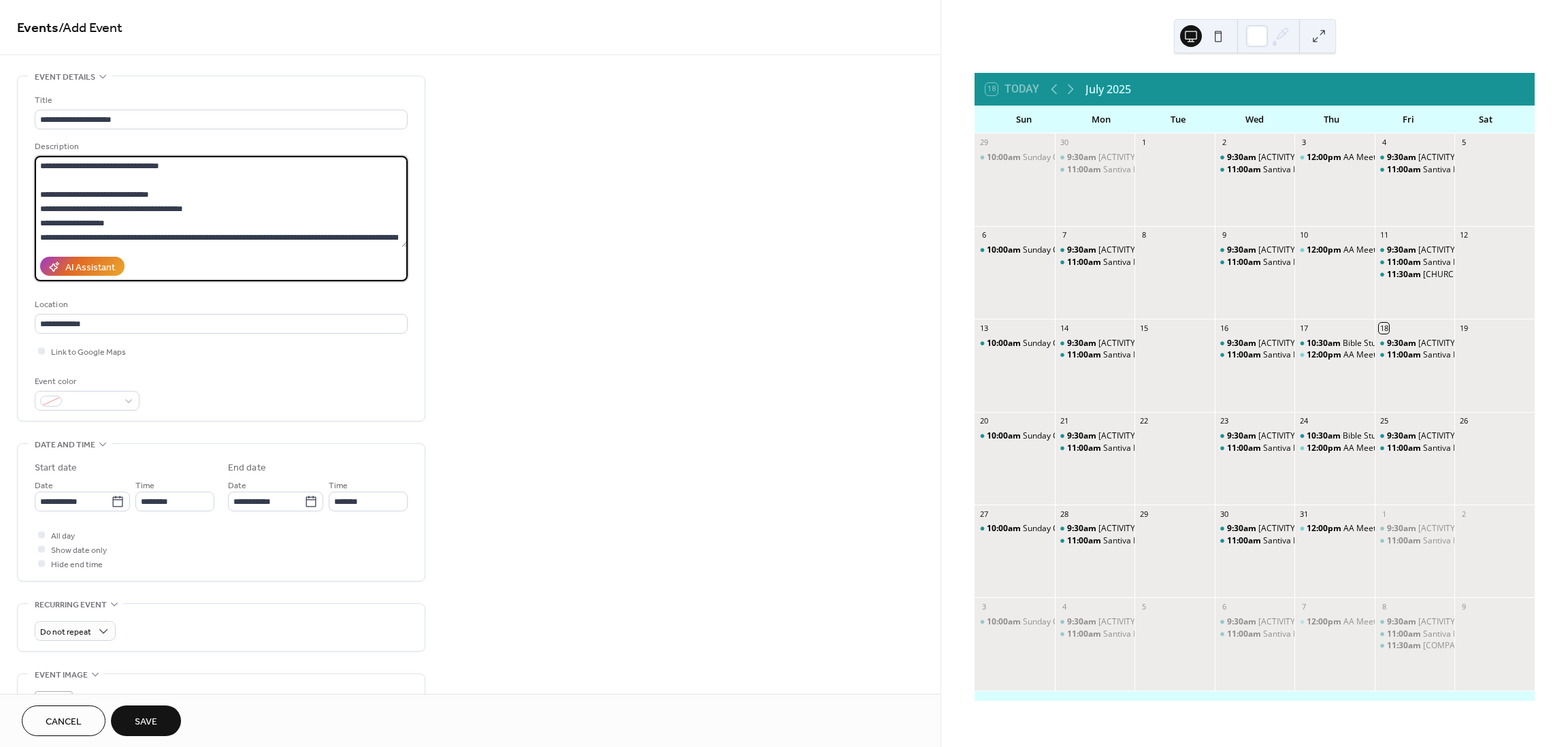 click on "**********" at bounding box center [221, 202] 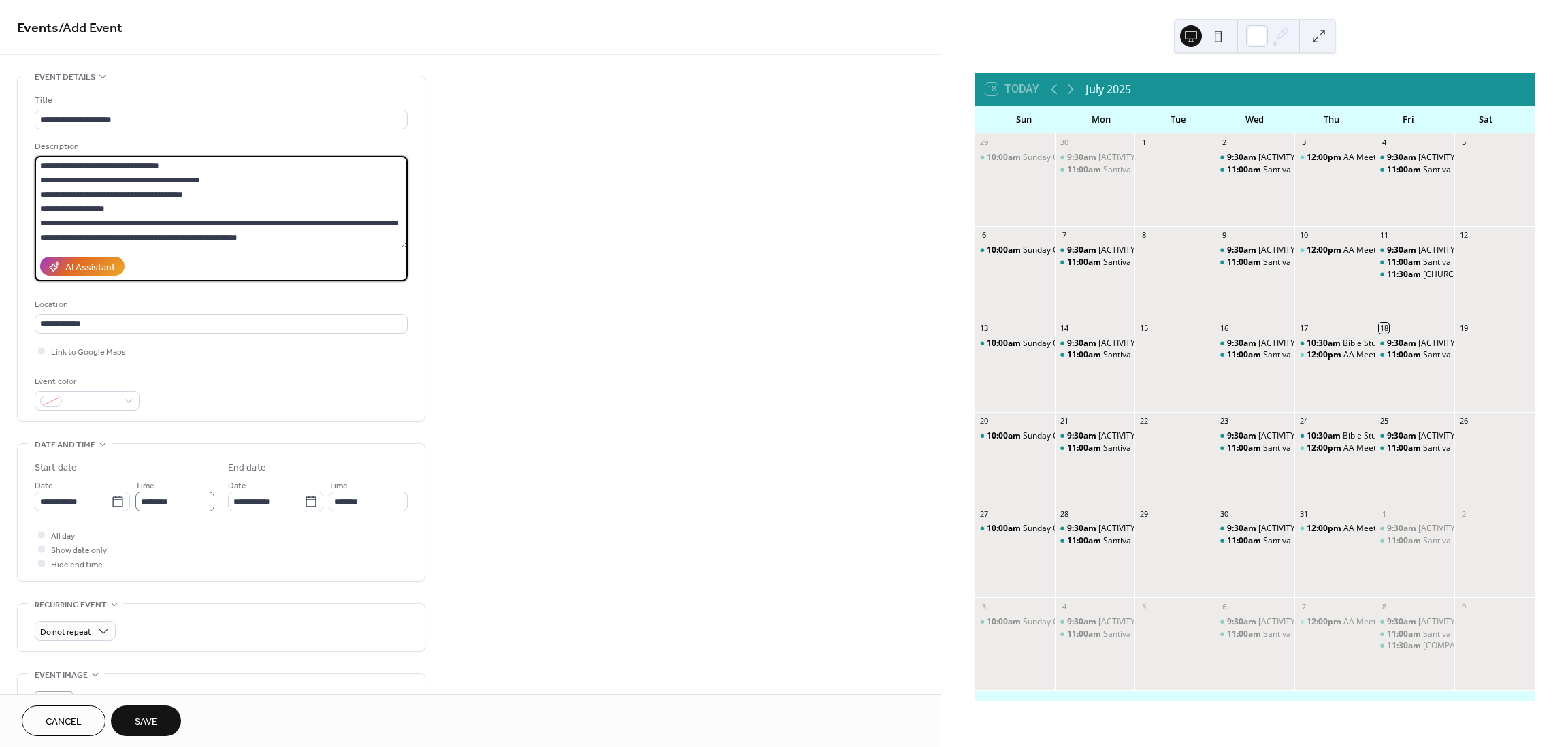 type on "**********" 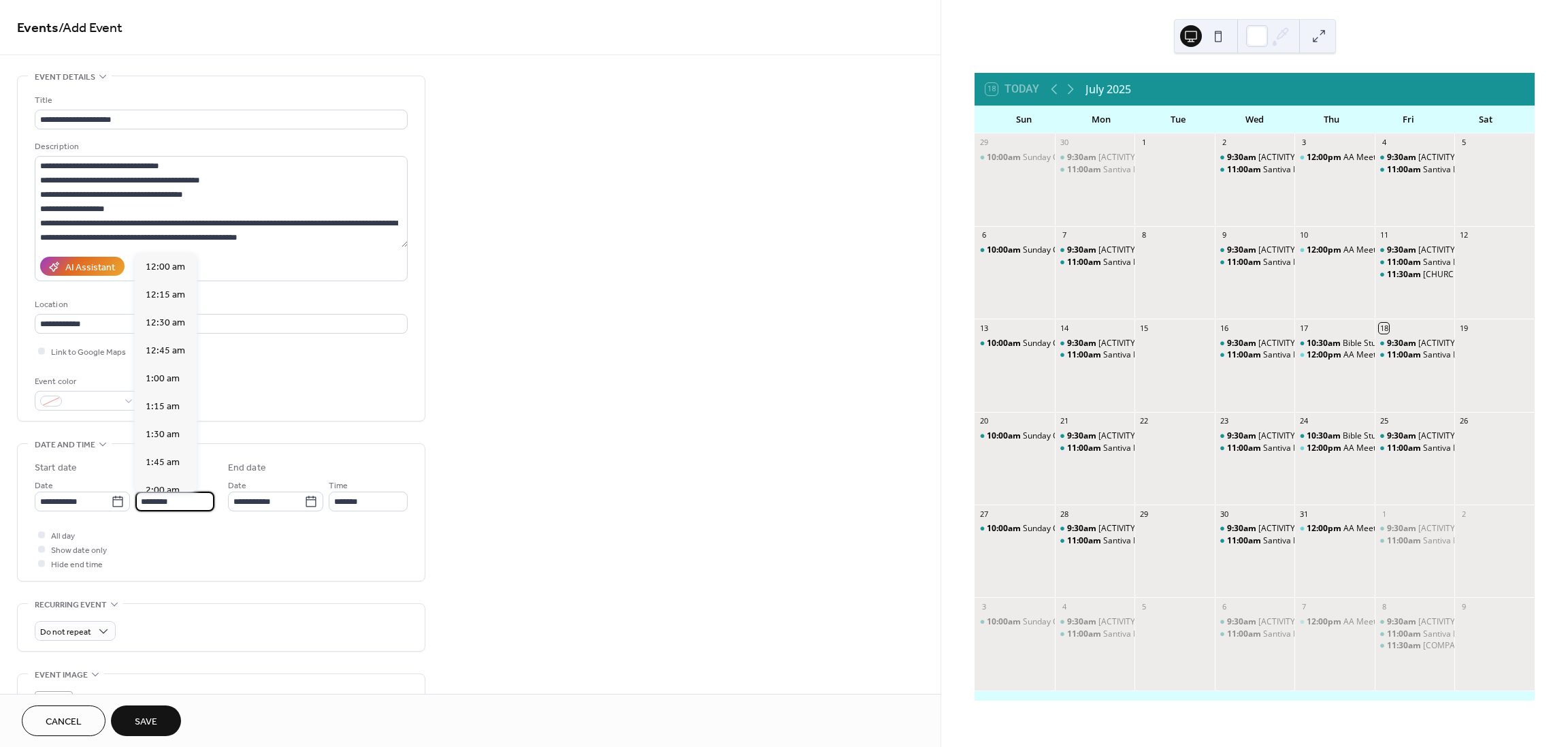 click on "********" at bounding box center (175, 501) 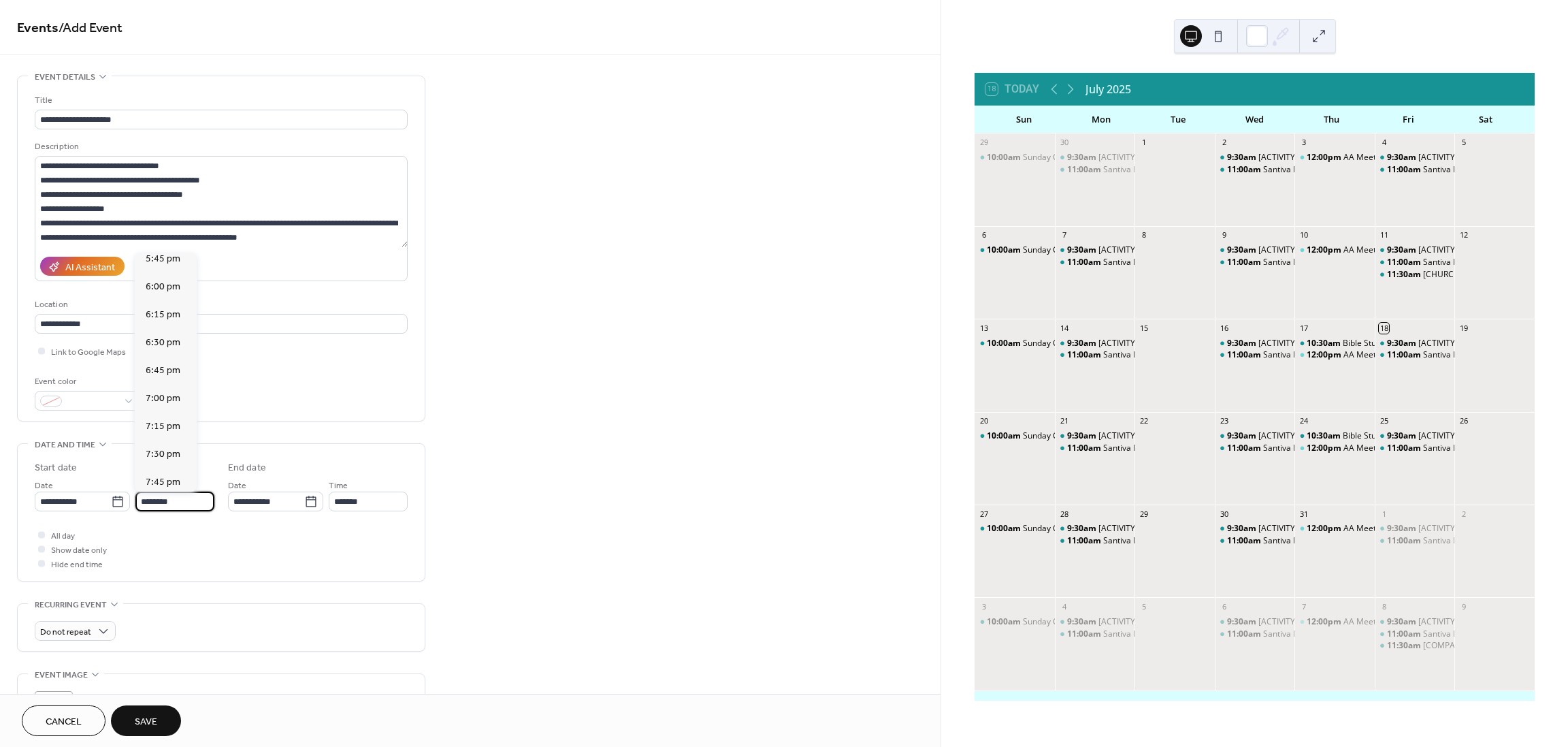 scroll, scrollTop: 2021, scrollLeft: 0, axis: vertical 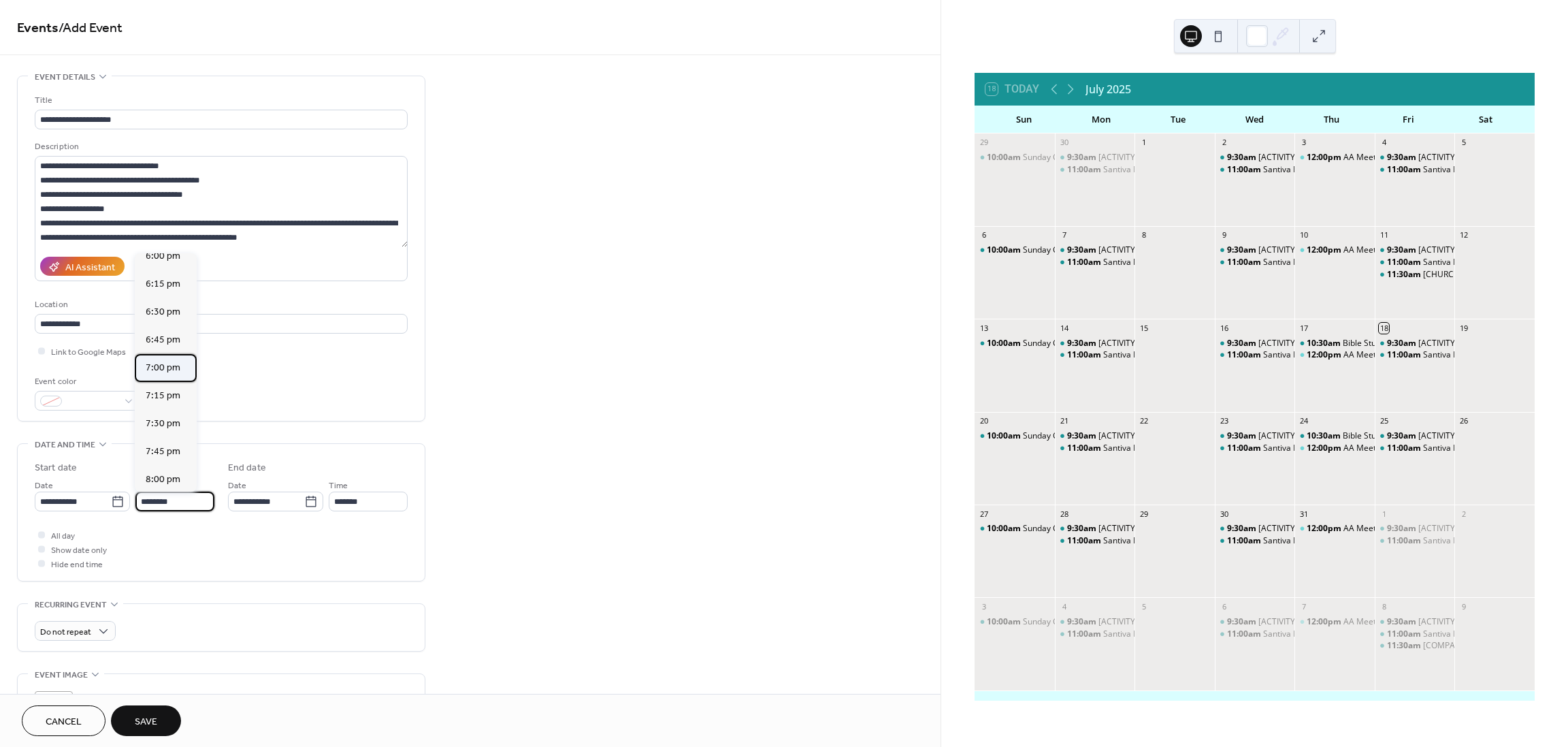 click on "7:00 pm" at bounding box center (163, 368) 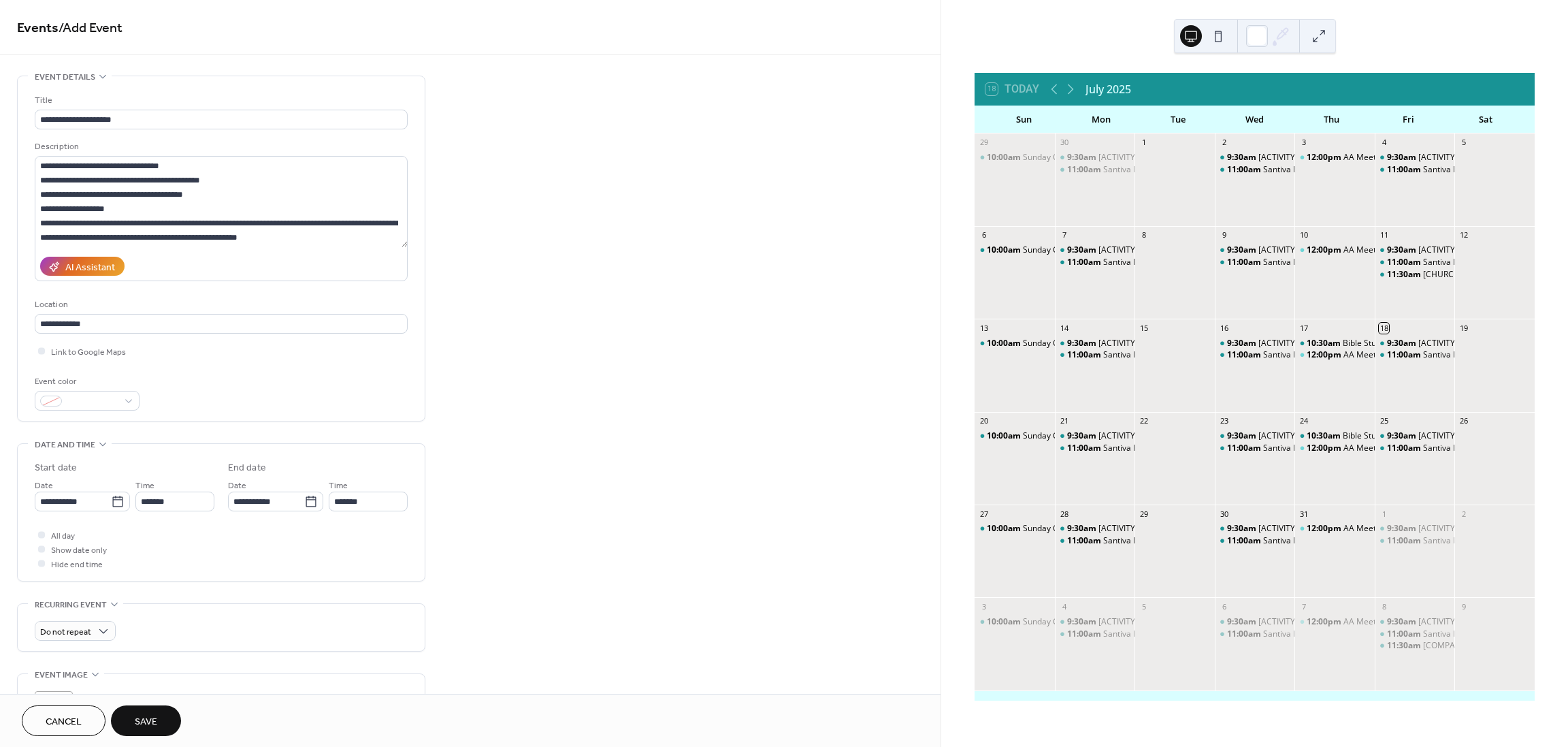 type on "*******" 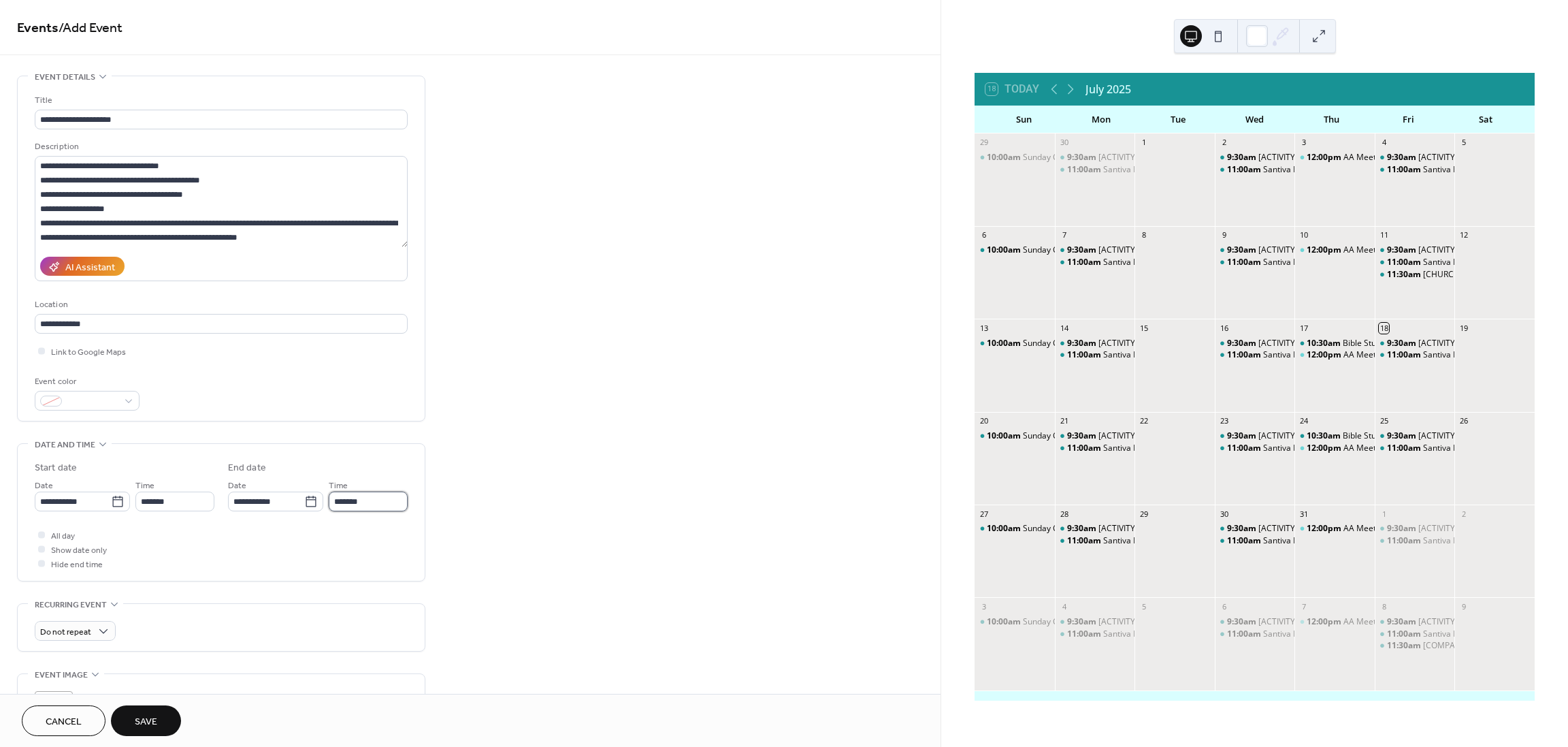 click on "*******" at bounding box center (368, 501) 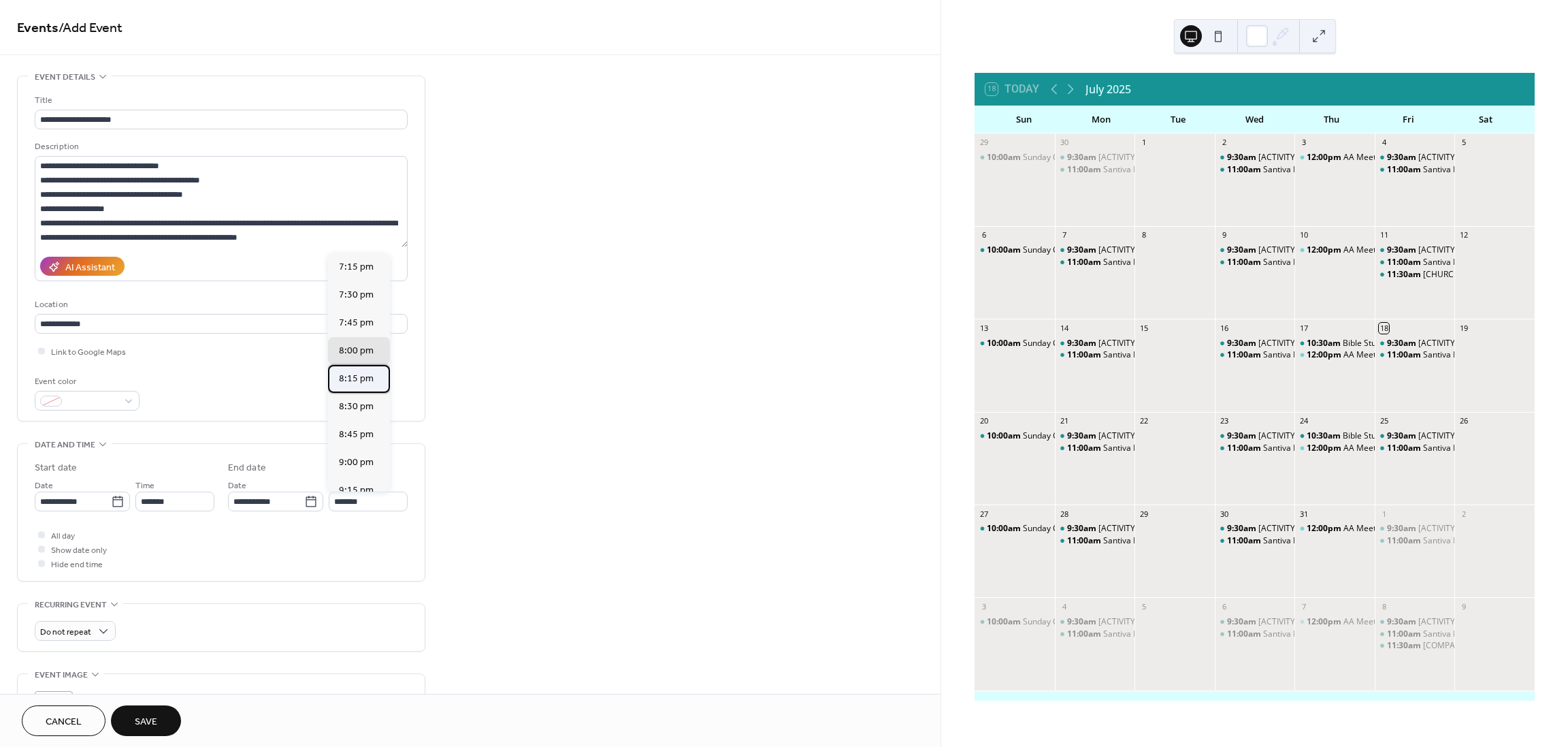 click on "8:15 pm" at bounding box center [356, 379] 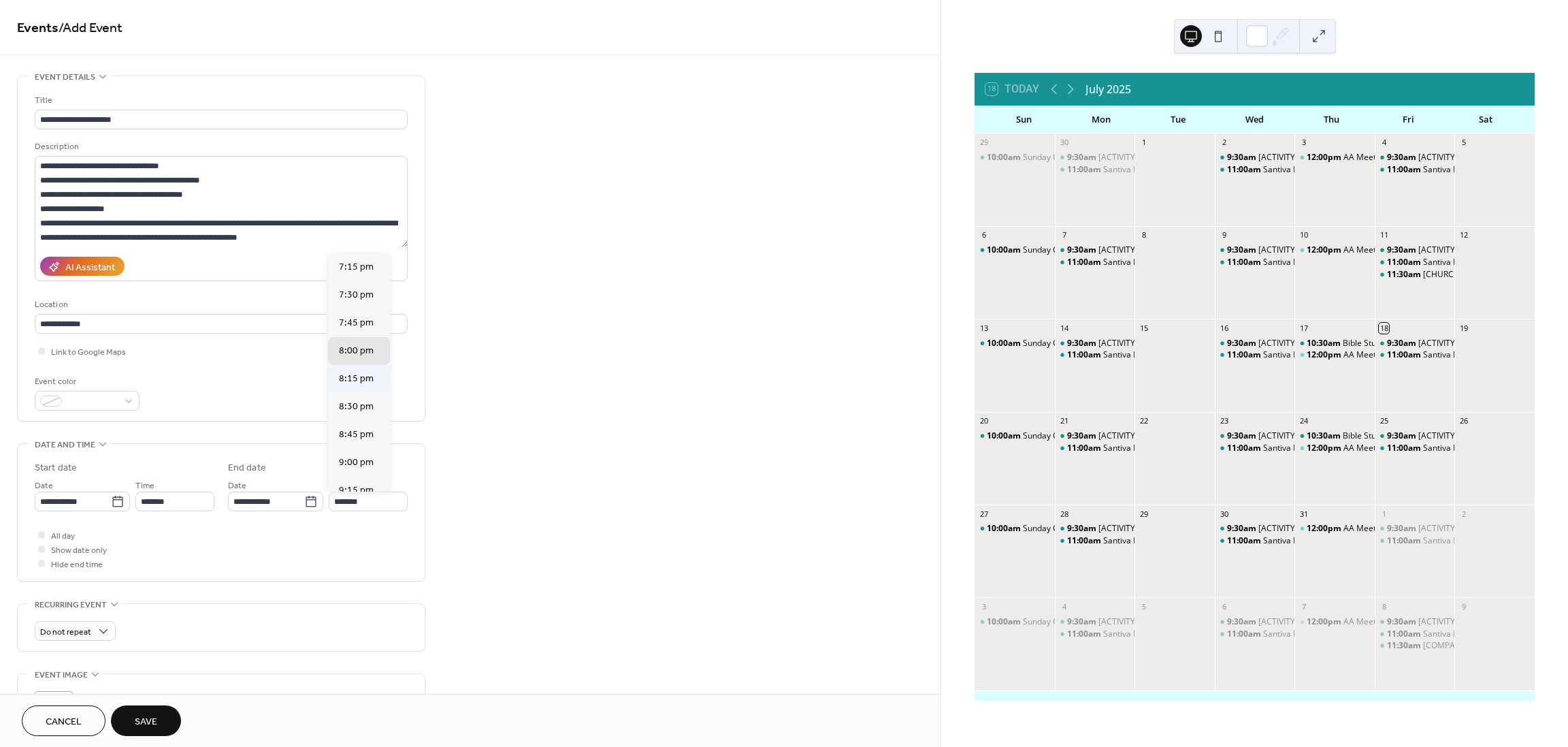 type on "*******" 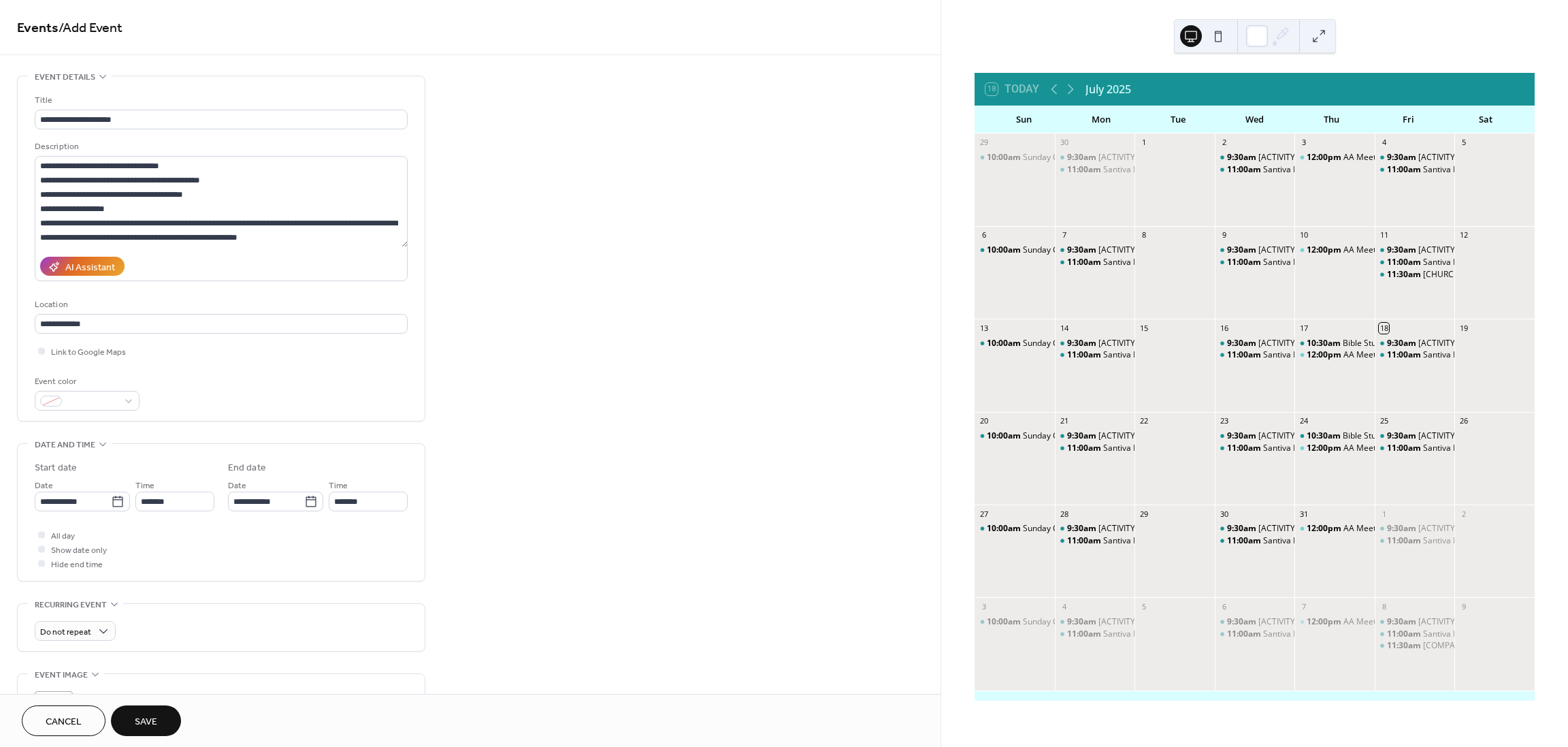click on "Save" at bounding box center [146, 722] 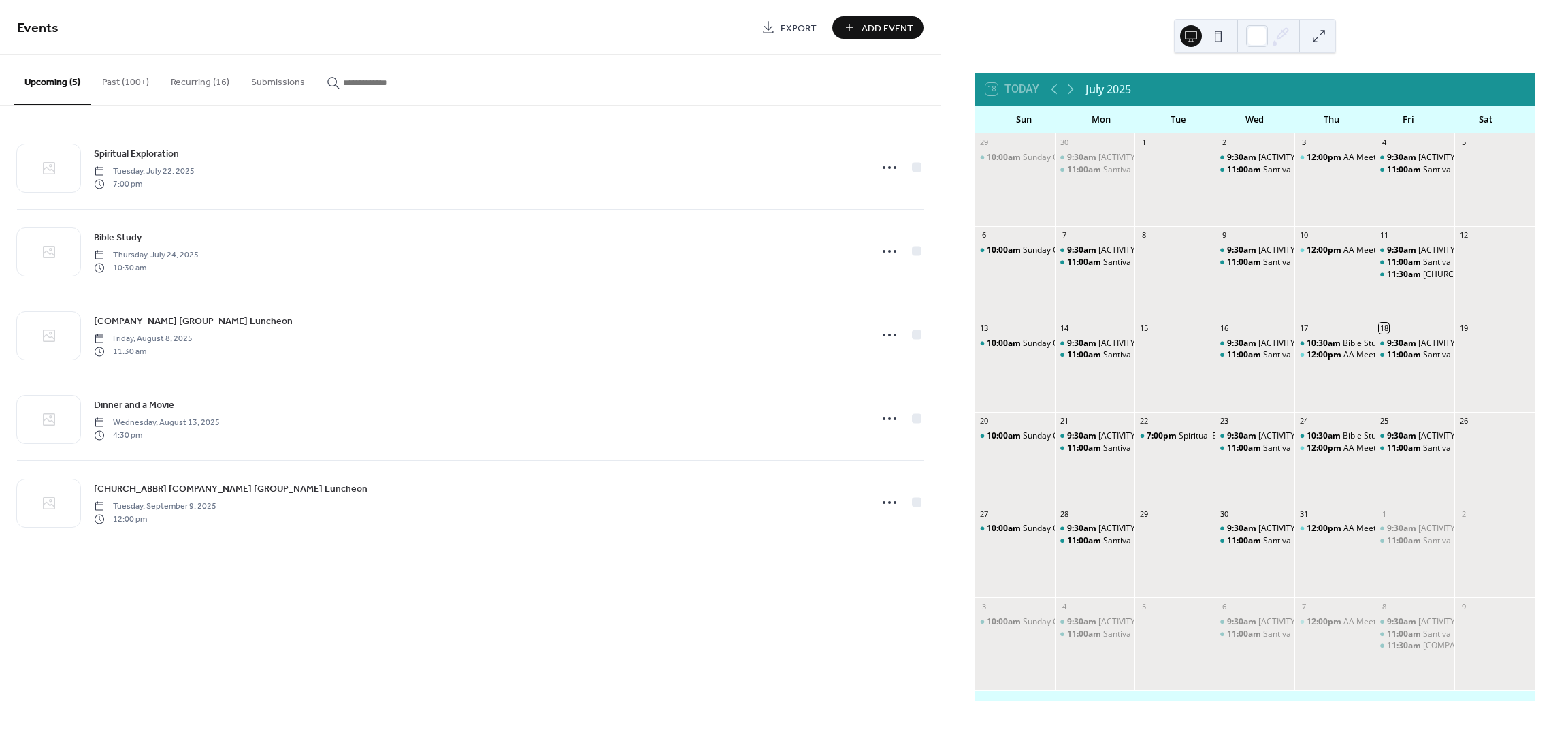 click on "Add Event" at bounding box center [887, 28] 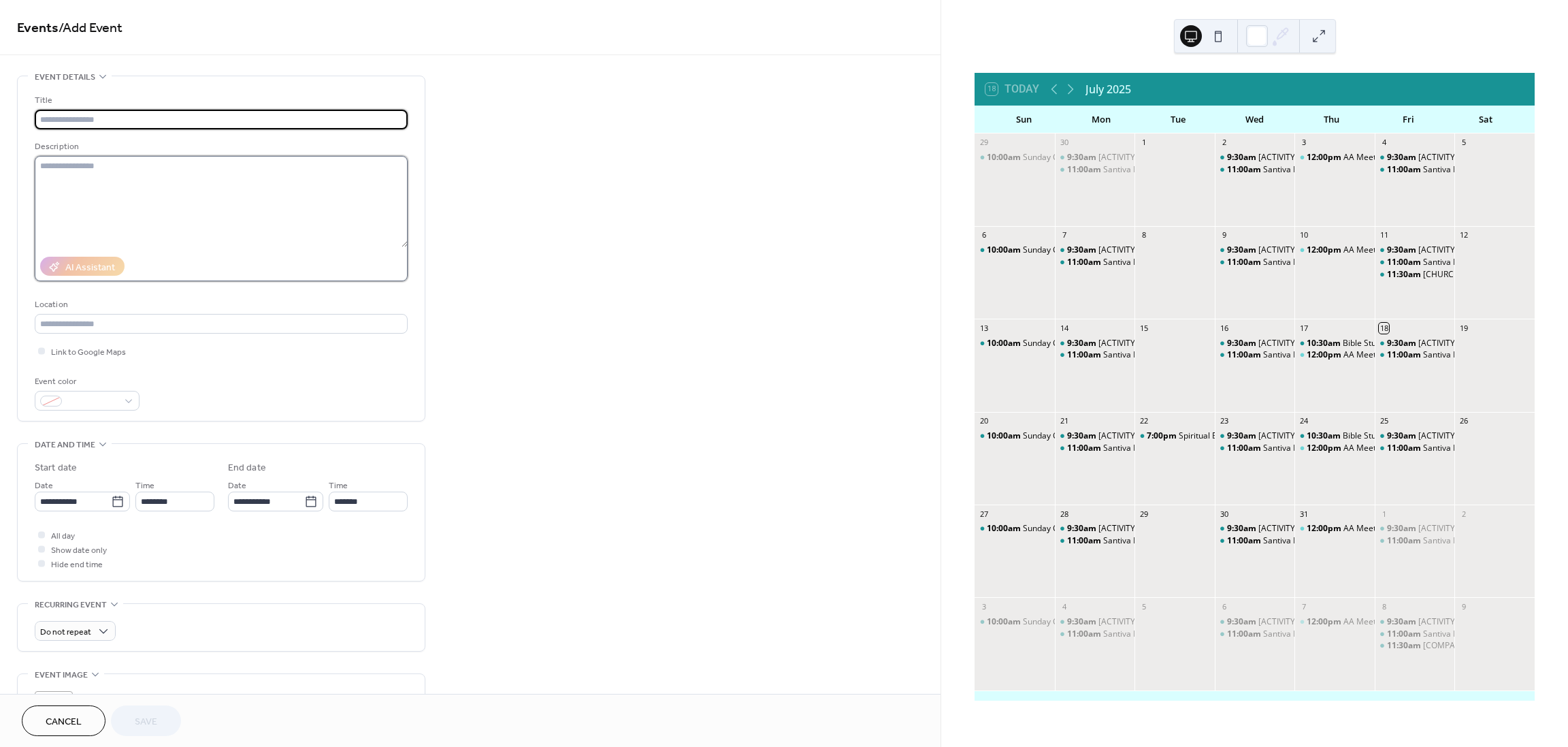 click at bounding box center [221, 202] 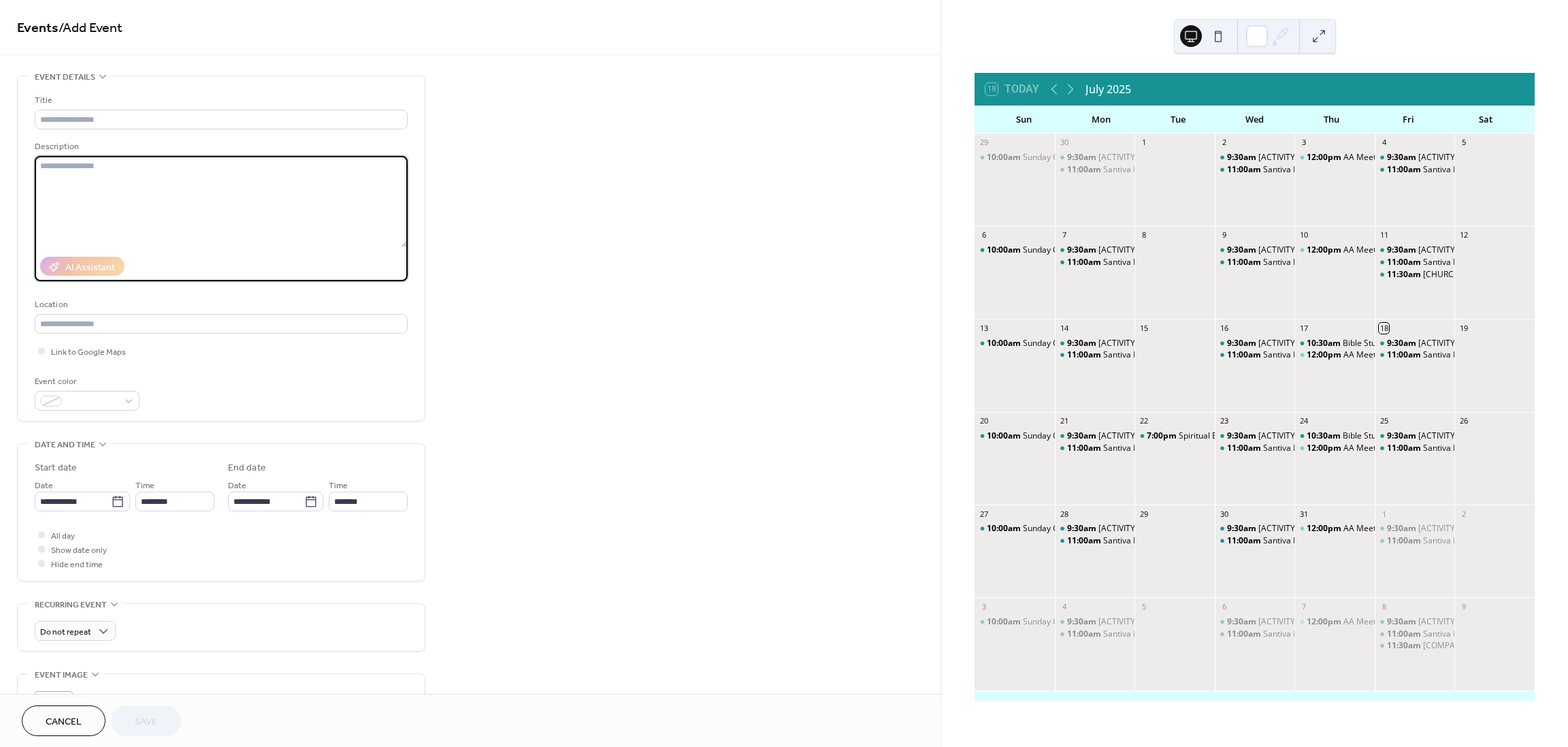paste on "**********" 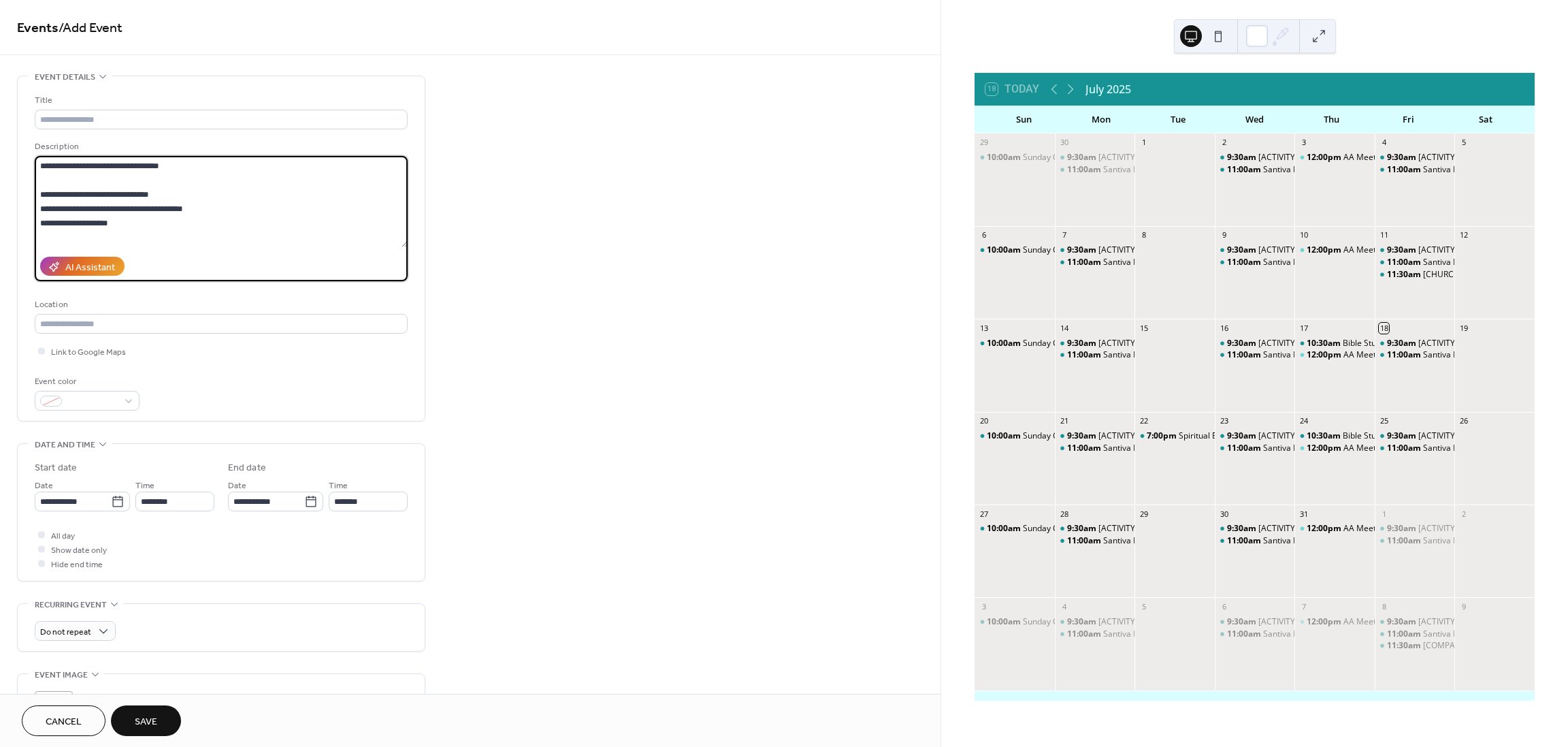 drag, startPoint x: 117, startPoint y: 210, endPoint x: 76, endPoint y: 210, distance: 41 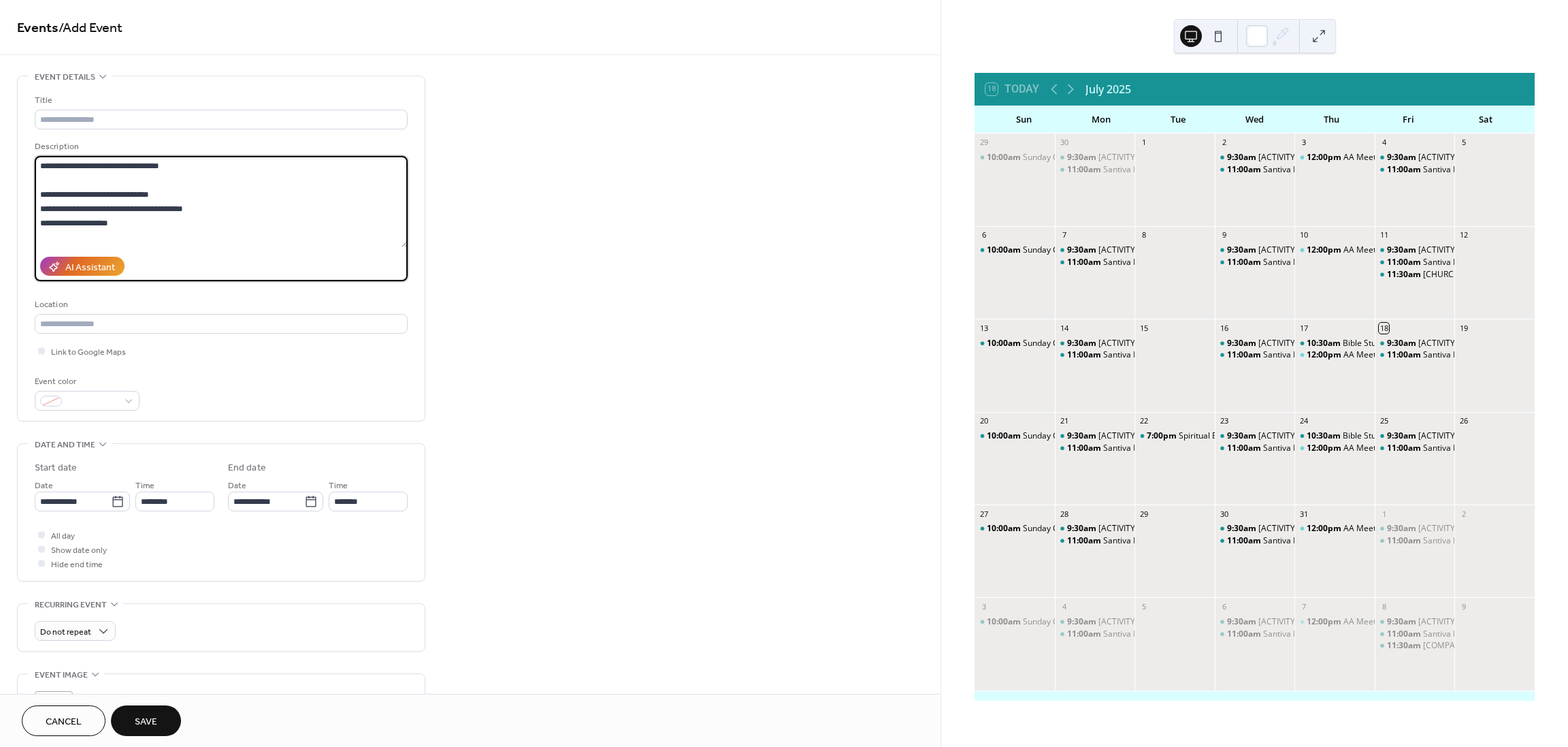 click on "**********" at bounding box center (221, 202) 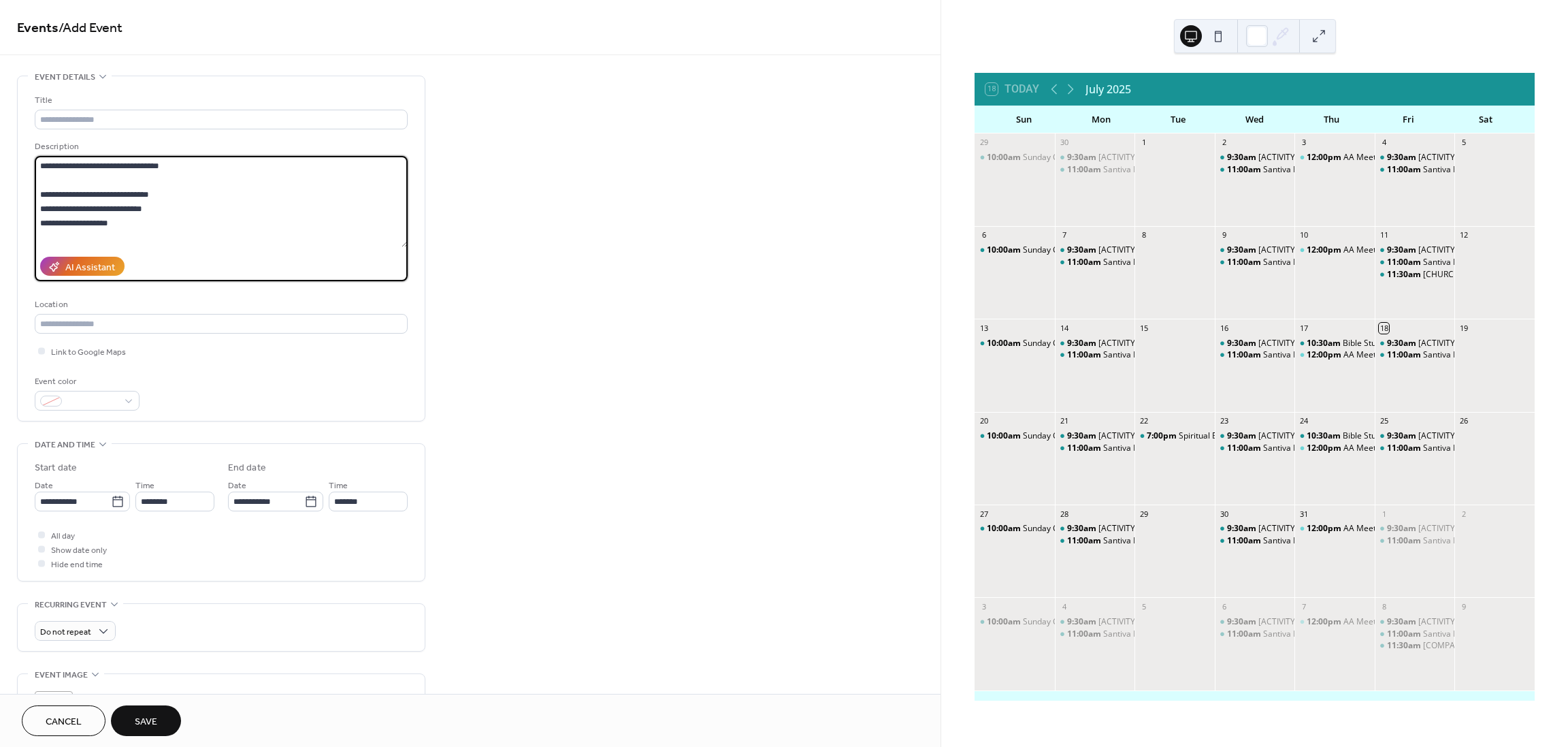 drag, startPoint x: 200, startPoint y: 163, endPoint x: 27, endPoint y: 153, distance: 173.28878 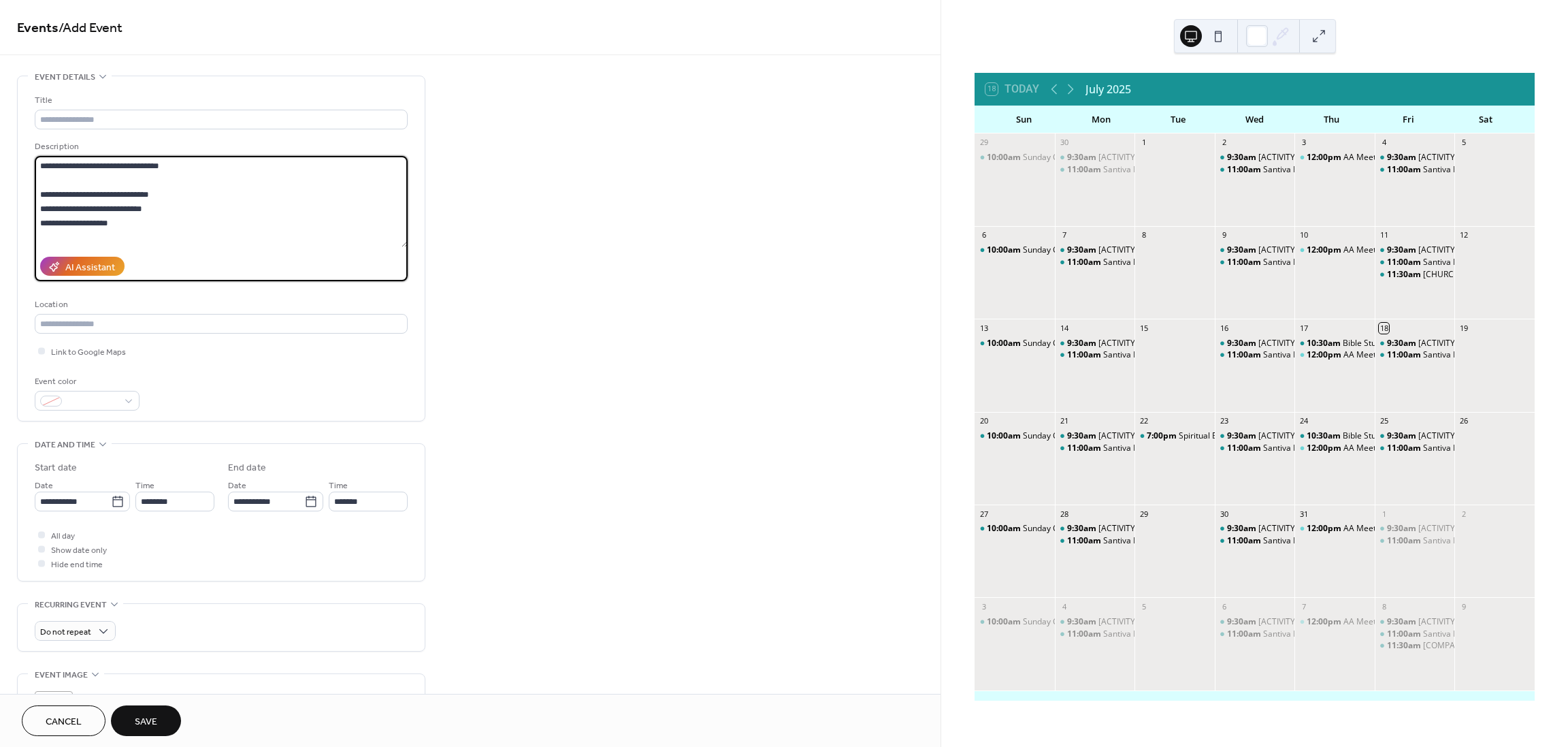 click on "**********" at bounding box center (221, 249) 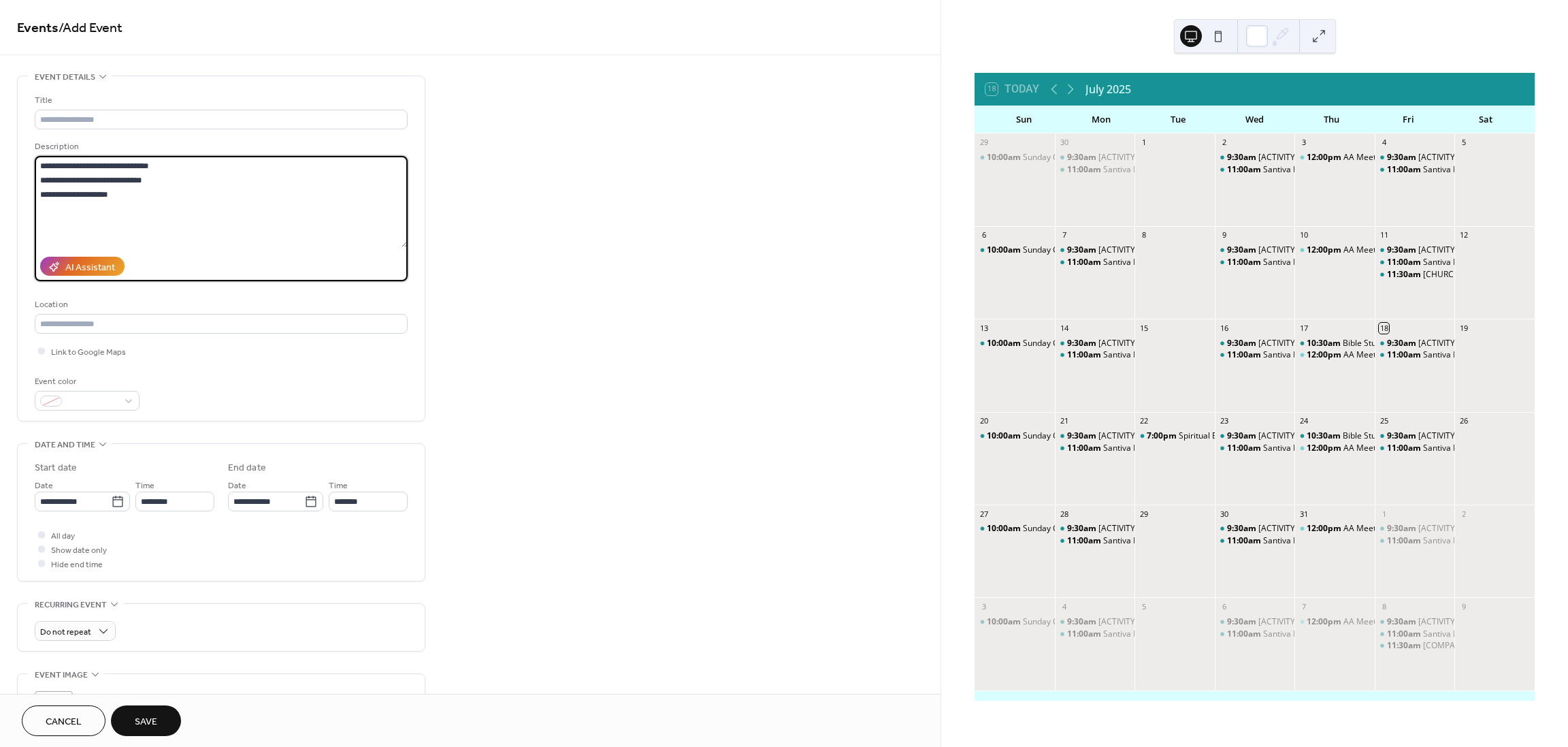 click on "**********" at bounding box center (221, 202) 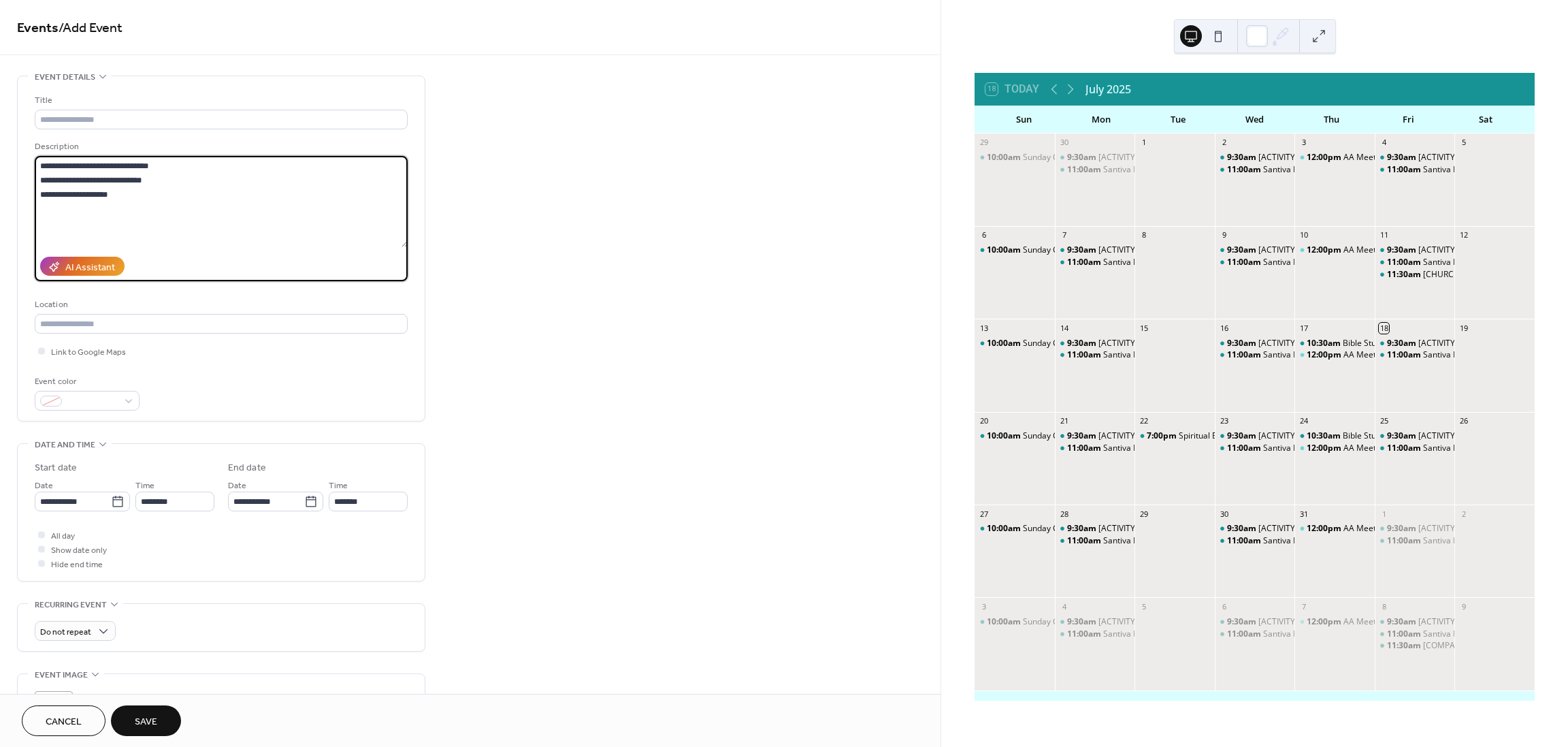 paste on "**********" 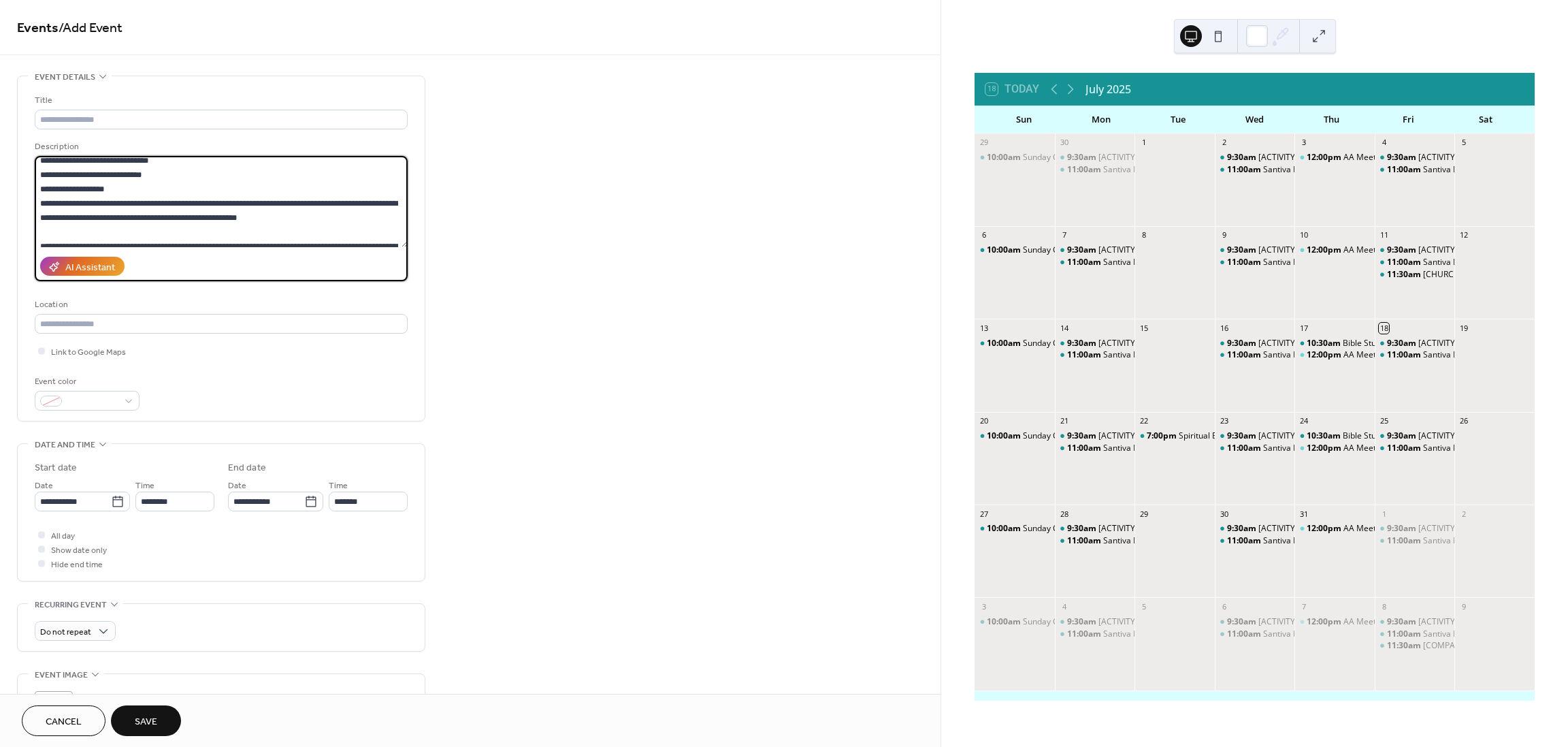 scroll, scrollTop: 0, scrollLeft: 0, axis: both 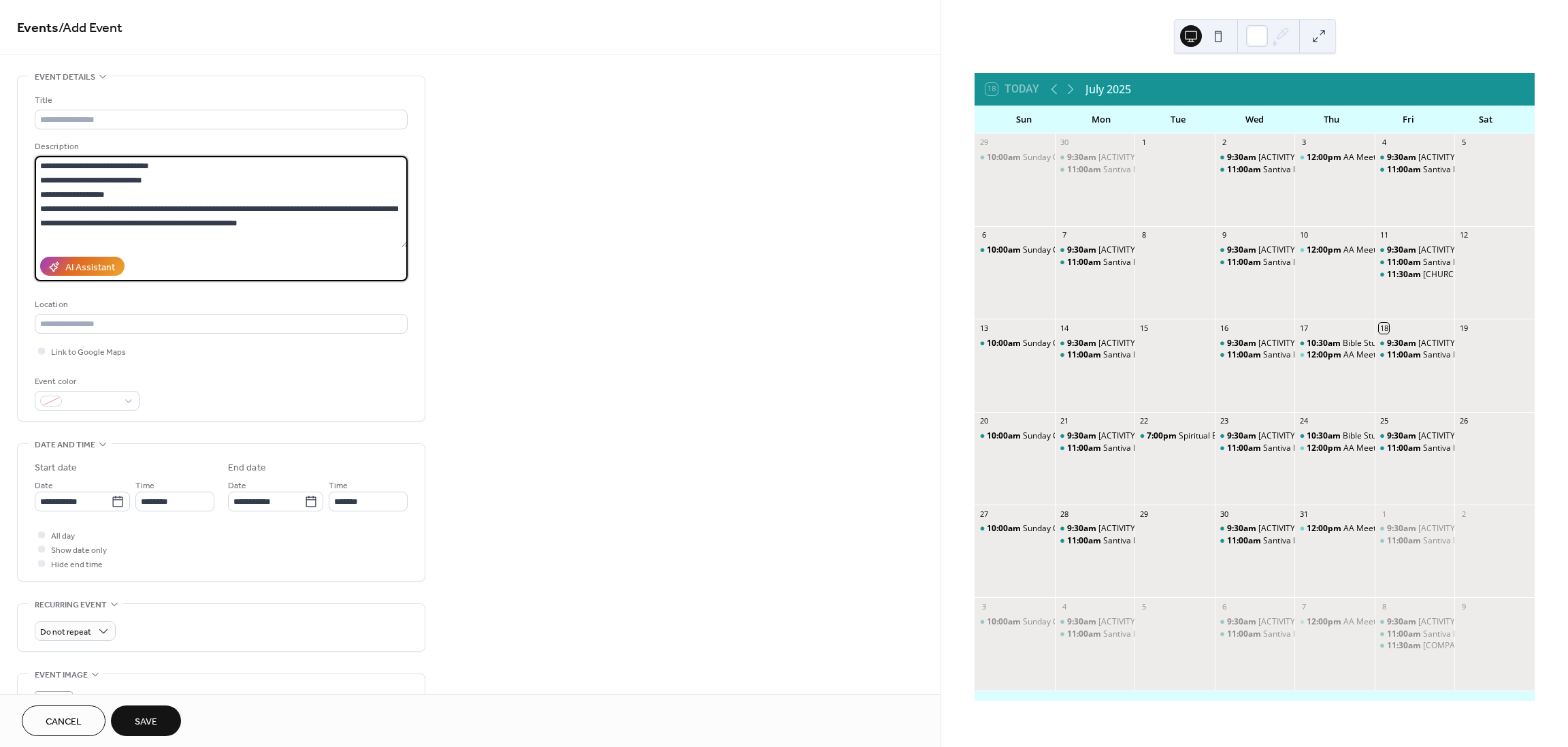 click on "**********" at bounding box center (221, 202) 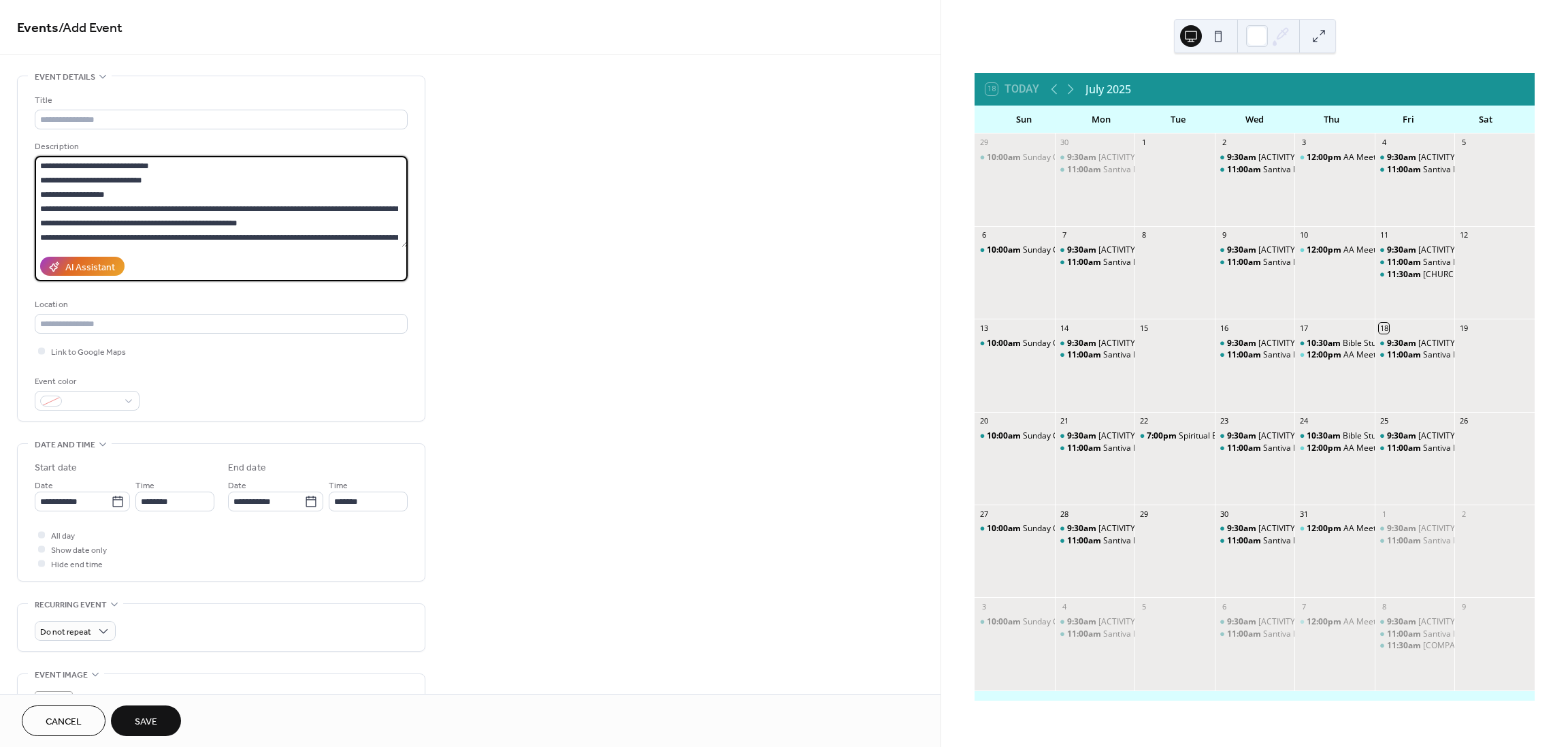 click on "**********" at bounding box center [221, 202] 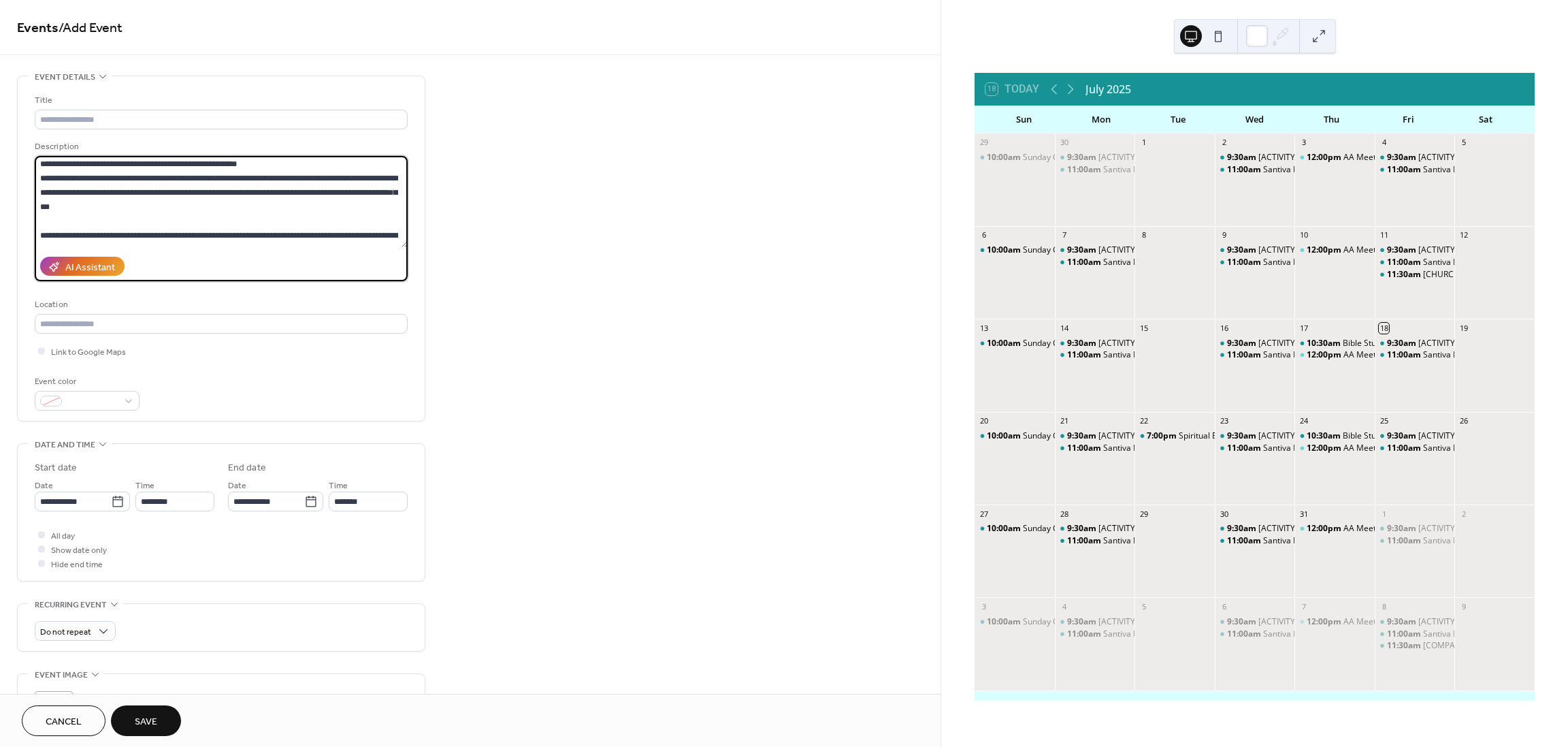 scroll, scrollTop: 68, scrollLeft: 0, axis: vertical 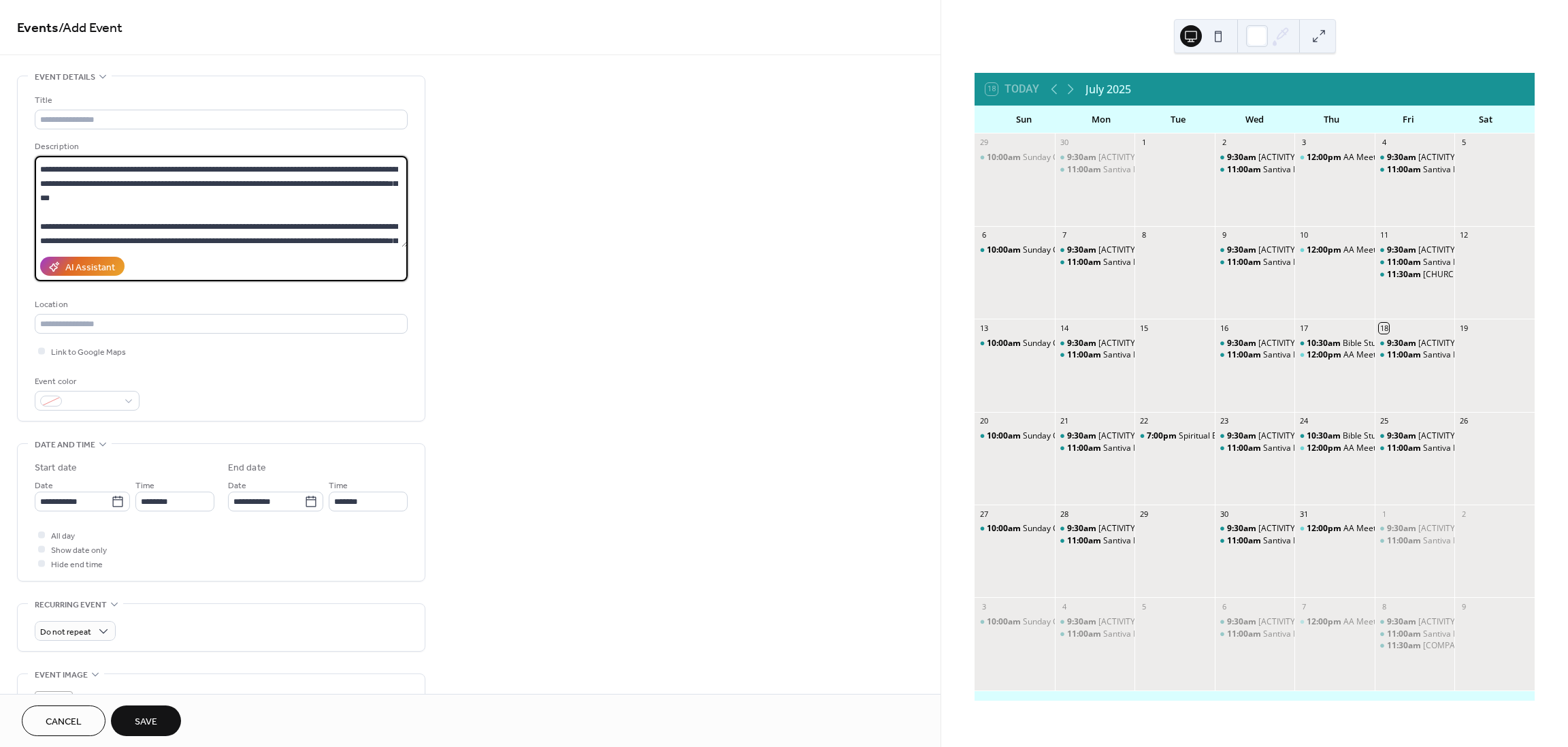 click on "**********" at bounding box center (221, 202) 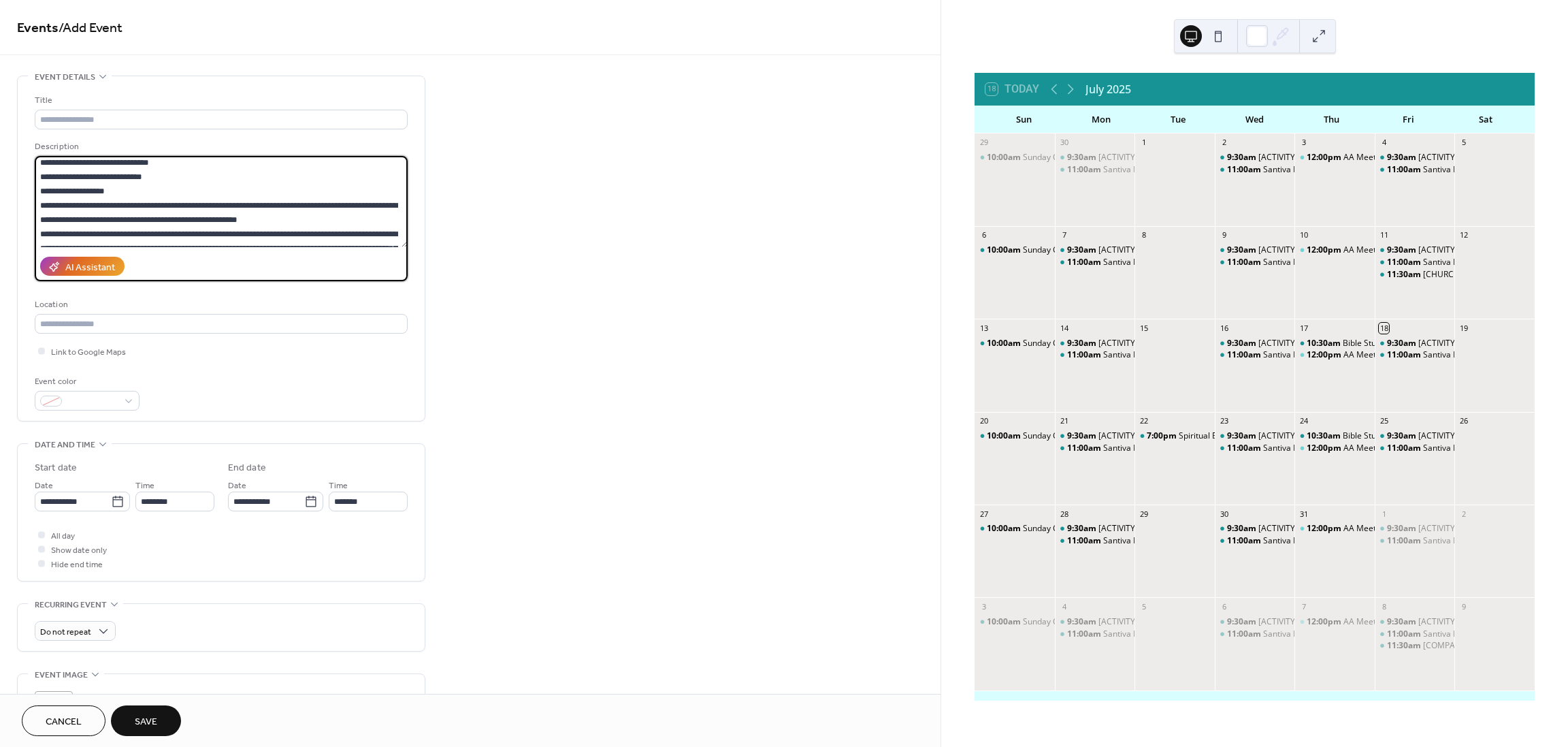 scroll, scrollTop: 0, scrollLeft: 0, axis: both 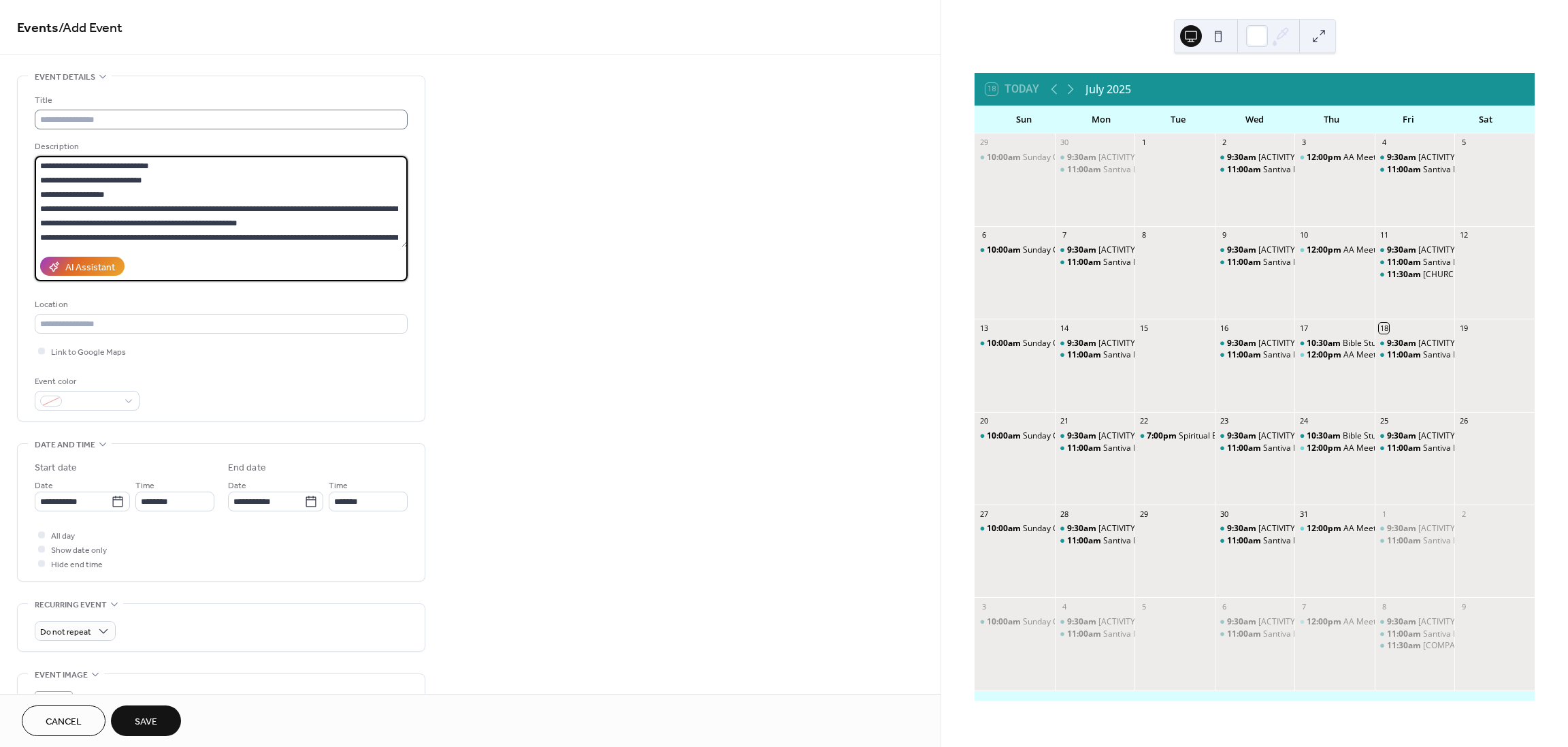 type on "**********" 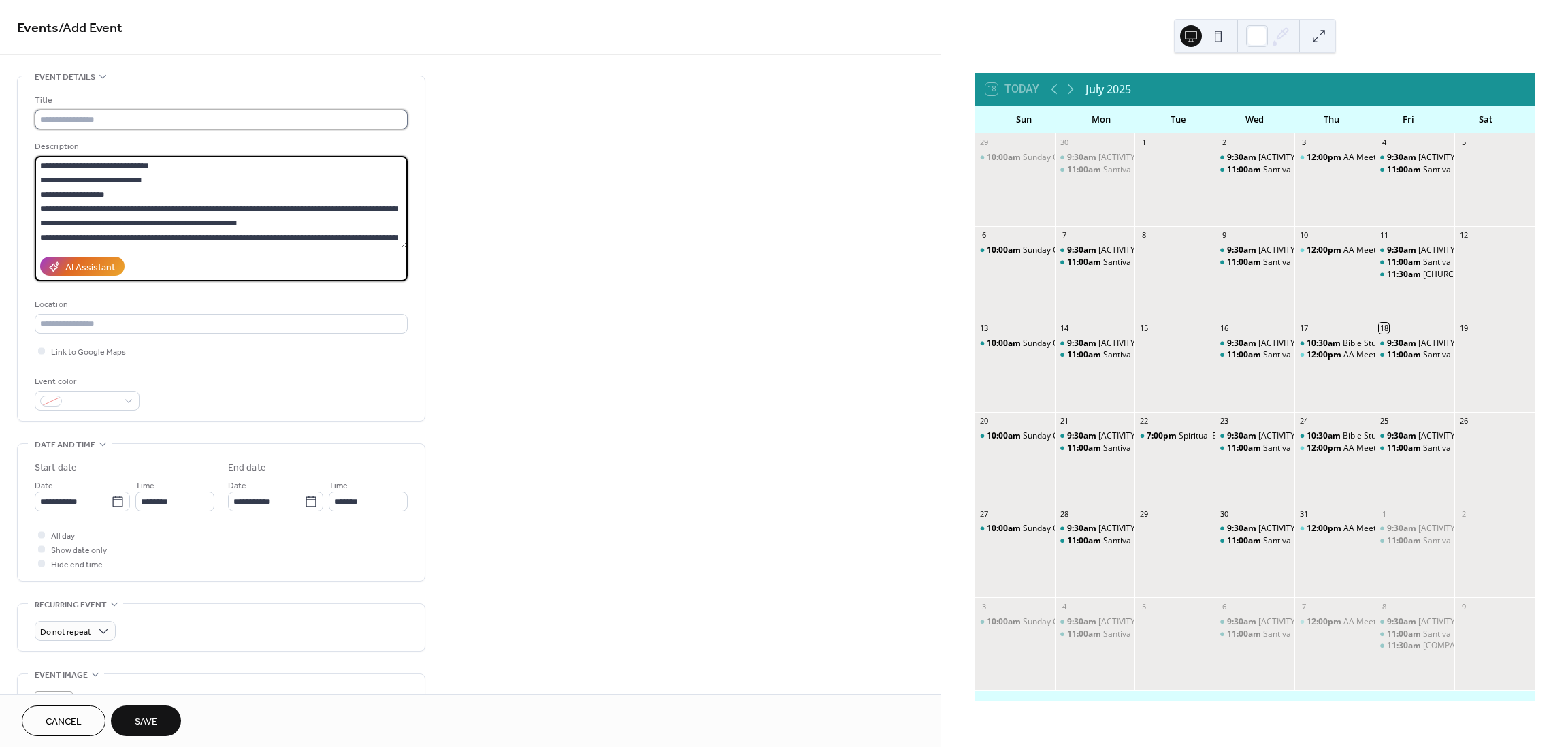 click at bounding box center (221, 119) 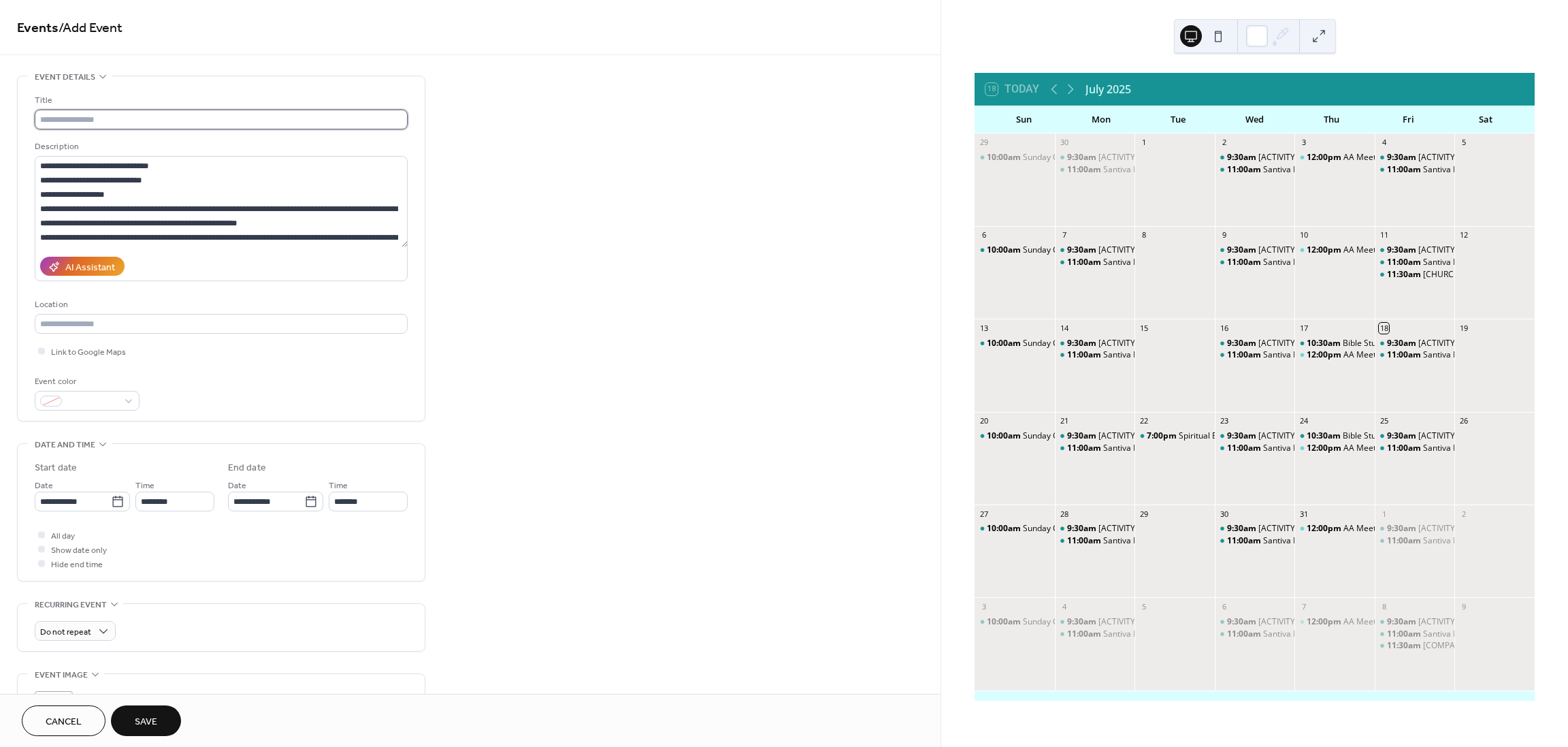 click at bounding box center (221, 119) 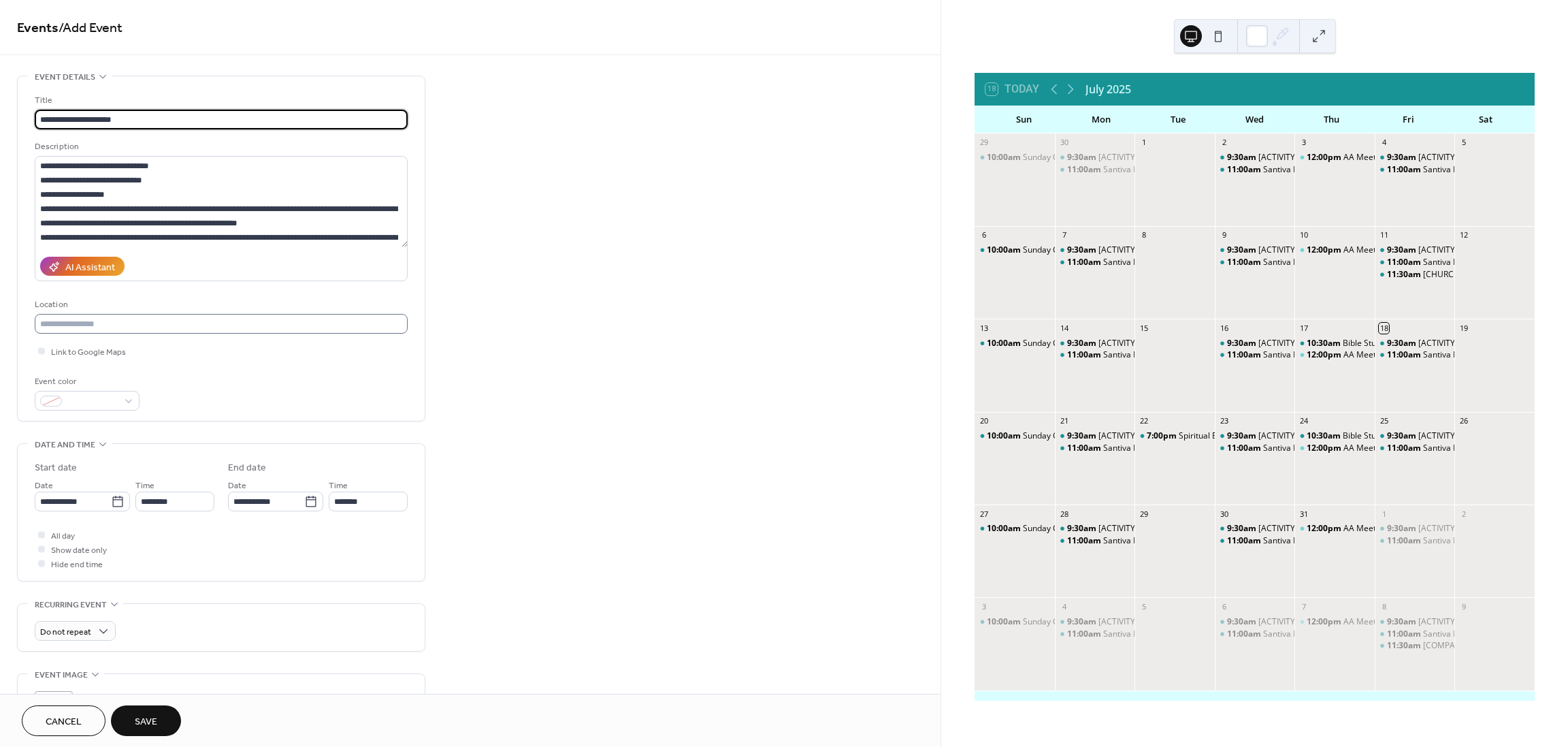 type on "**********" 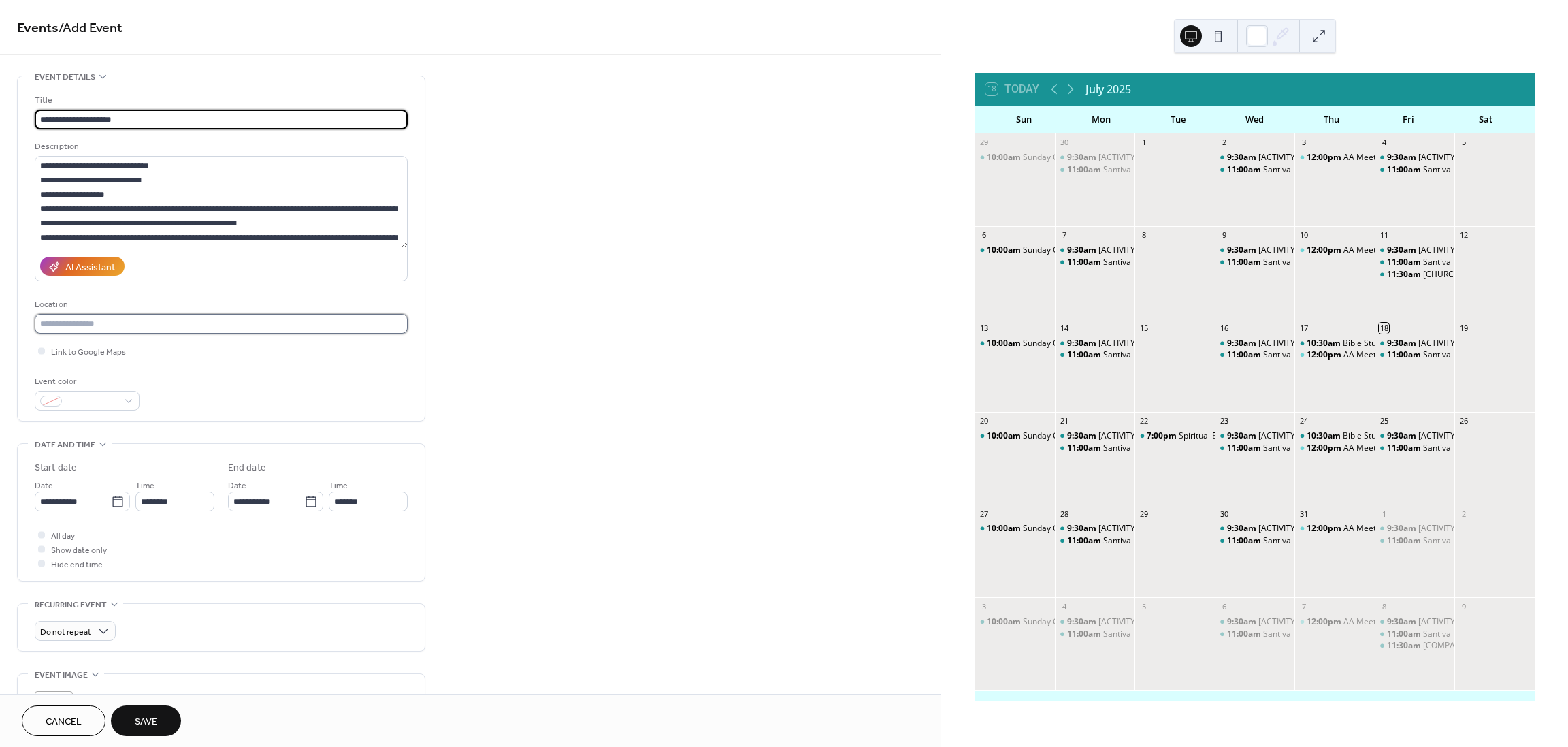 click at bounding box center [221, 323] 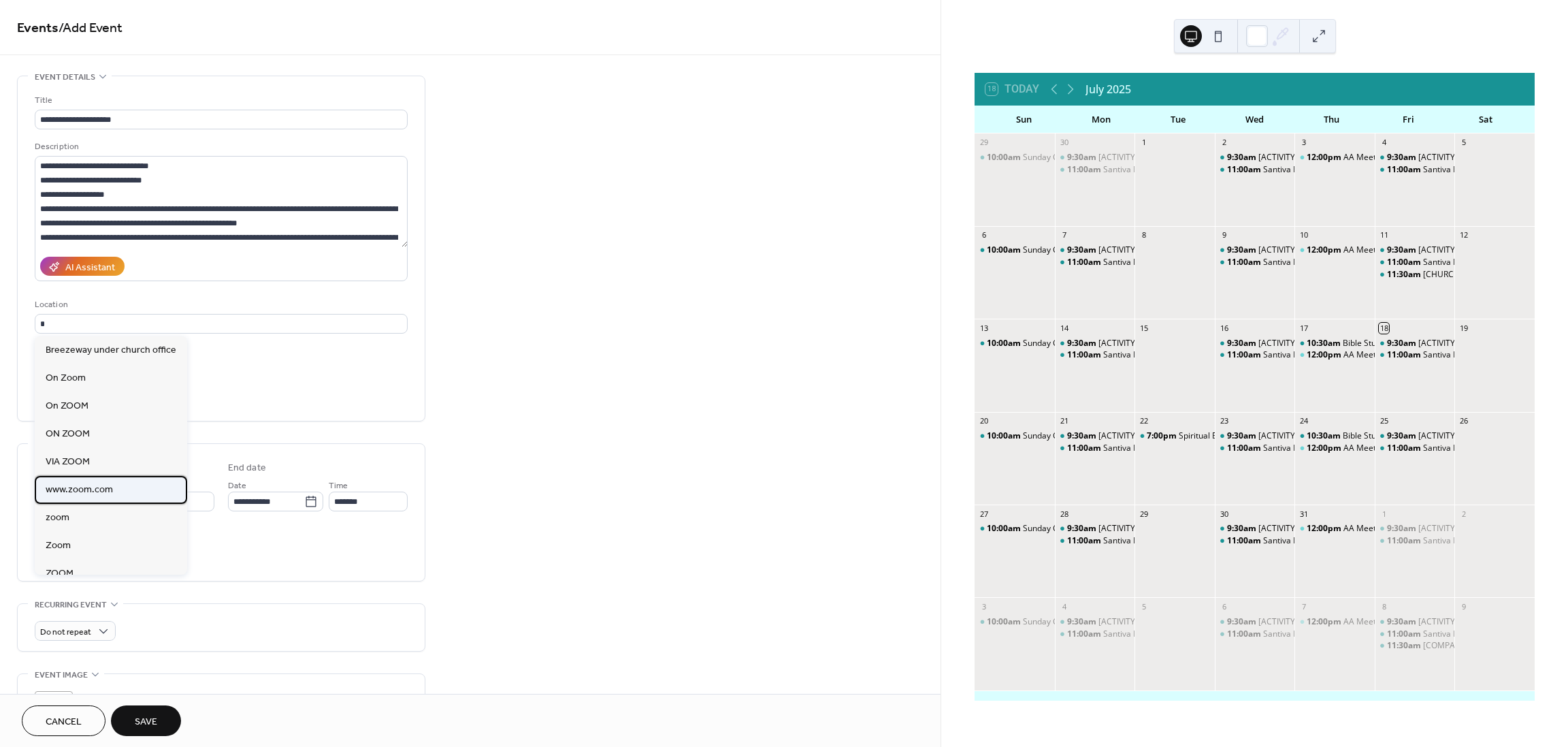 click on "www.zoom.com" at bounding box center (79, 490) 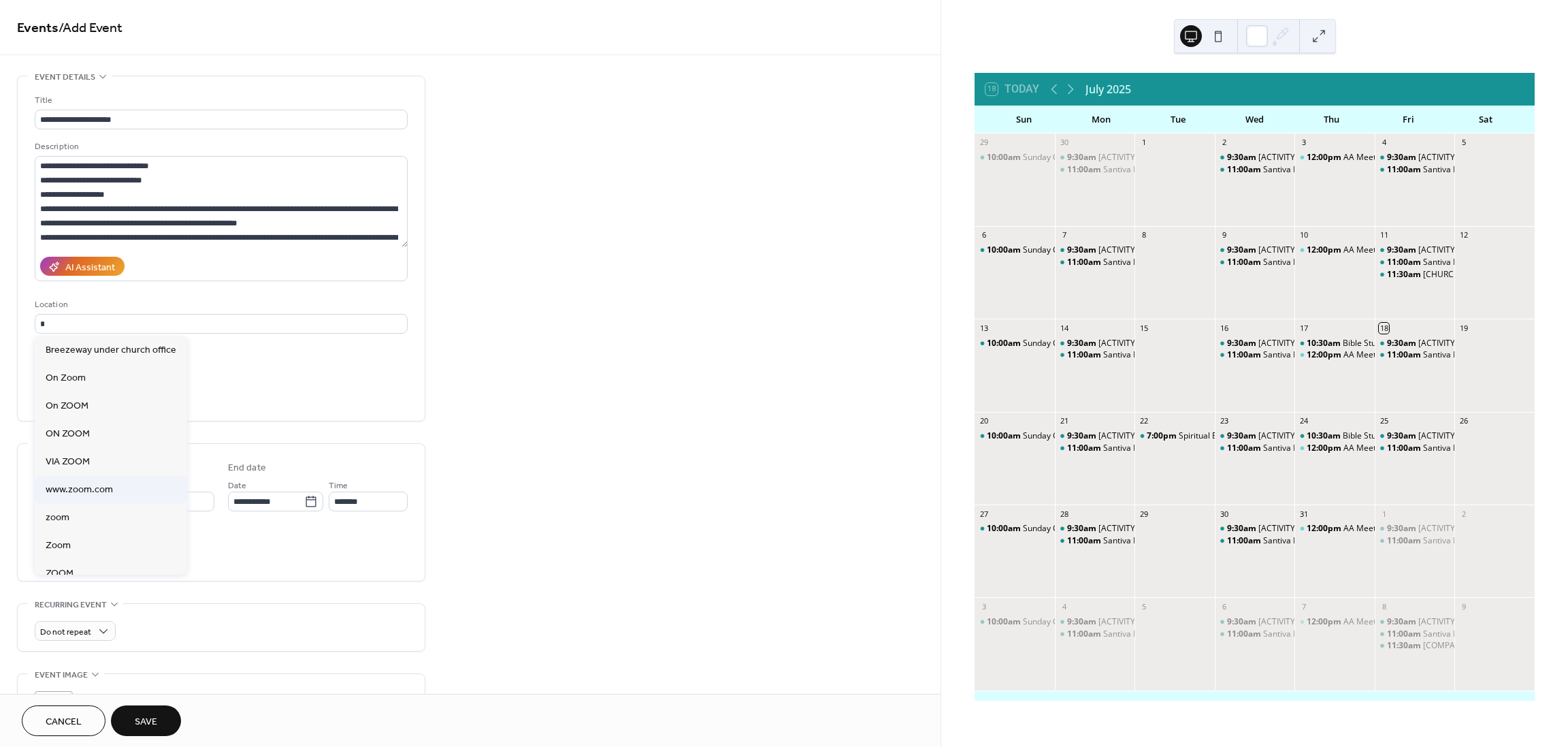 type on "**********" 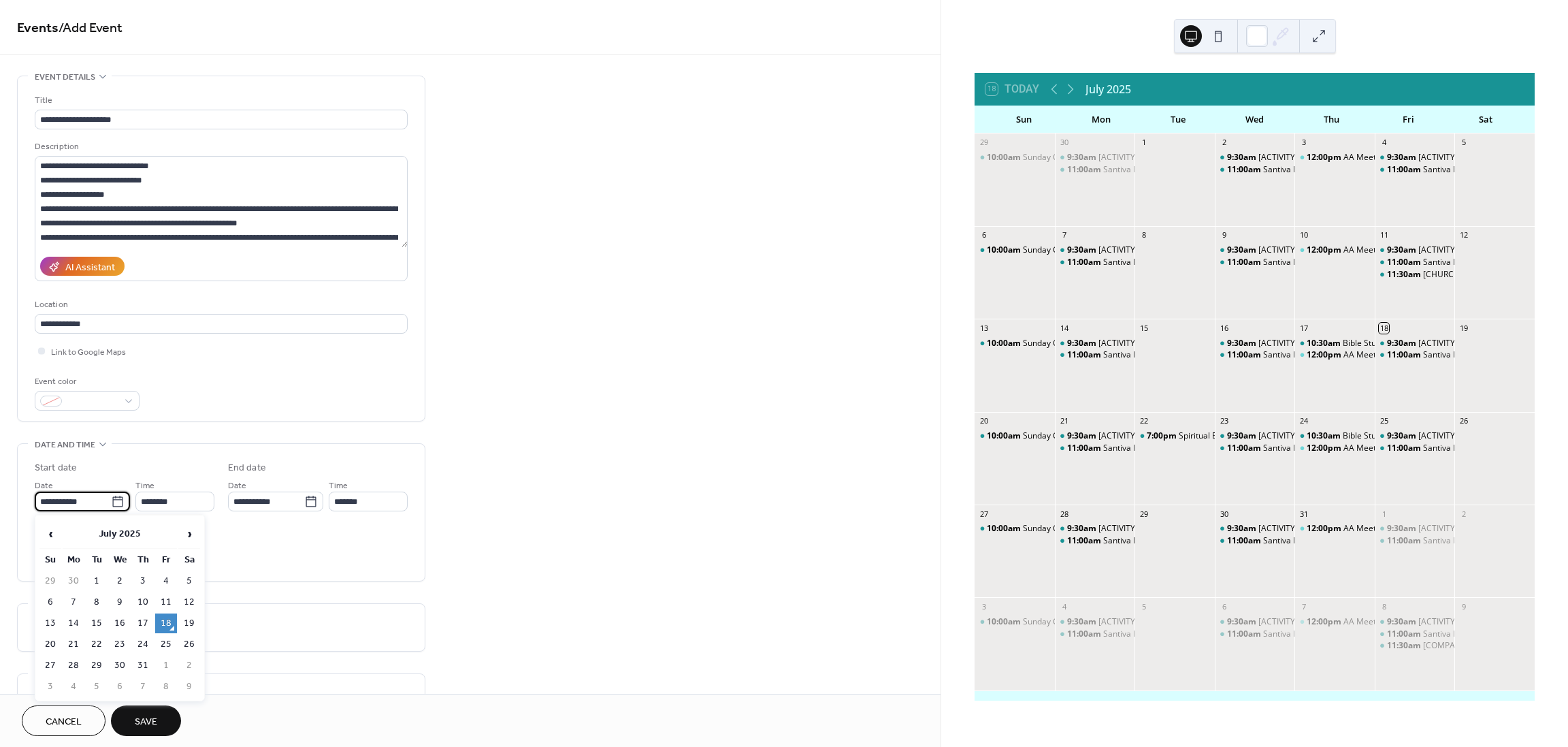 click on "**********" at bounding box center [73, 501] 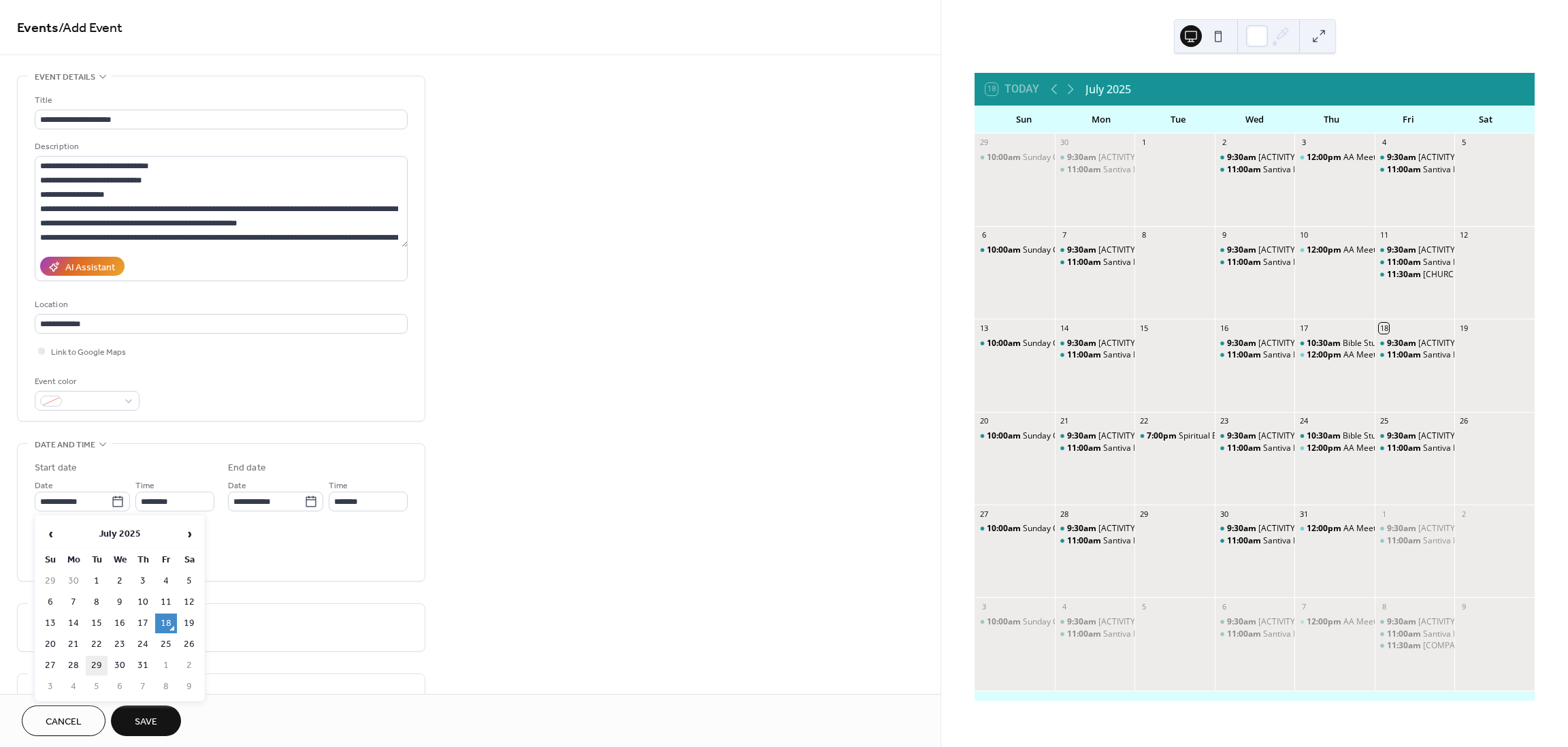 click on "29" at bounding box center (97, 665) 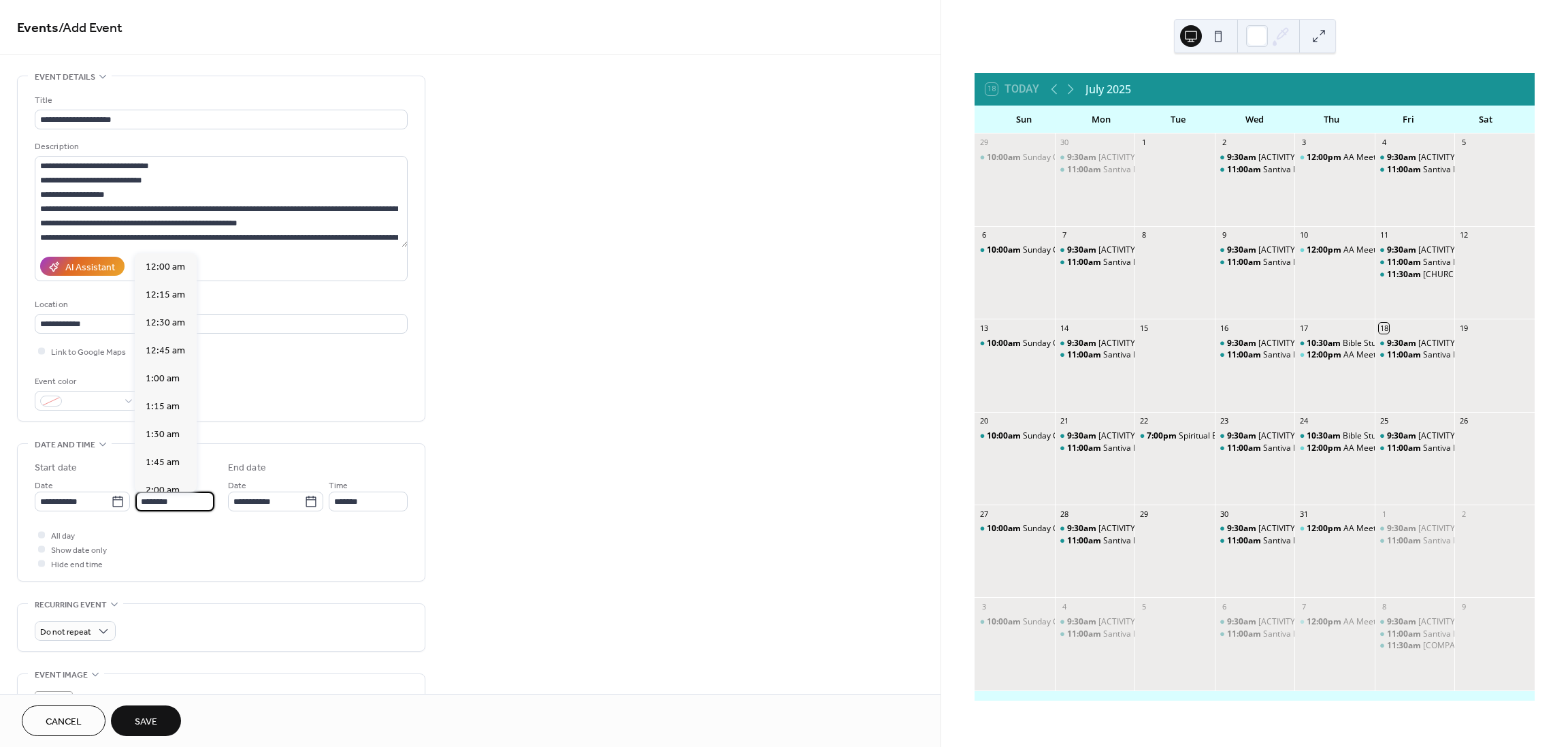 click on "********" at bounding box center (175, 501) 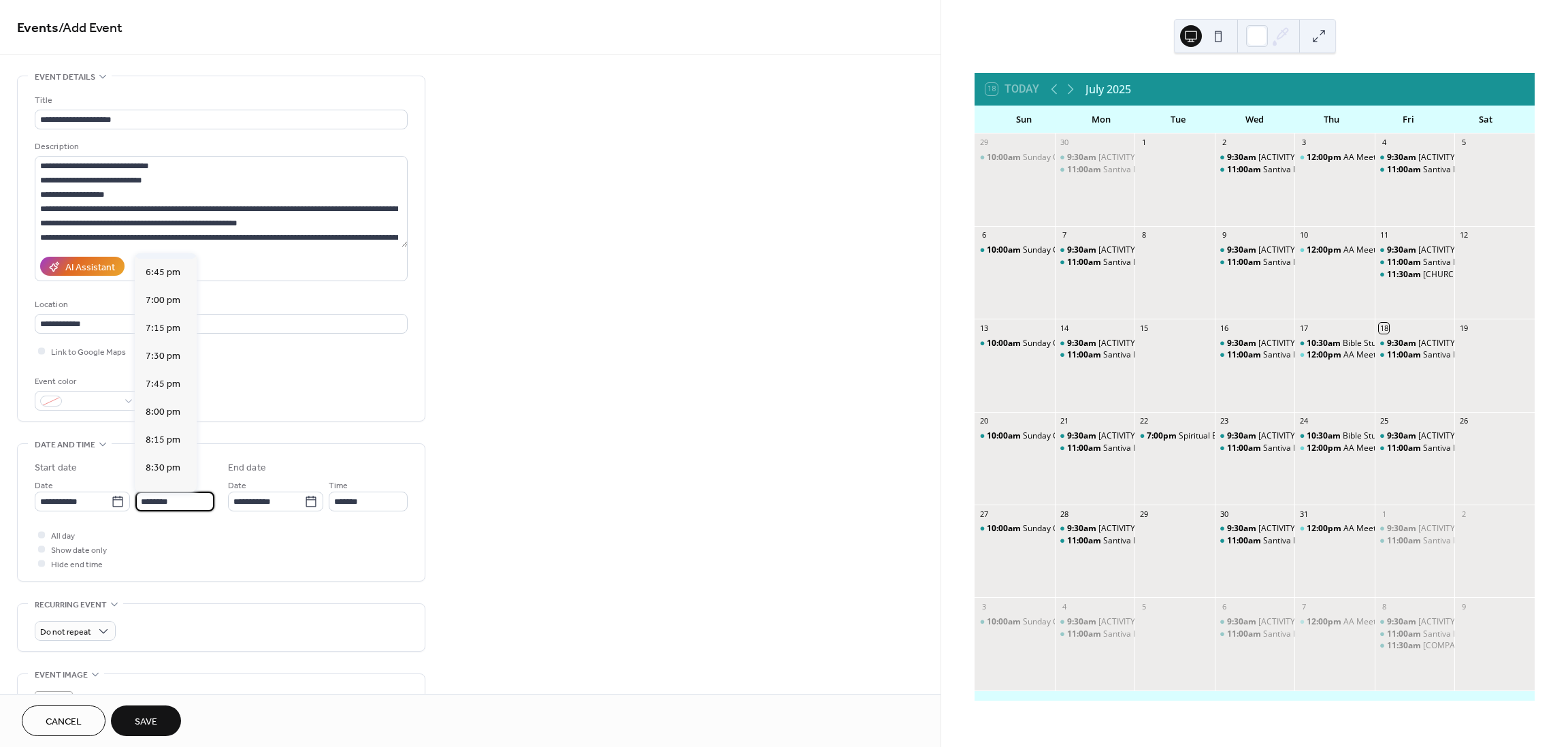 scroll, scrollTop: 2089, scrollLeft: 0, axis: vertical 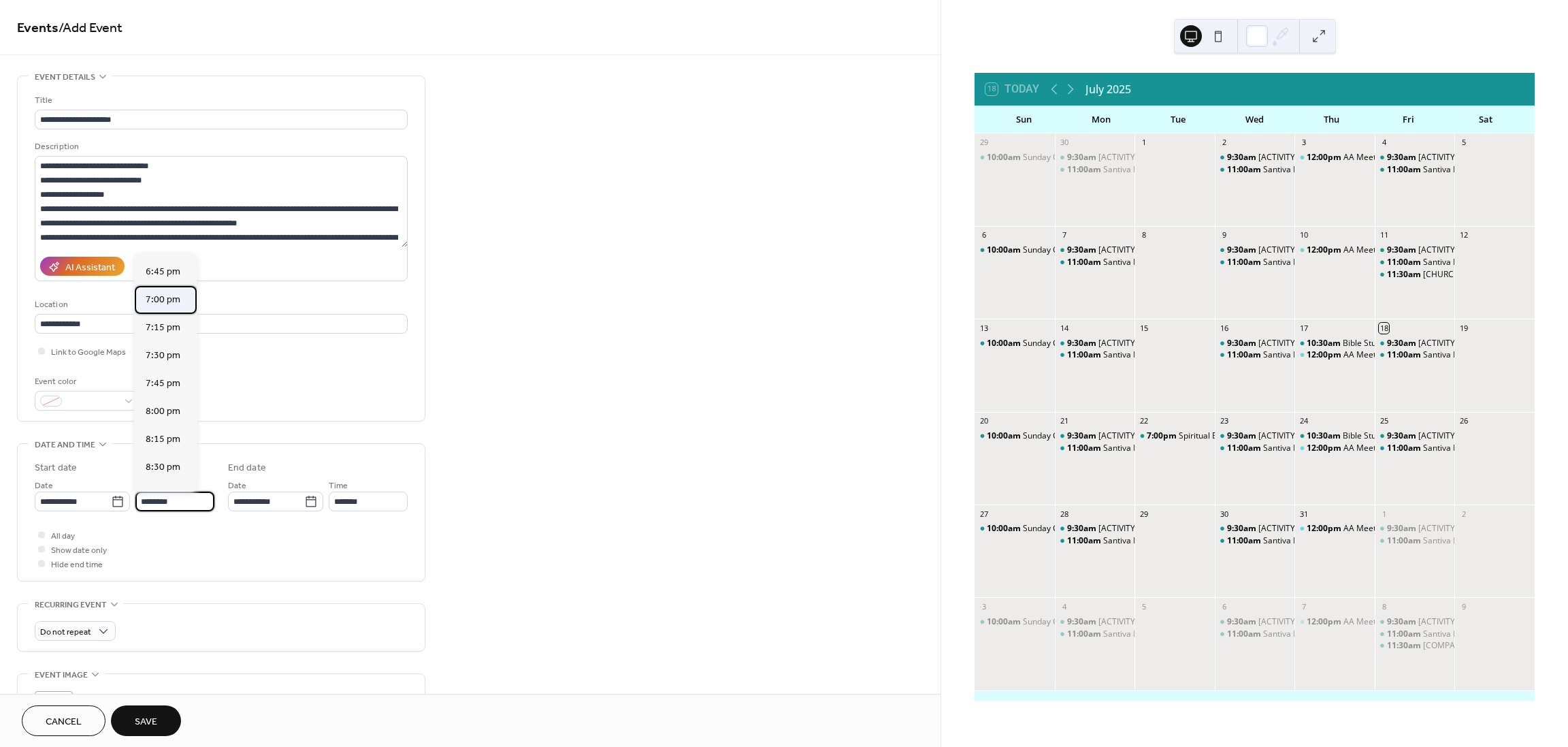 click on "7:00 pm" at bounding box center (163, 300) 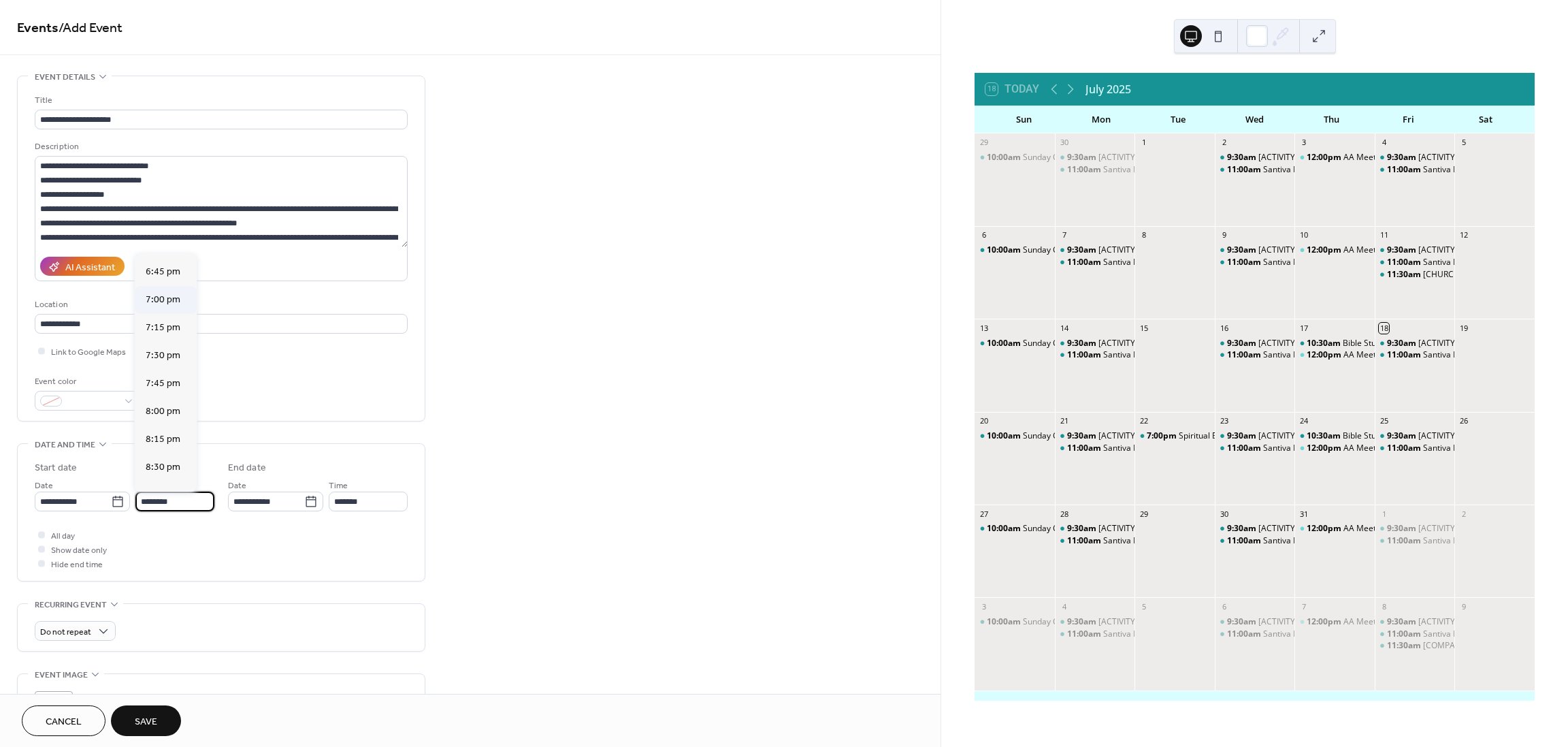 type on "*******" 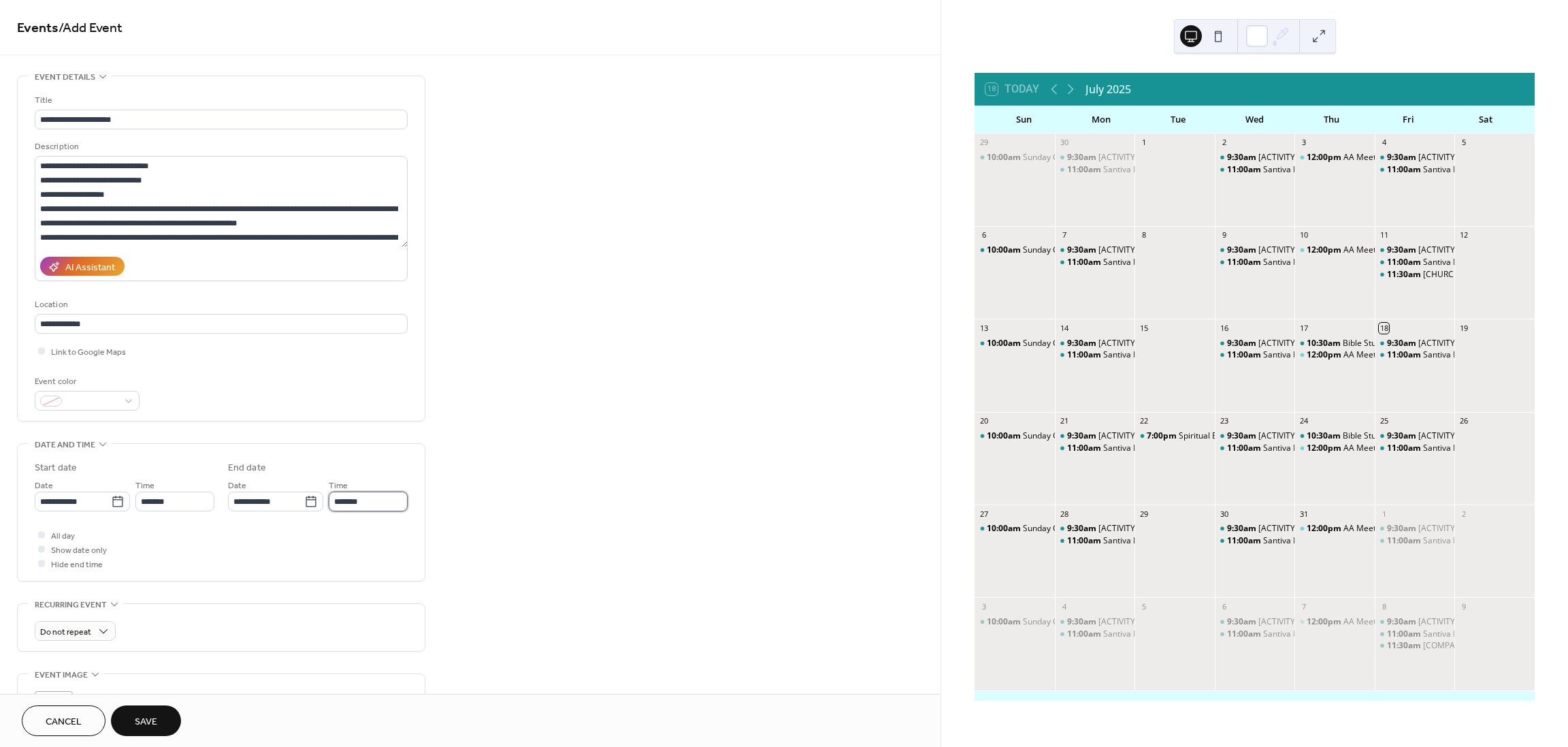 click on "*******" at bounding box center [368, 501] 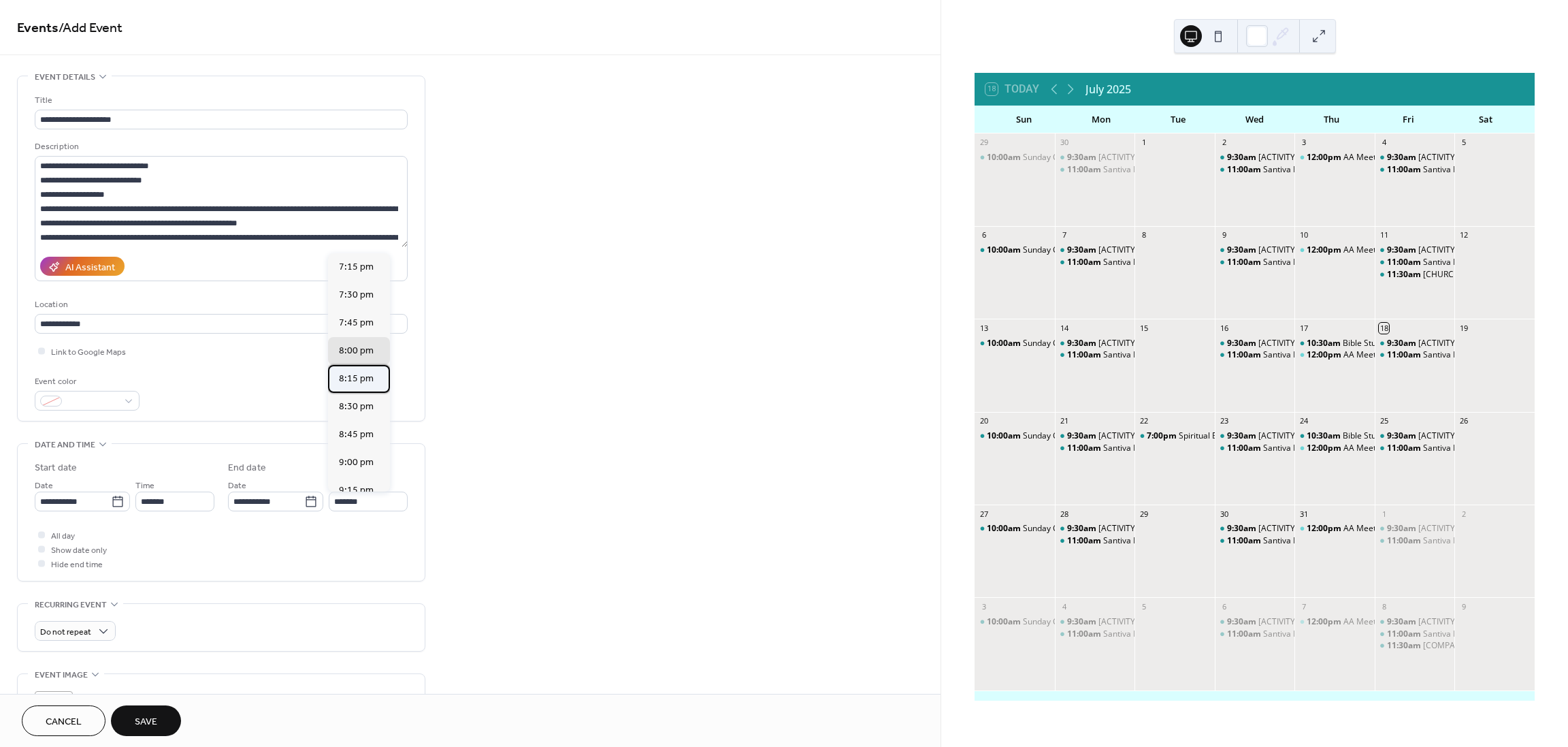 click on "8:15 pm" at bounding box center [356, 379] 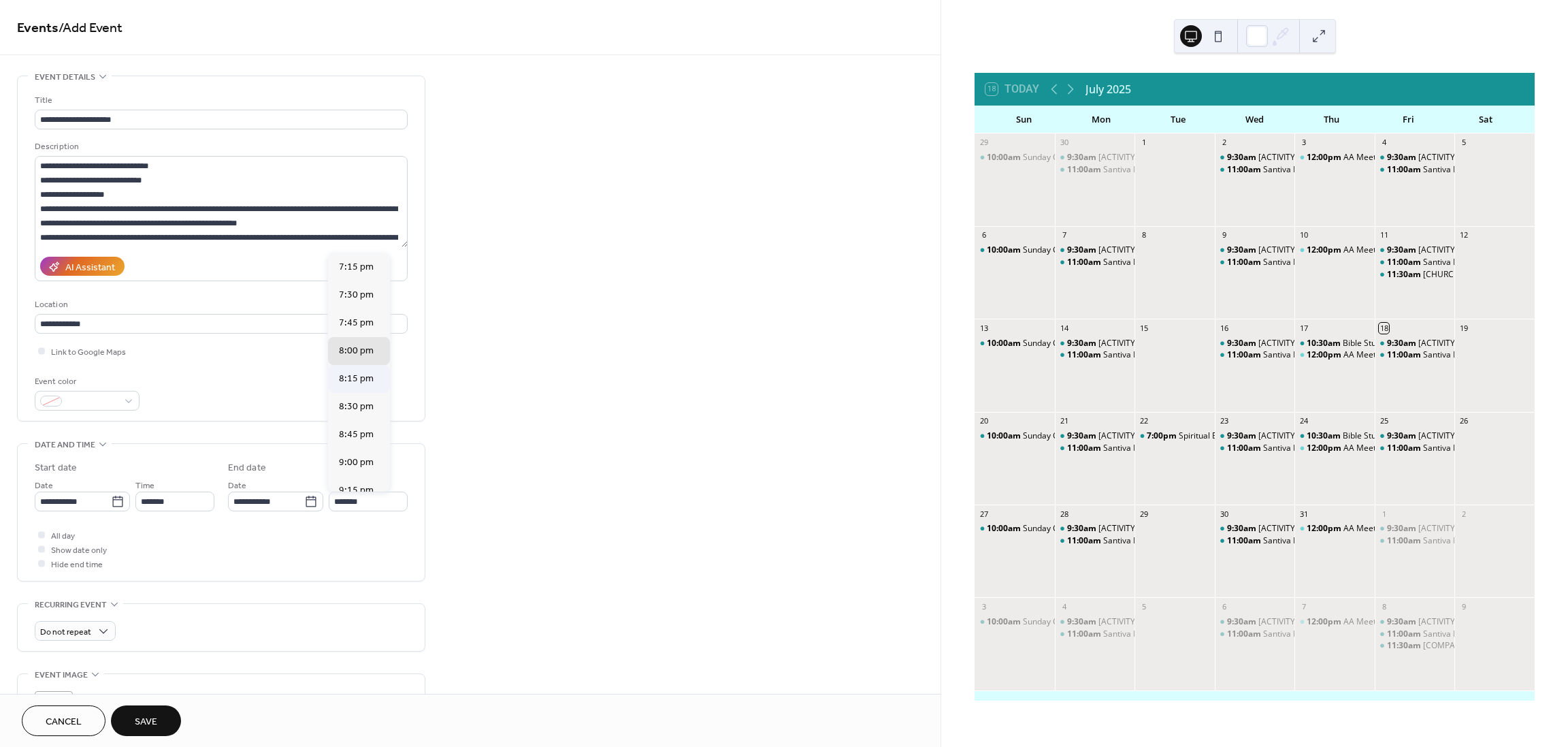 type on "*******" 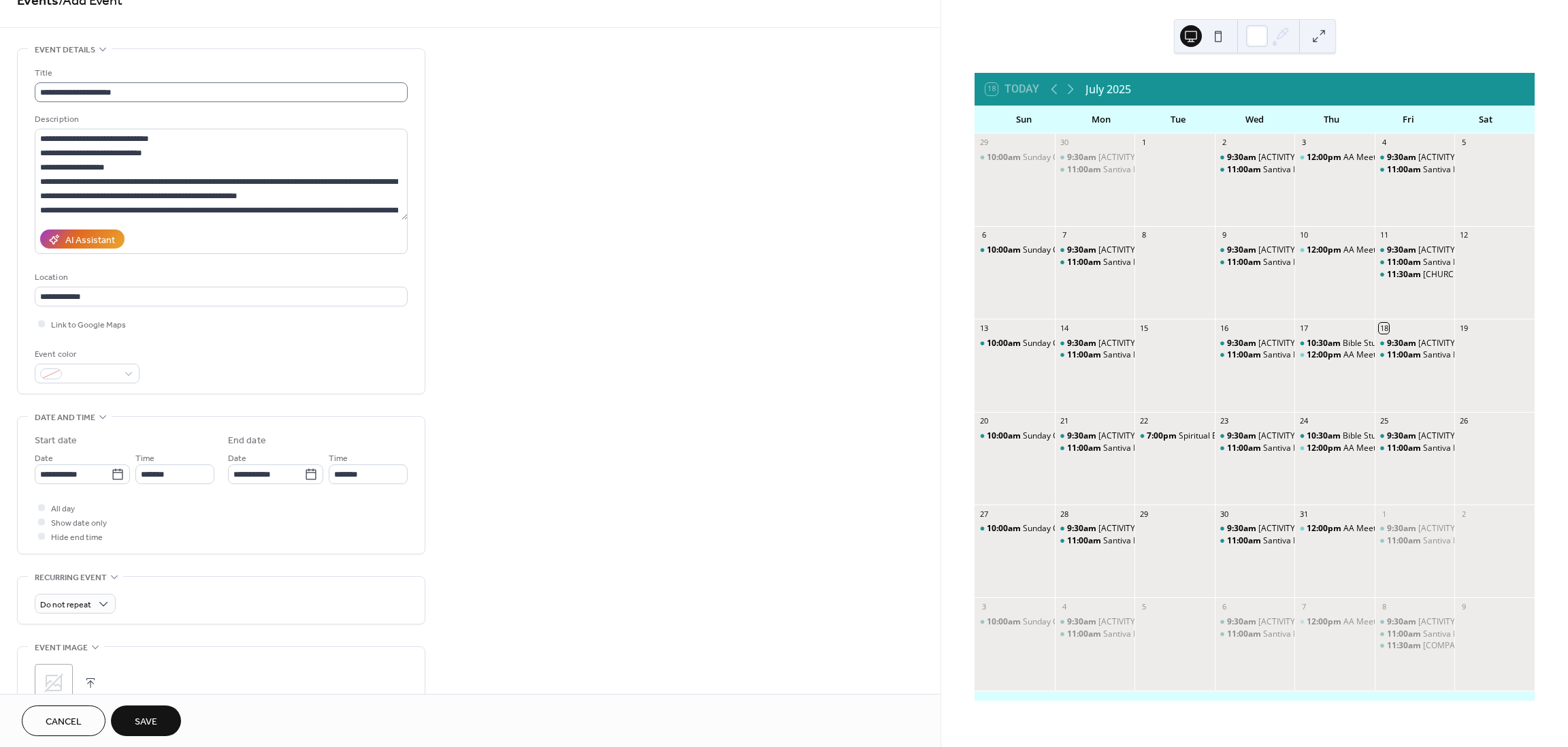 scroll, scrollTop: 0, scrollLeft: 0, axis: both 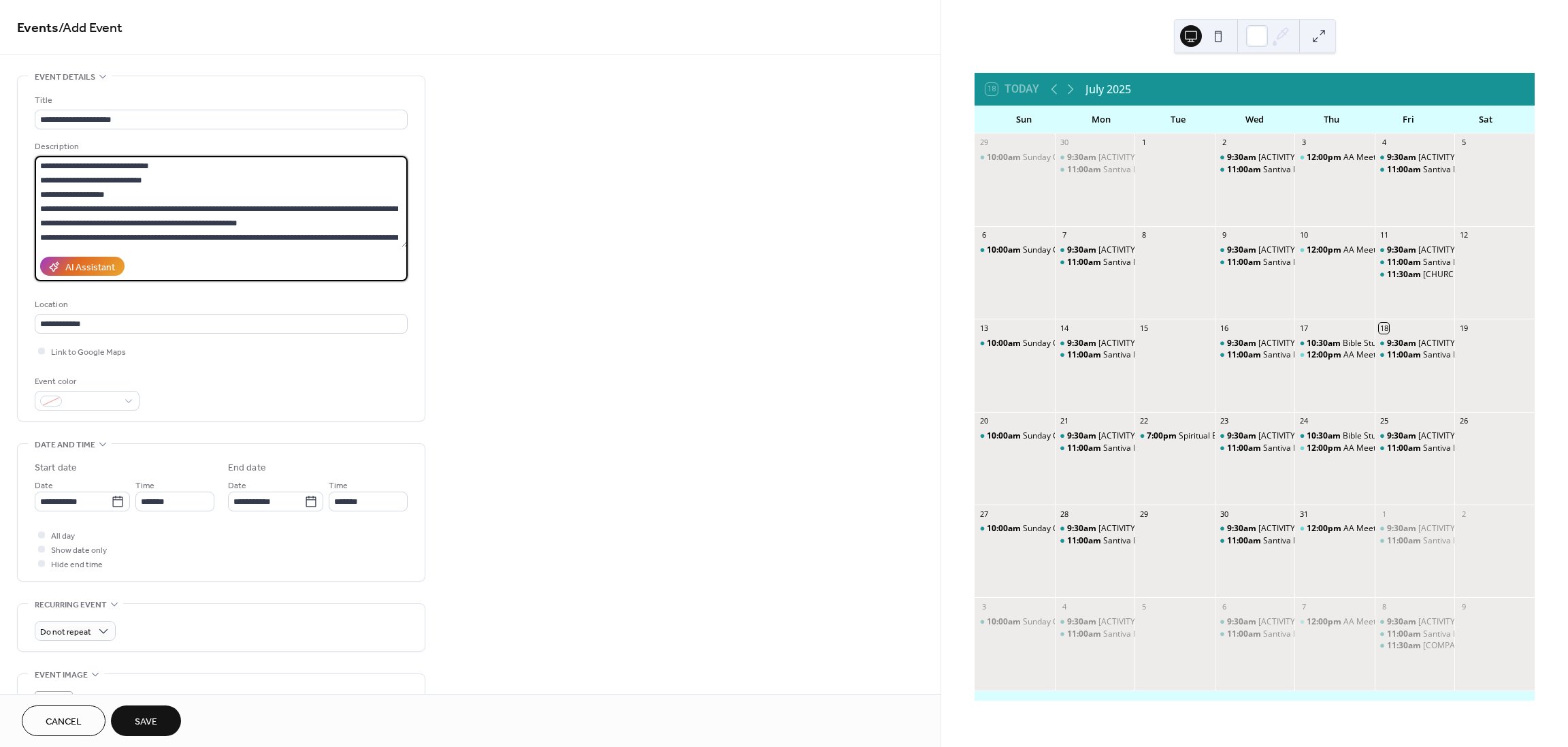 click on "**********" at bounding box center [221, 202] 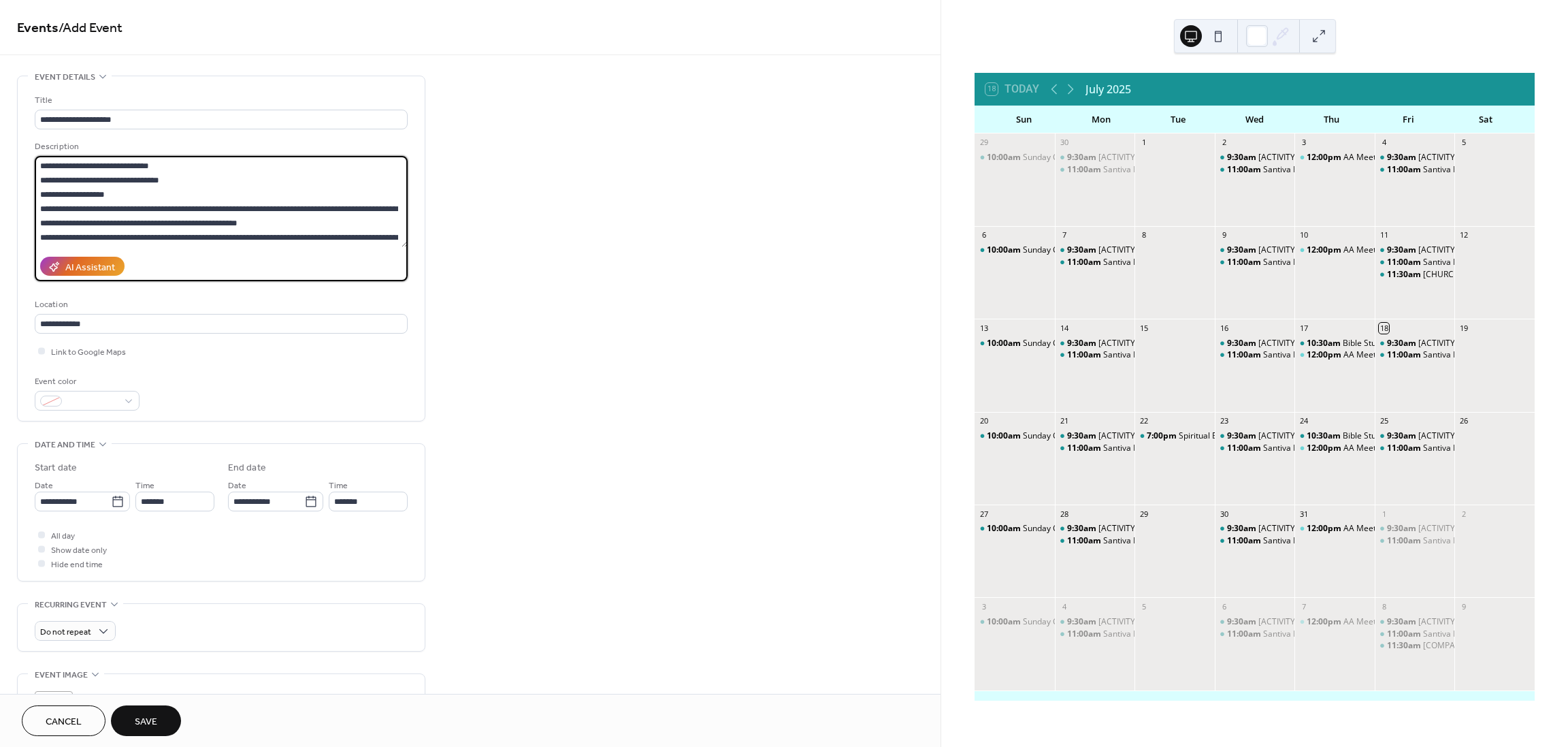 scroll, scrollTop: 100, scrollLeft: 0, axis: vertical 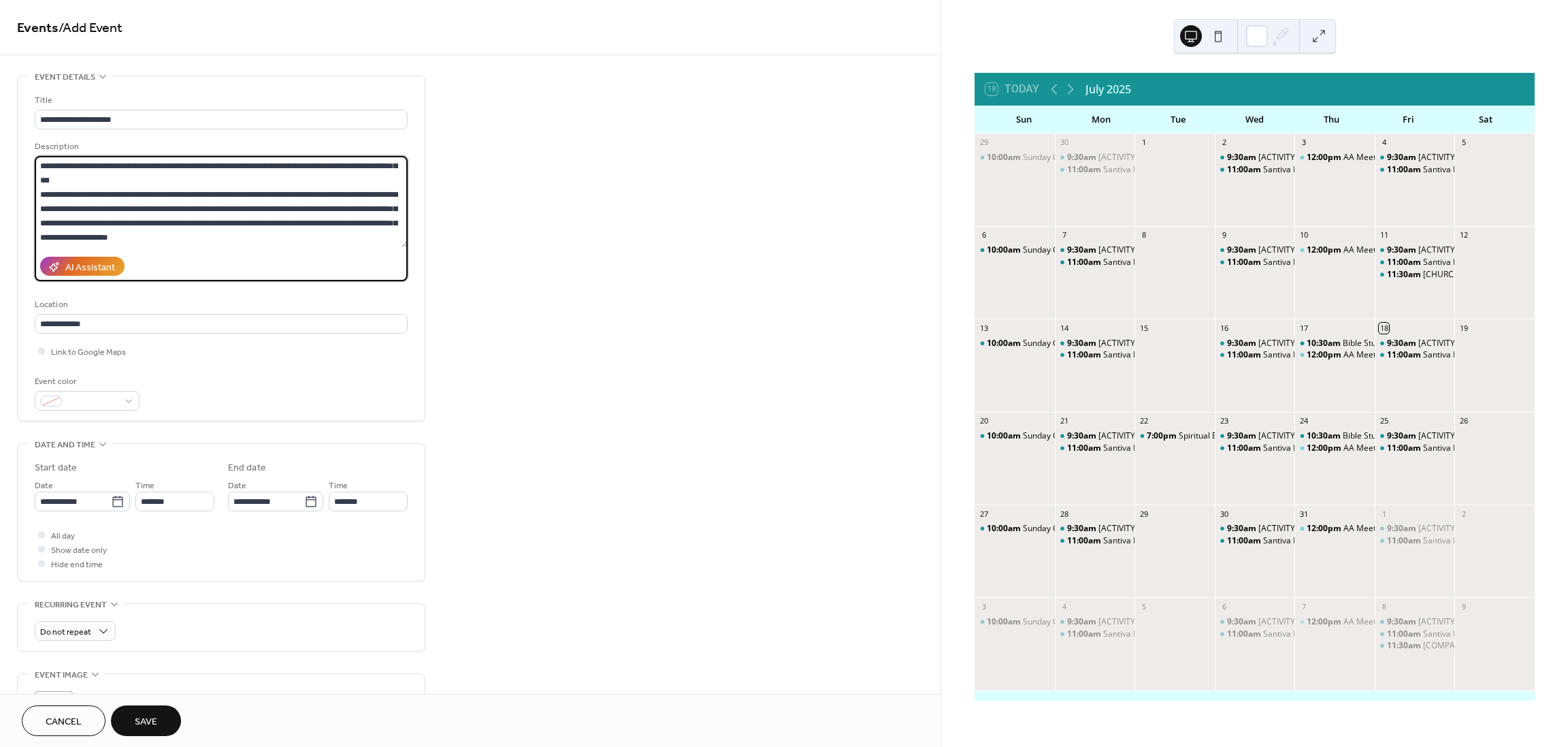 drag, startPoint x: 37, startPoint y: 165, endPoint x: 361, endPoint y: 276, distance: 342.4865 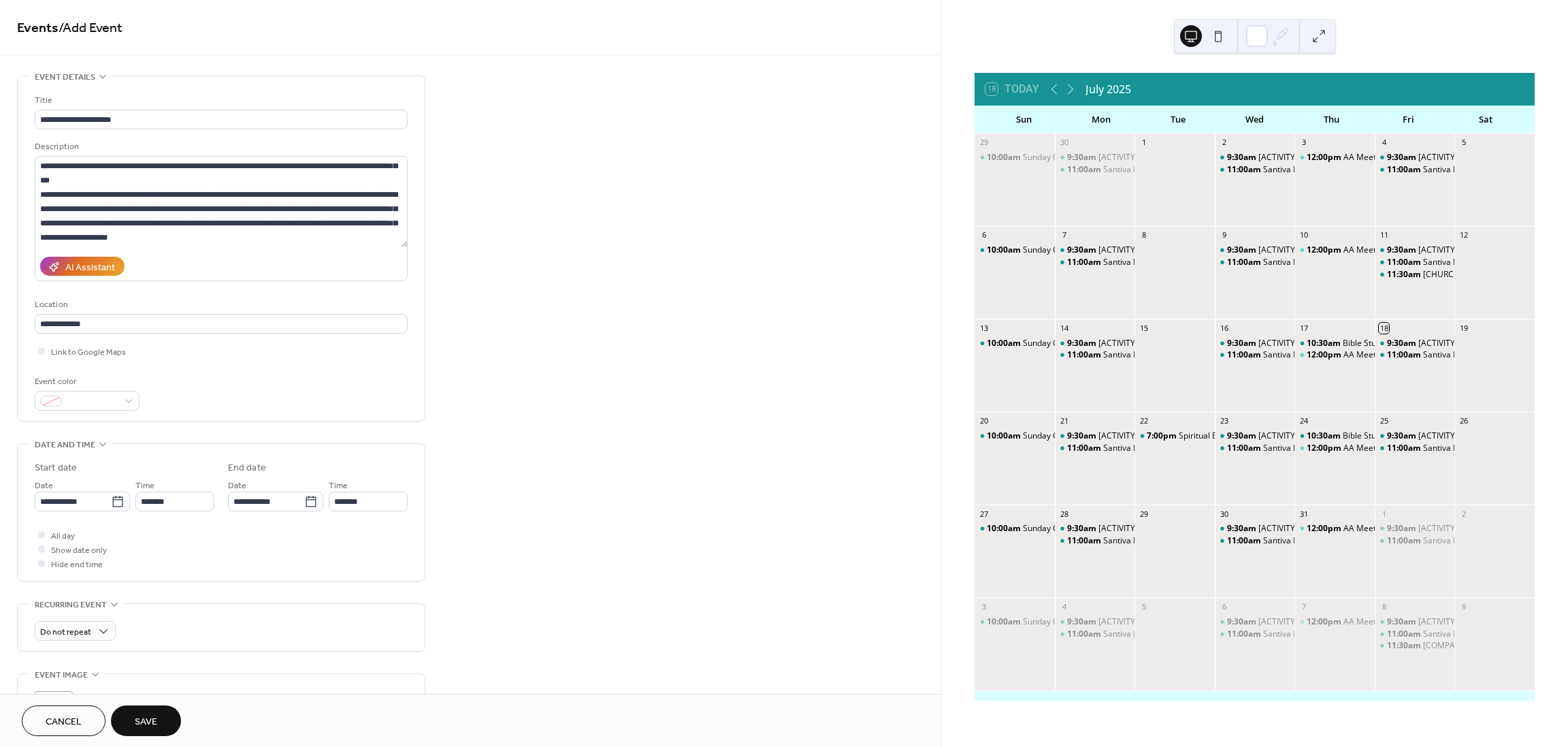 click on "Save" at bounding box center [146, 722] 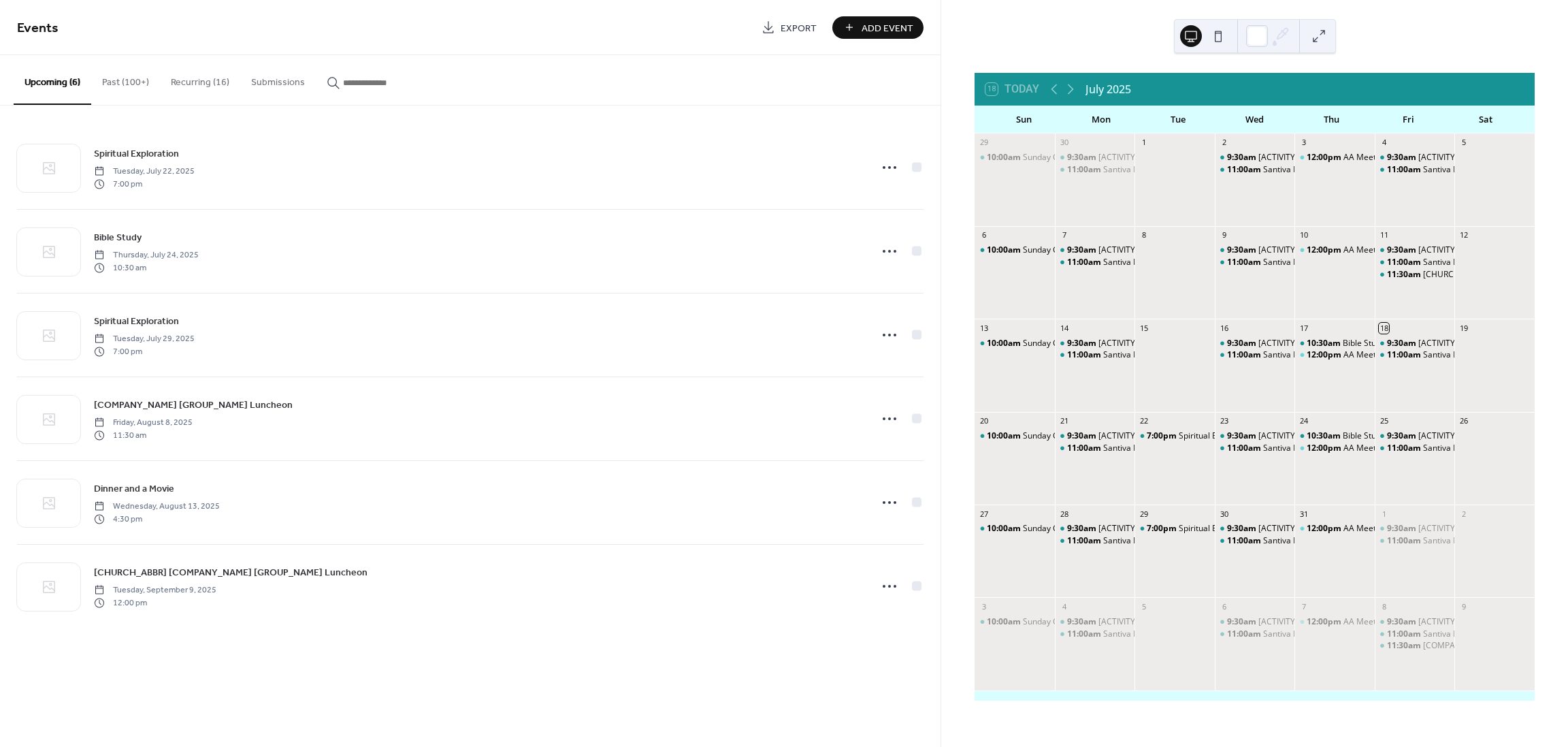 click on "Add Event" at bounding box center (887, 28) 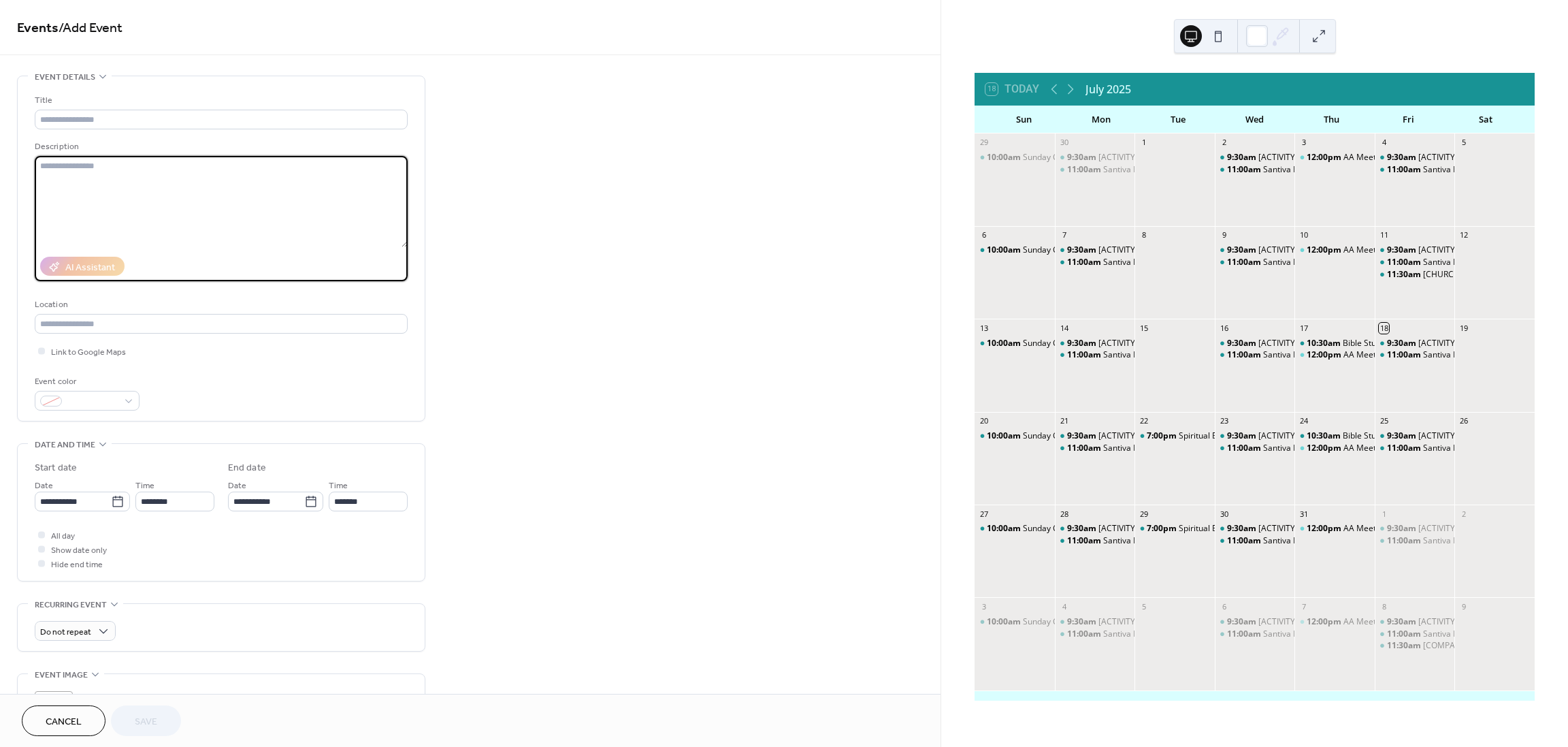 click at bounding box center (221, 202) 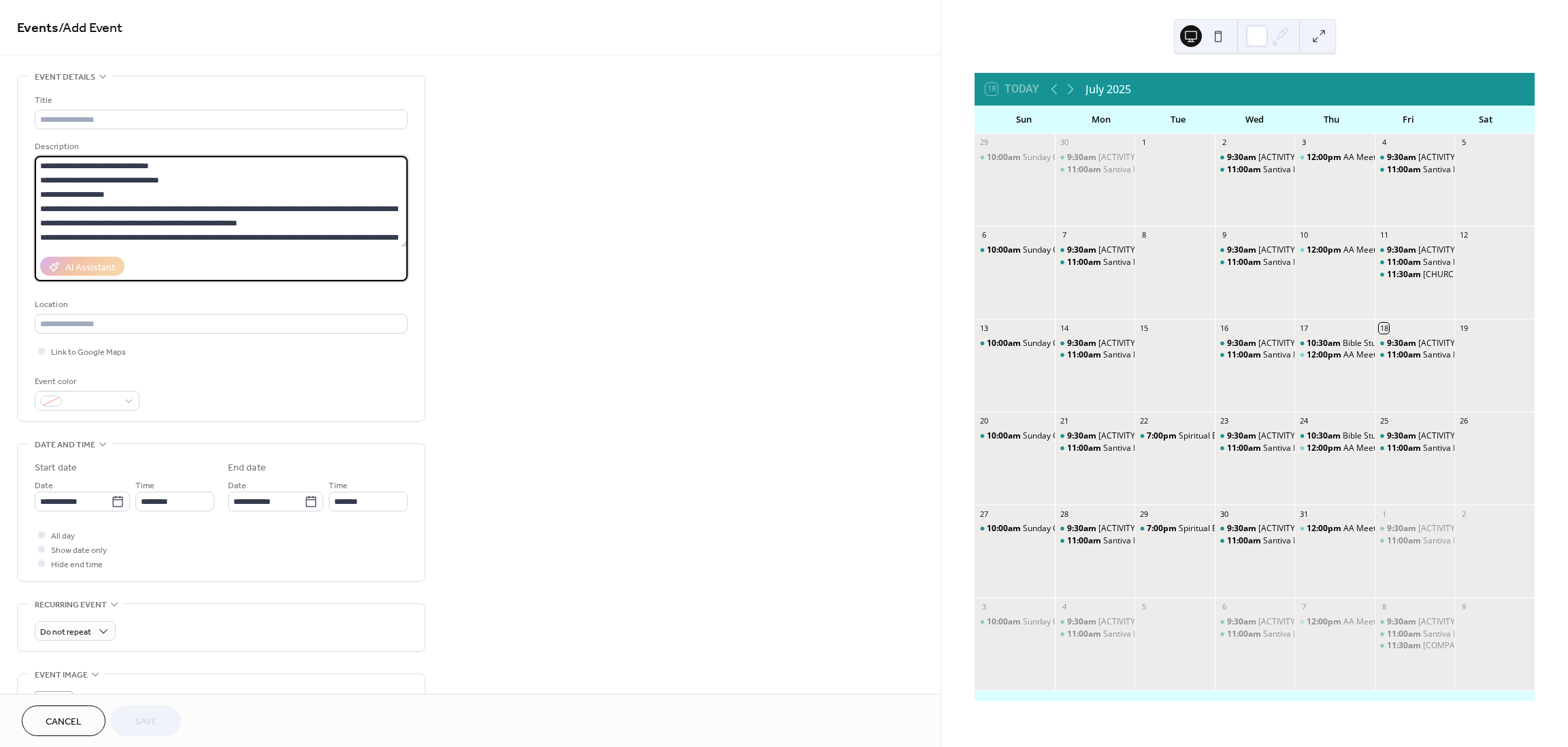 scroll, scrollTop: 98, scrollLeft: 0, axis: vertical 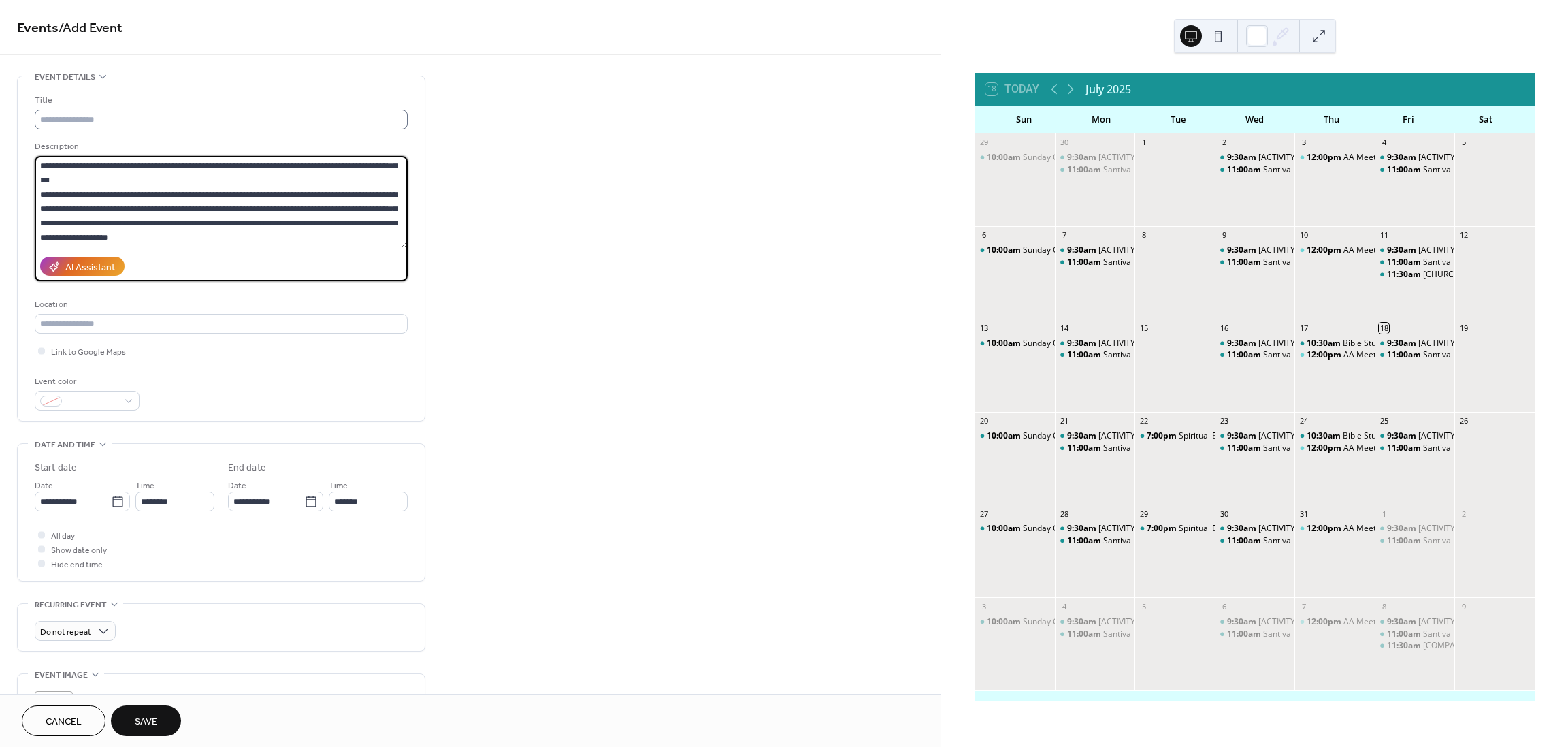 type on "**********" 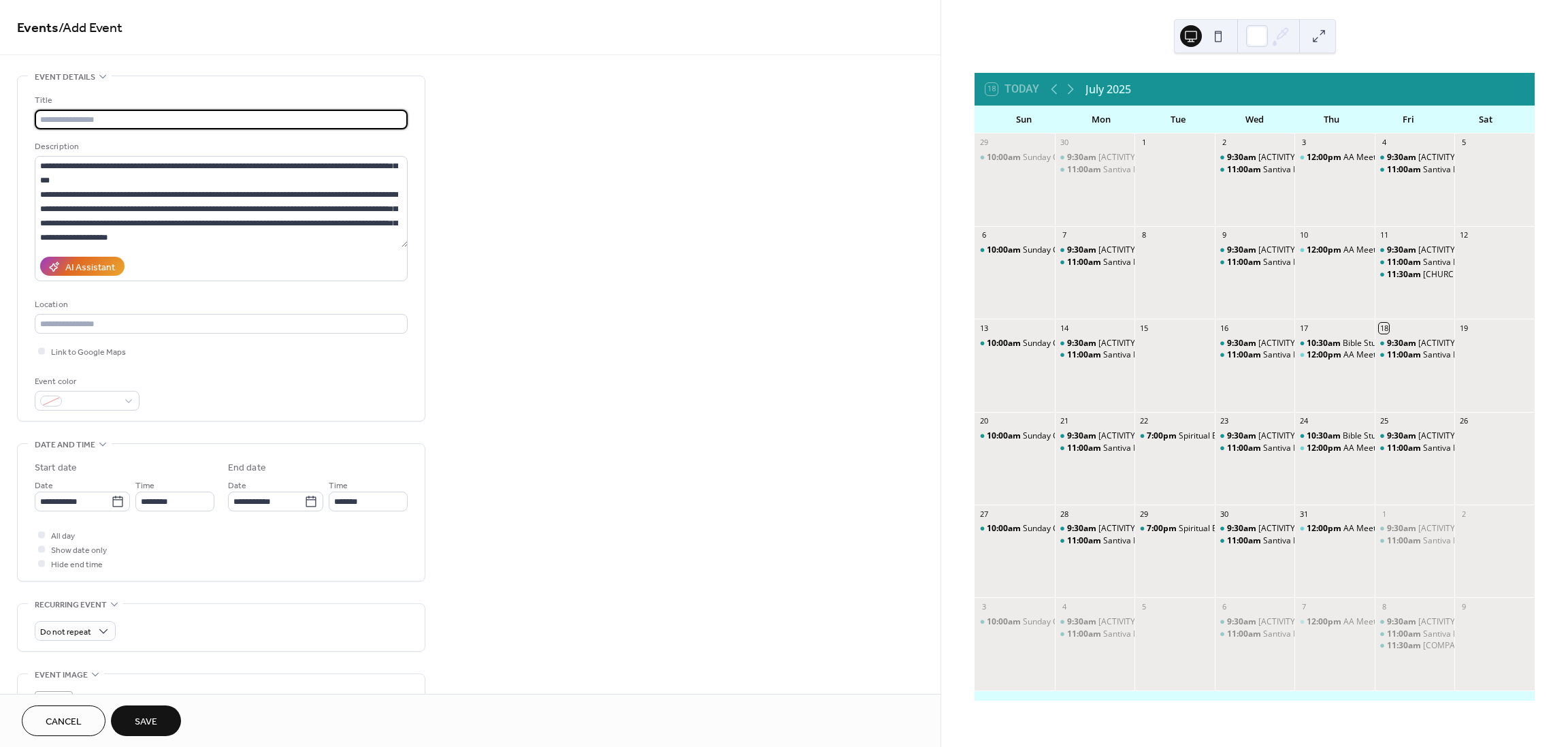 click at bounding box center (221, 119) 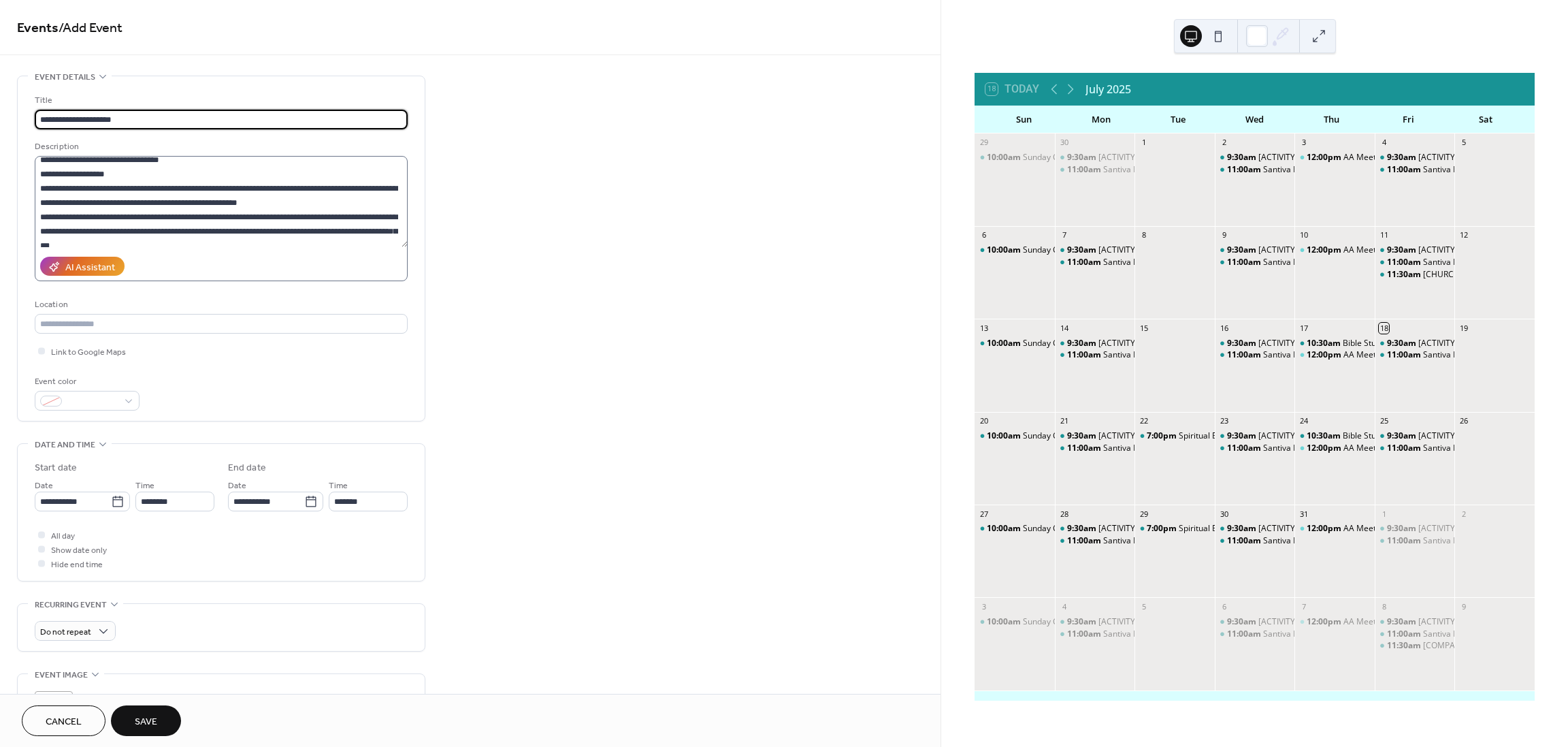 scroll, scrollTop: 0, scrollLeft: 0, axis: both 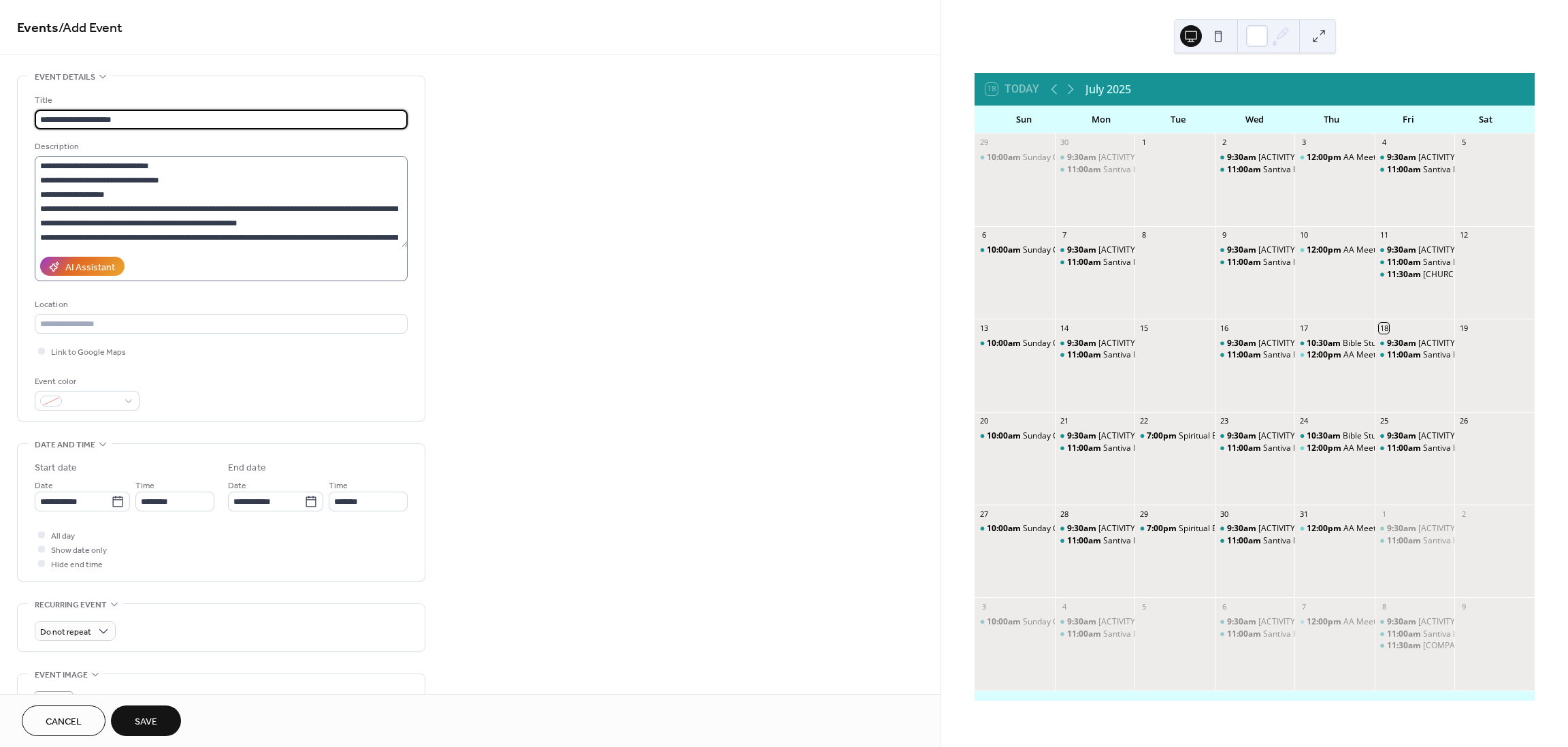type on "**********" 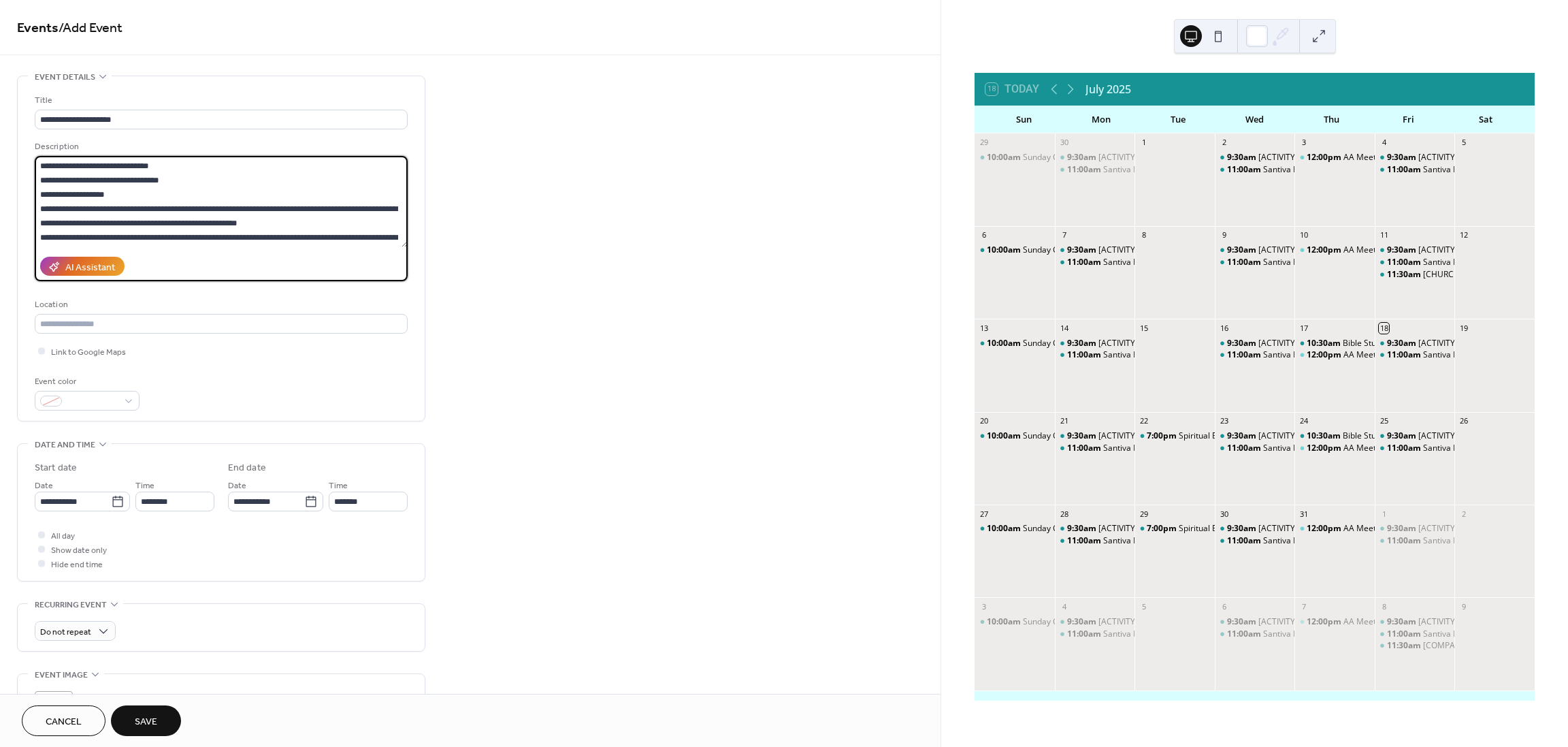 drag, startPoint x: 105, startPoint y: 180, endPoint x: 77, endPoint y: 182, distance: 28.071338 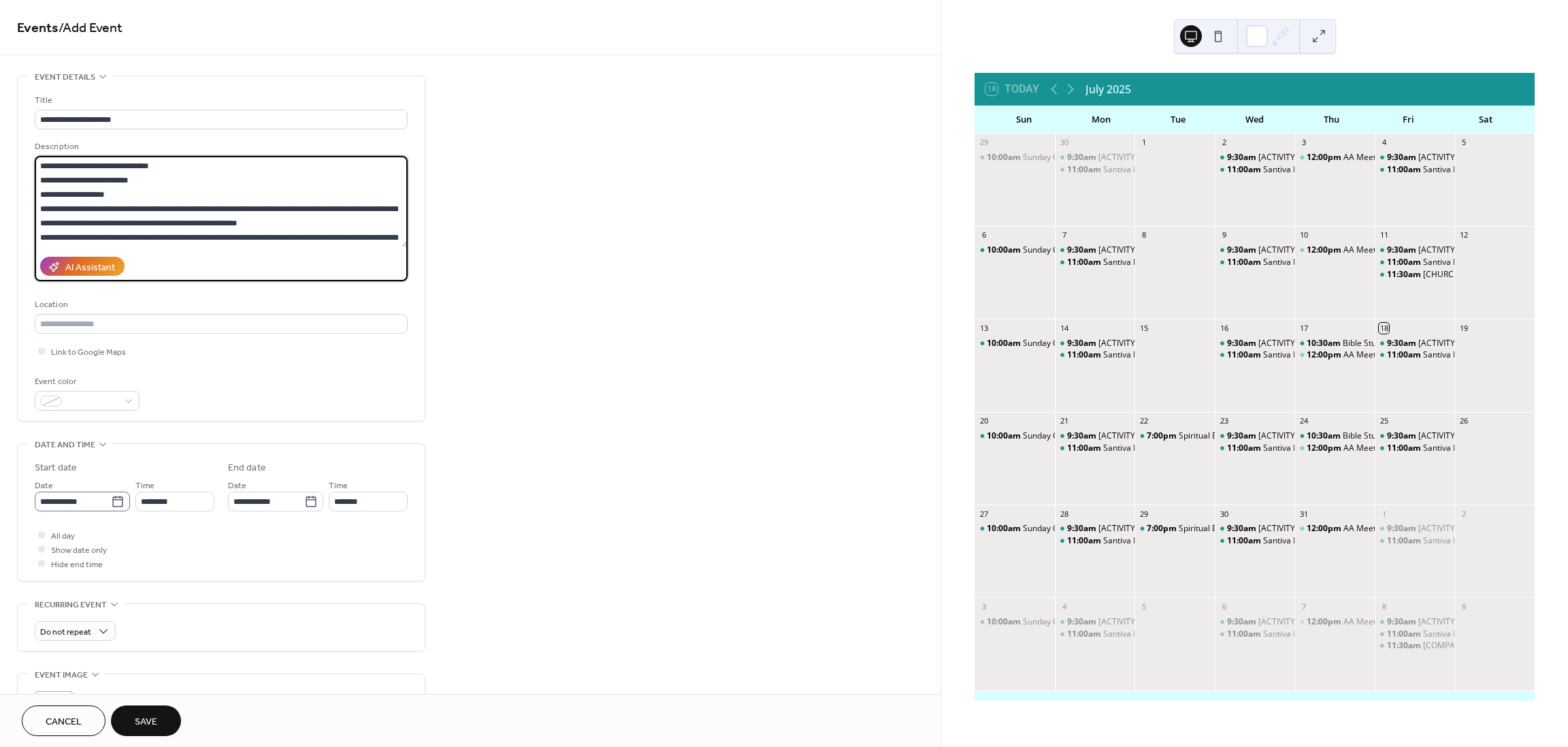 type on "**********" 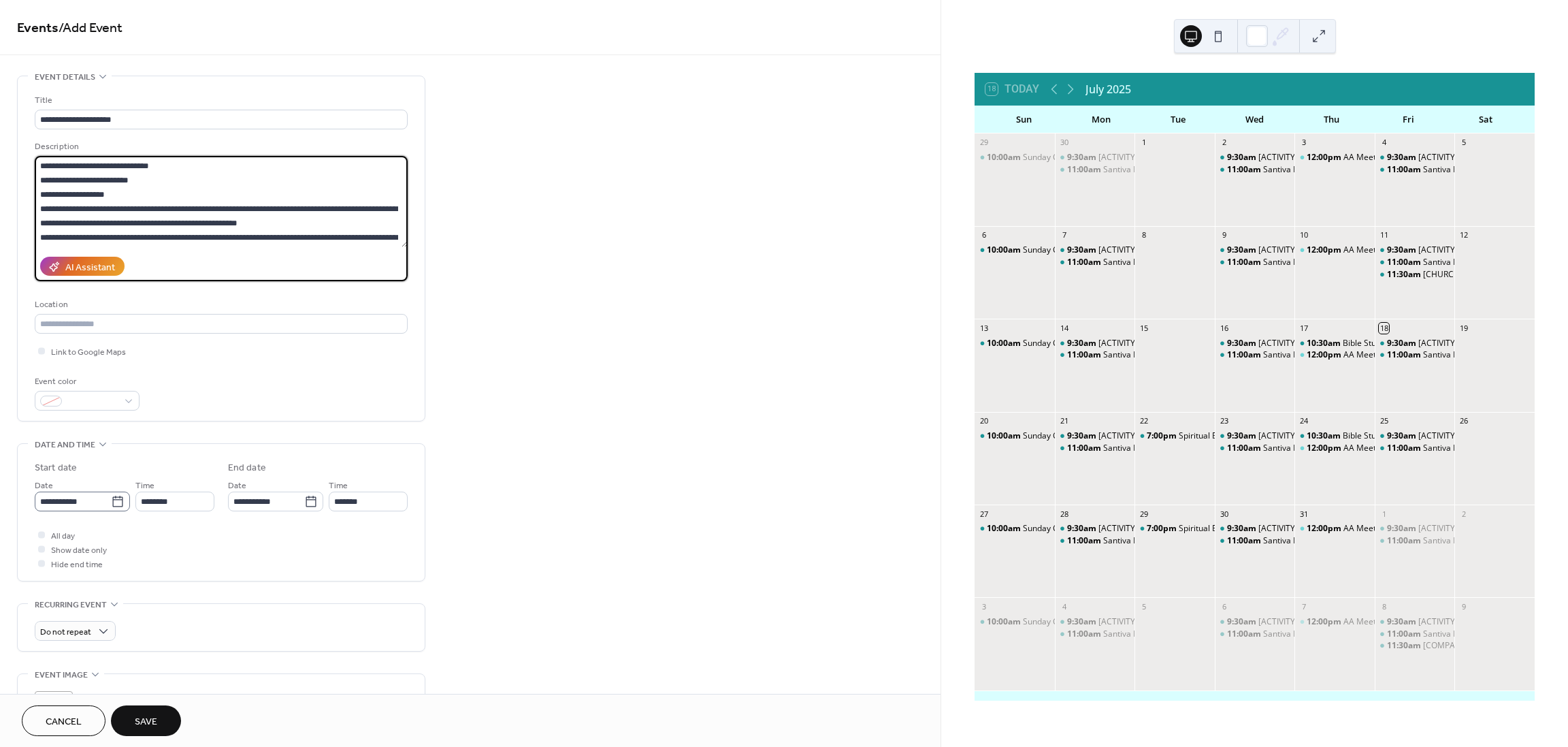 click 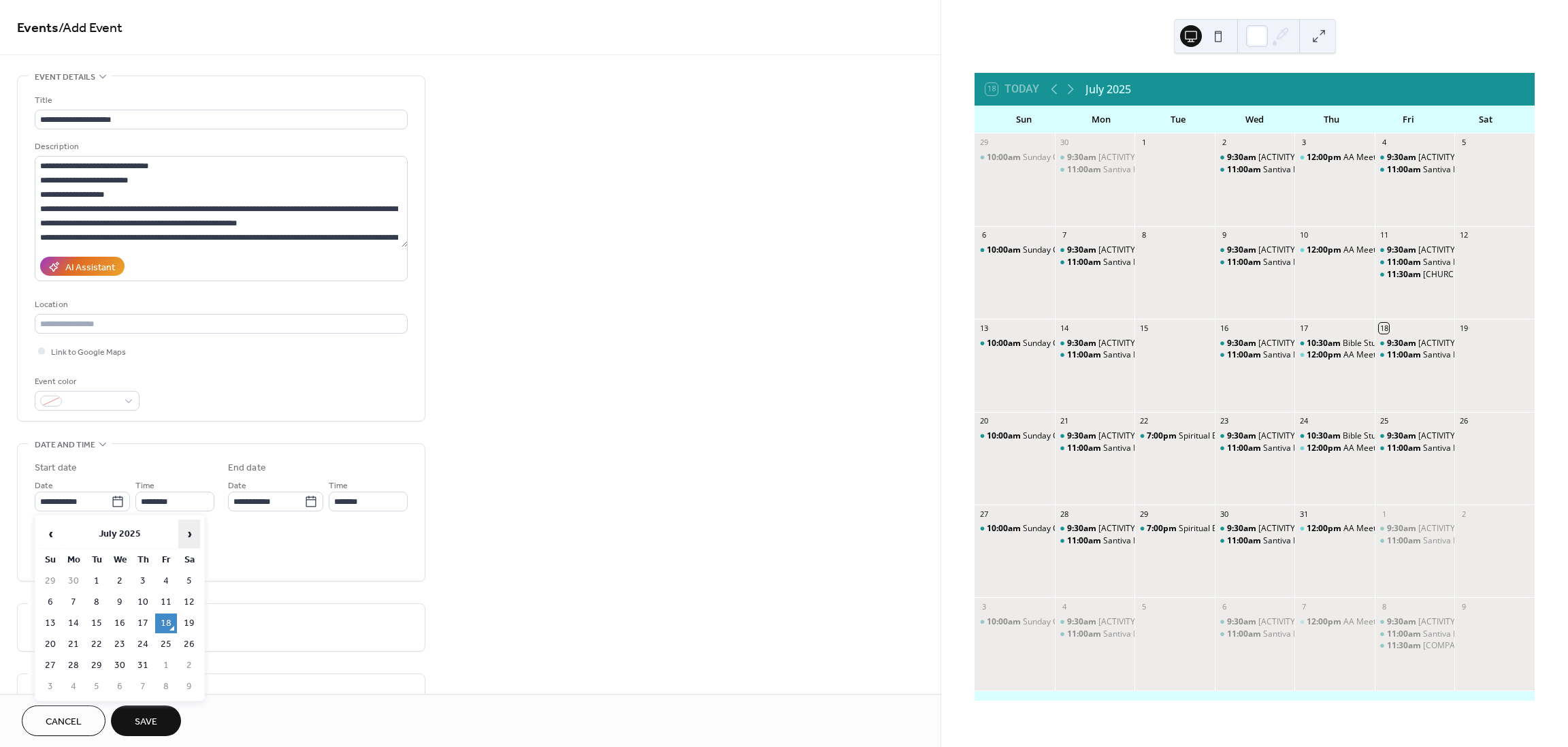 click on "›" at bounding box center (189, 534) 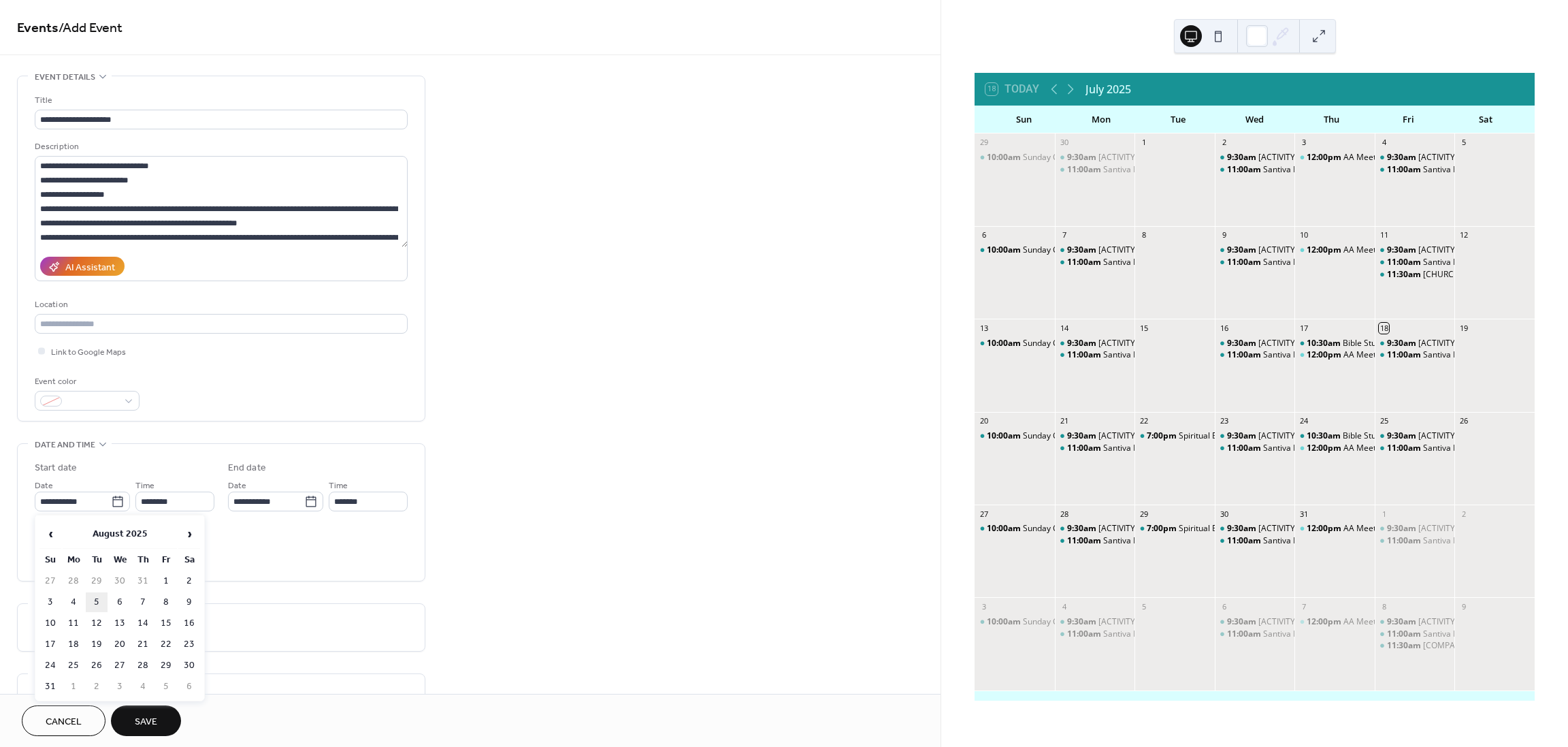 click on "5" at bounding box center (97, 602) 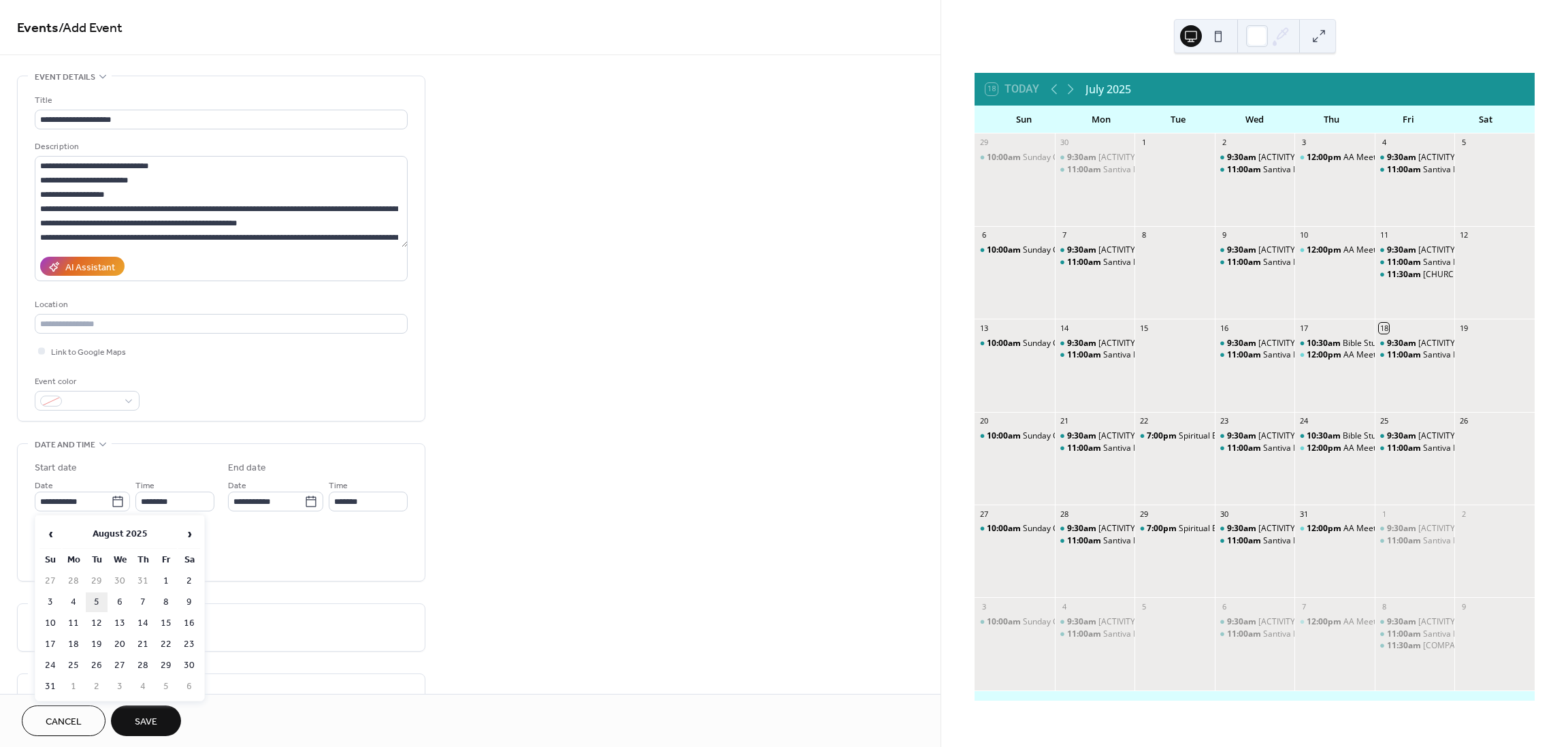 type on "**********" 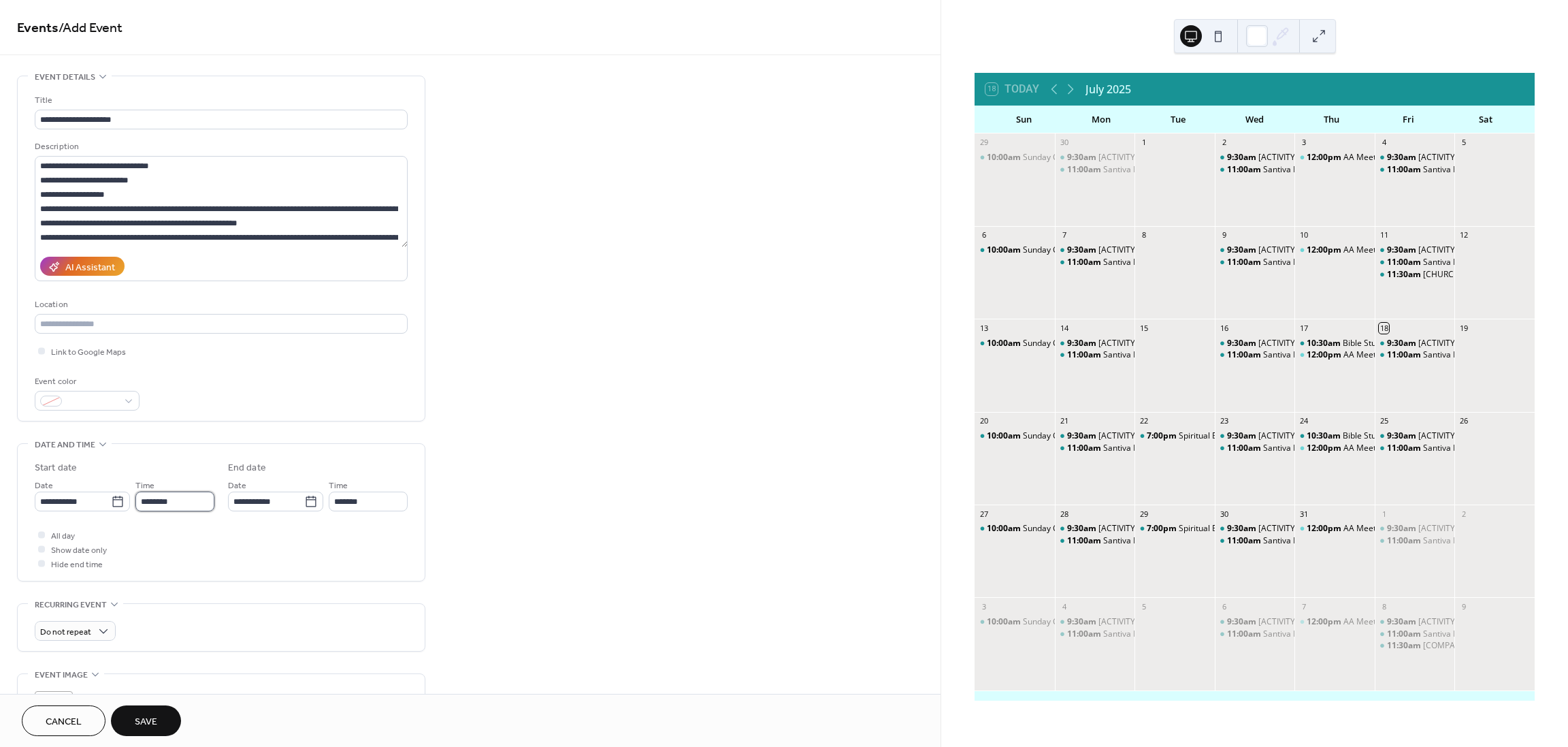 click on "********" at bounding box center (175, 501) 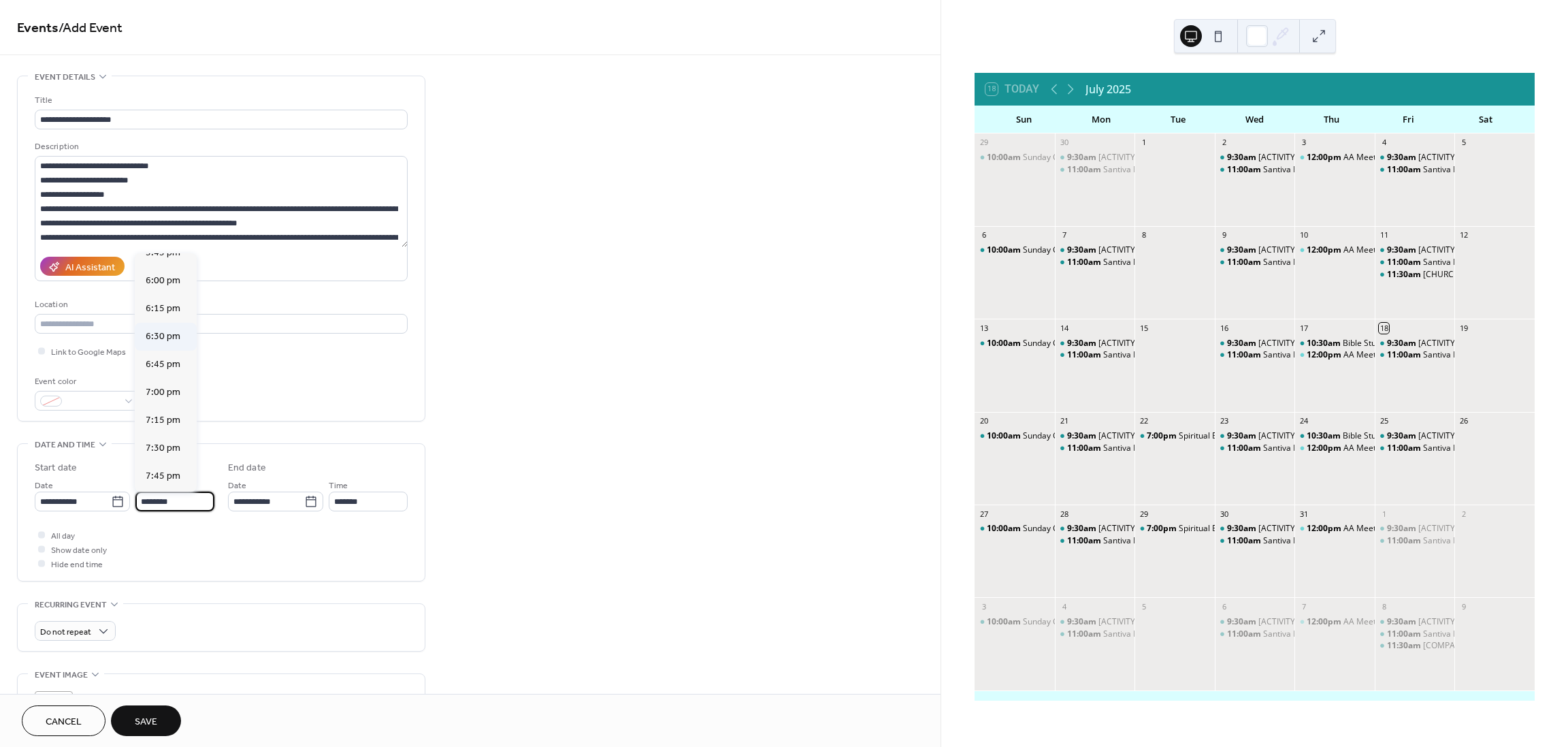 scroll, scrollTop: 2021, scrollLeft: 0, axis: vertical 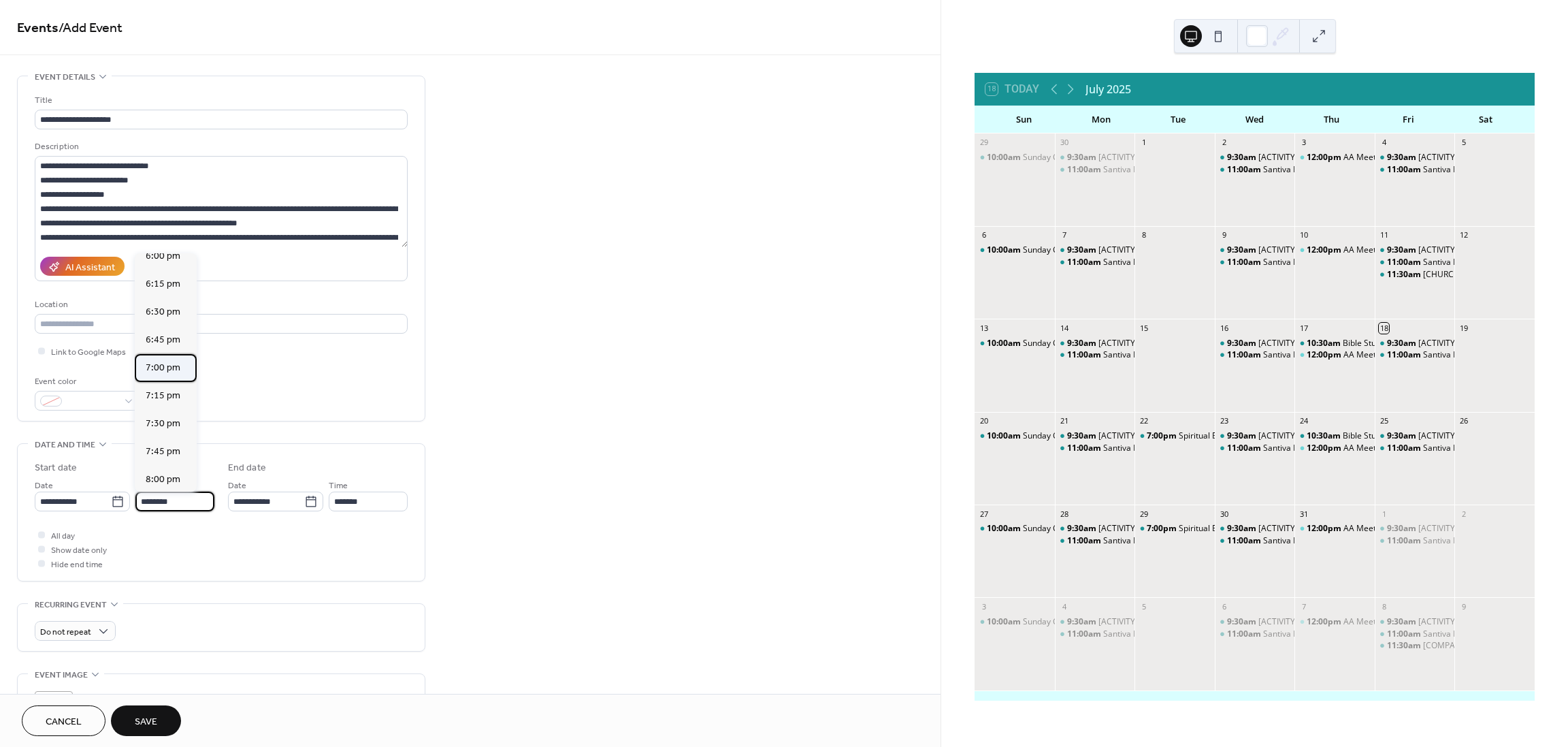 click on "7:00 pm" at bounding box center (163, 368) 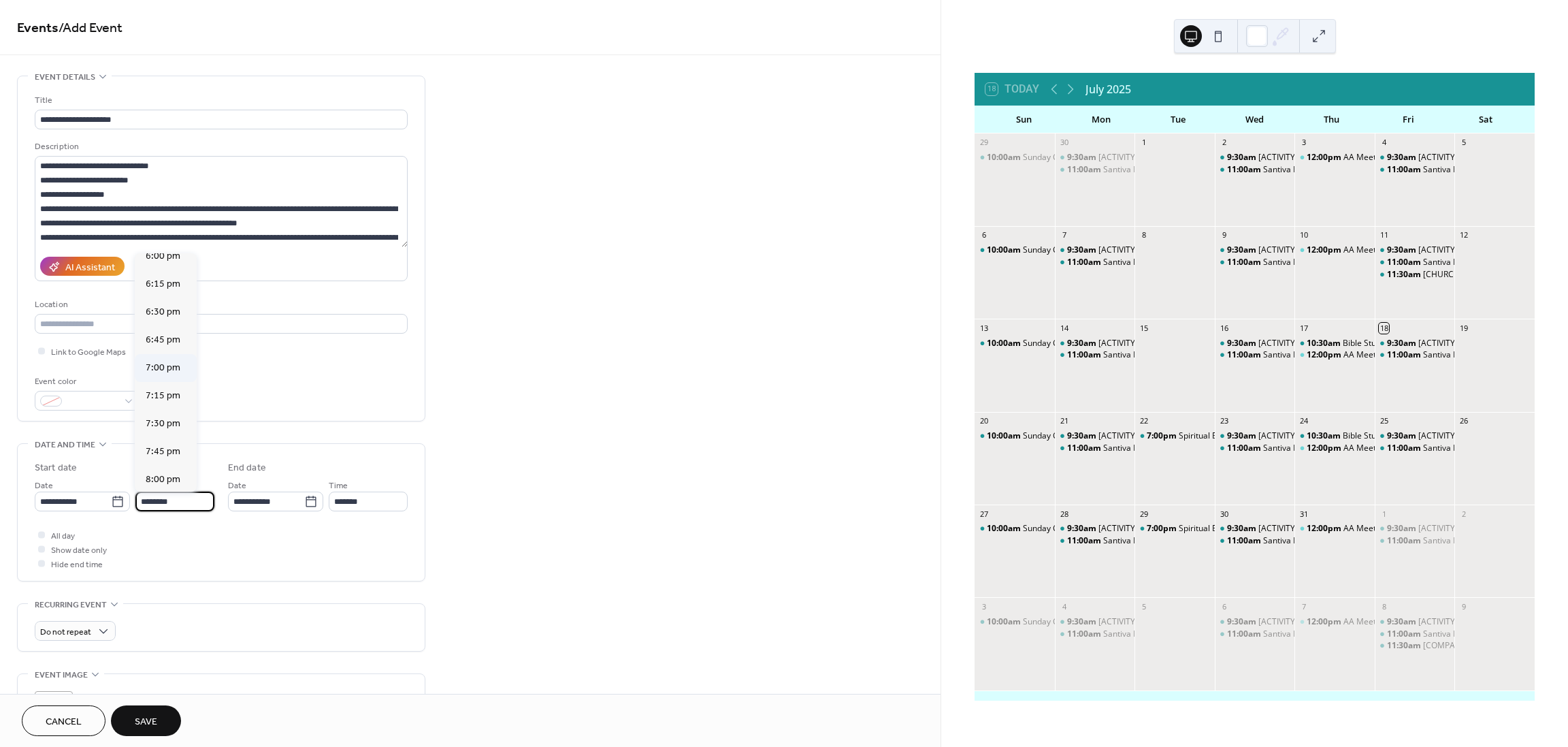 type on "*******" 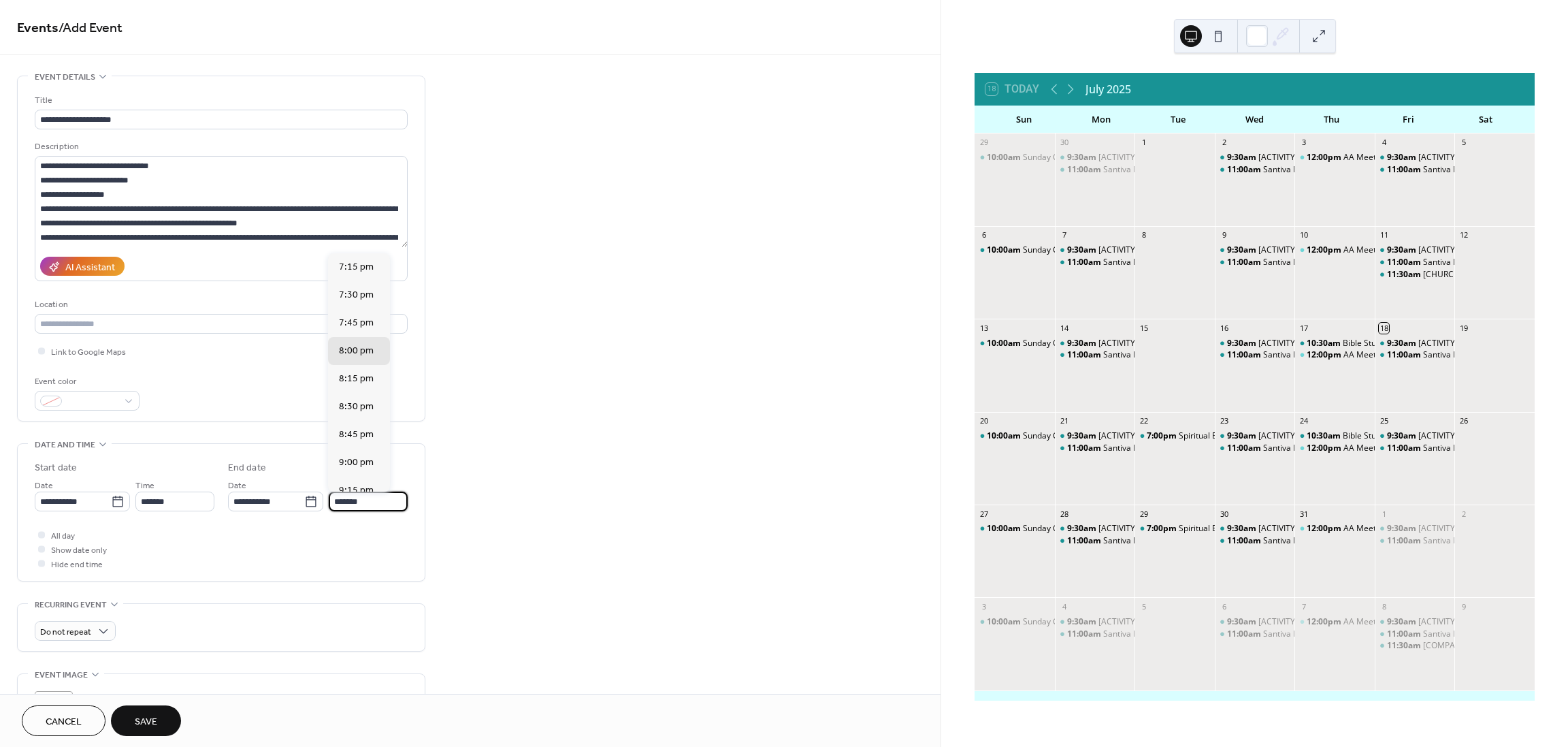 click on "*******" at bounding box center [368, 501] 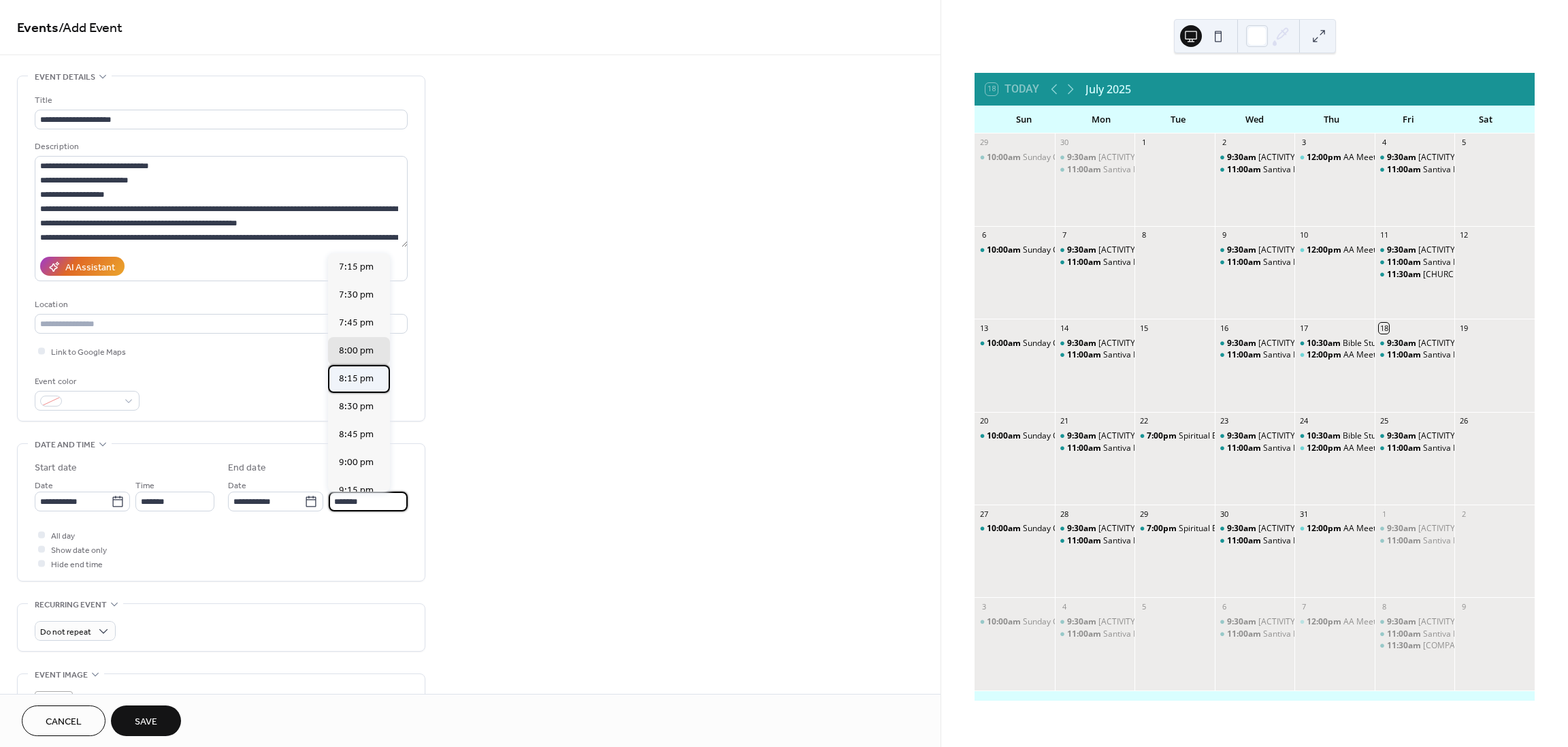 click on "8:15 pm" at bounding box center (356, 379) 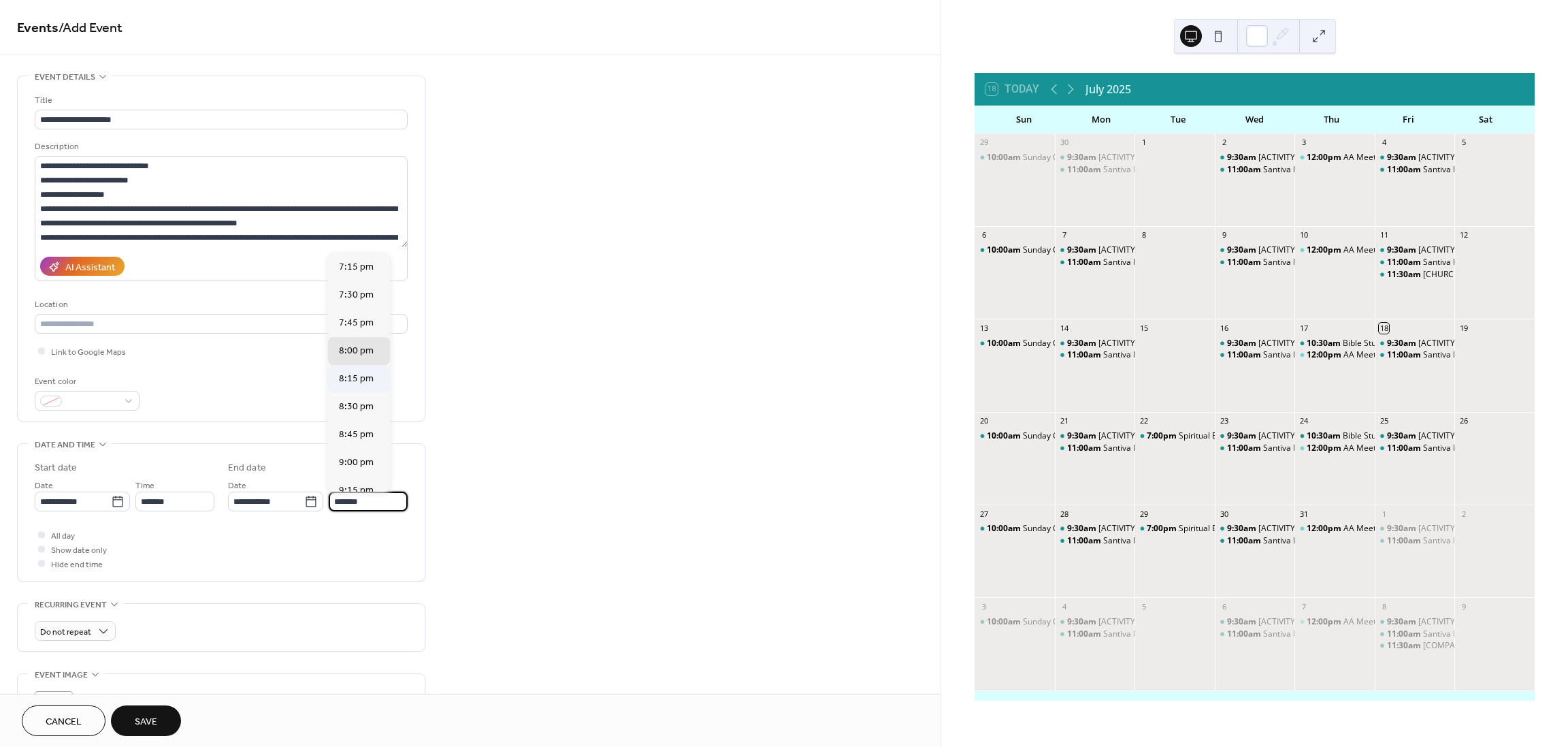 type on "*******" 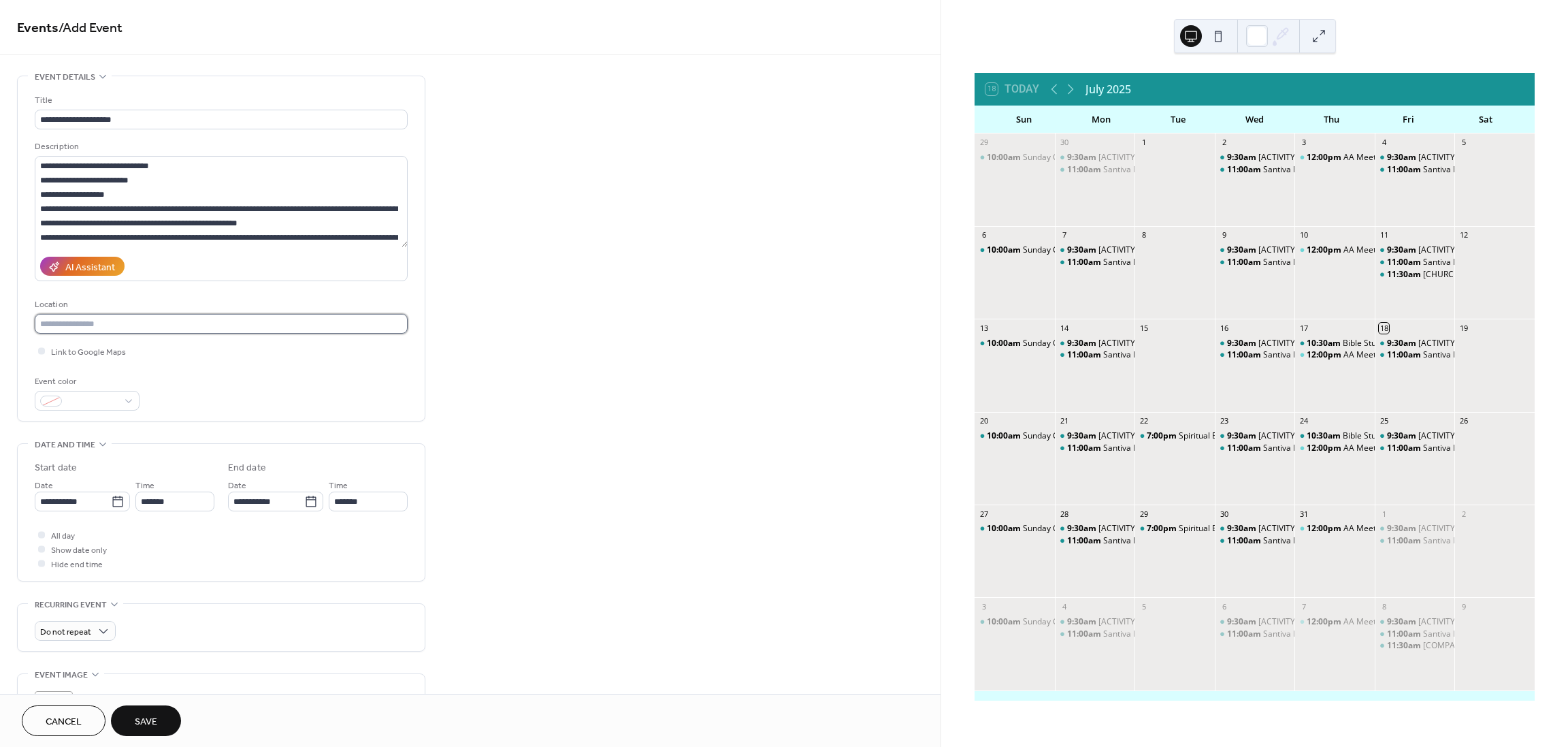 click at bounding box center [221, 323] 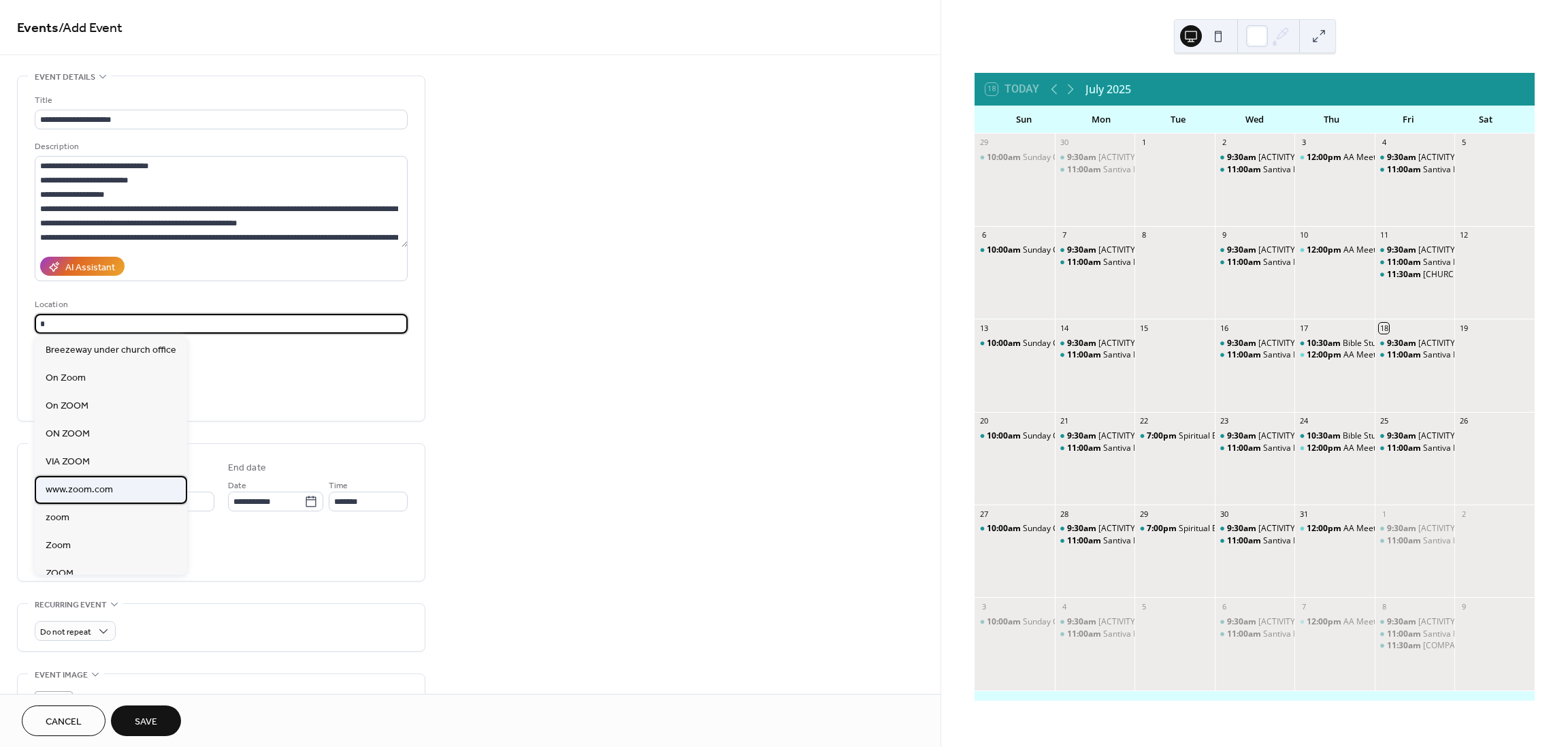 click on "www.zoom.com" at bounding box center (79, 490) 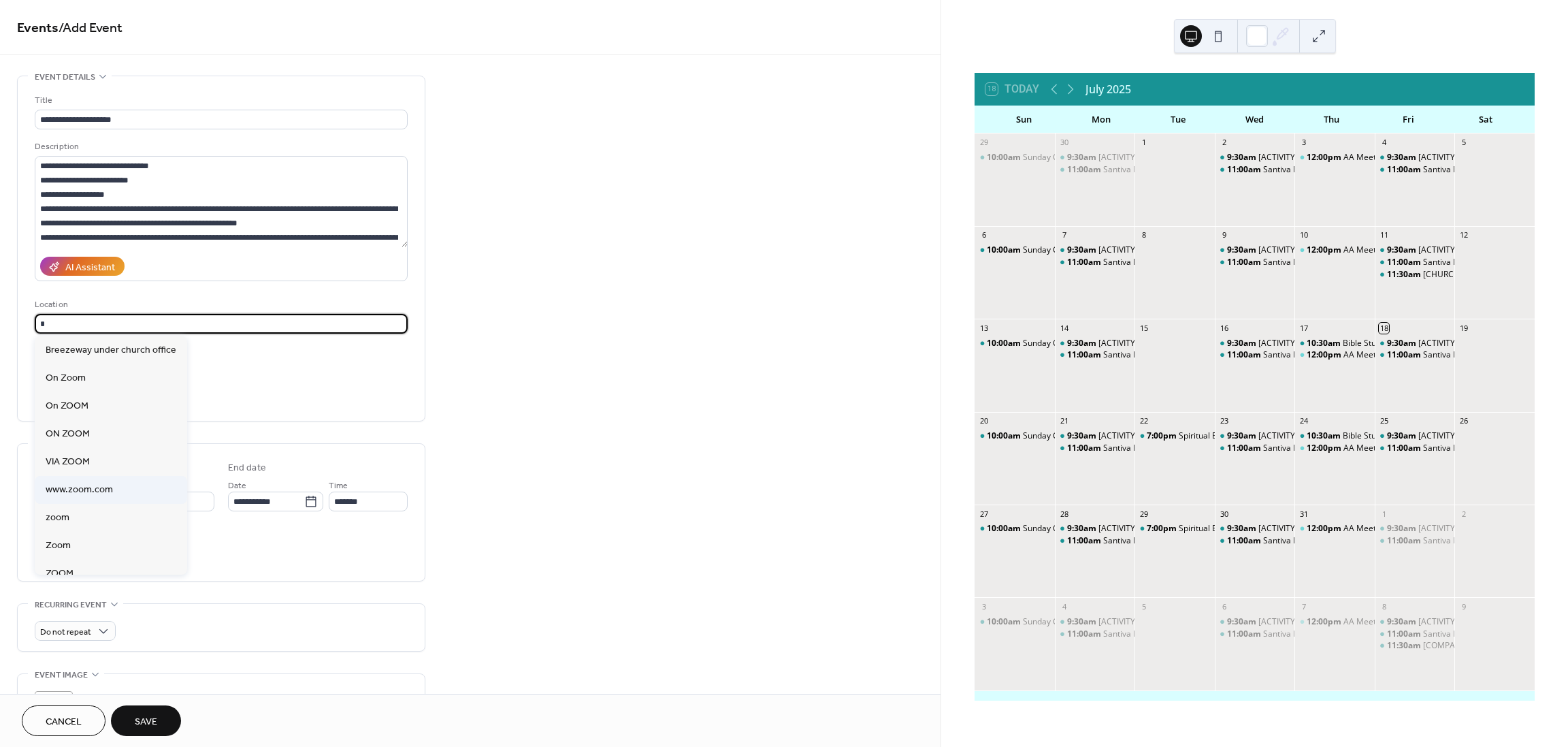 type on "**********" 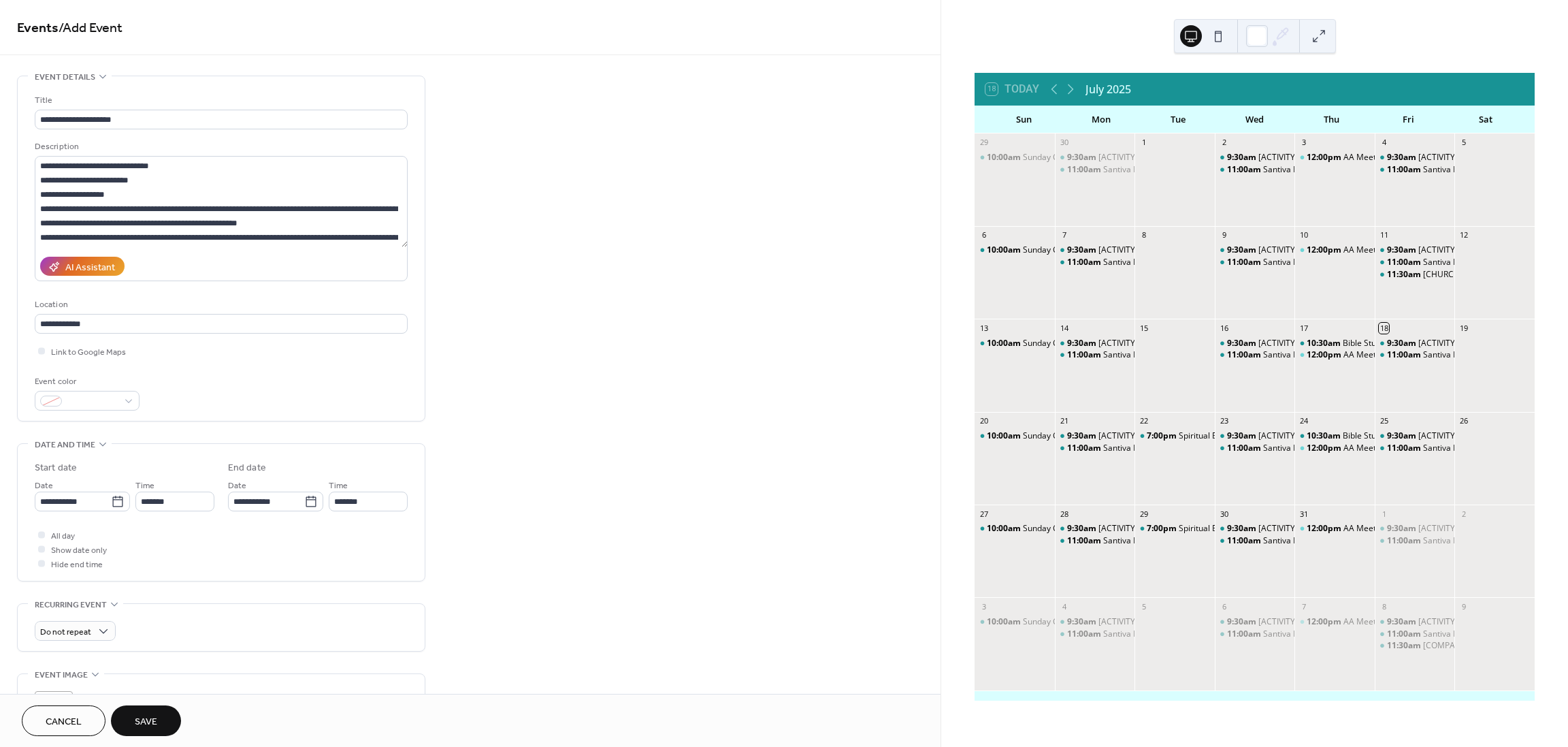click on "Save" at bounding box center [146, 722] 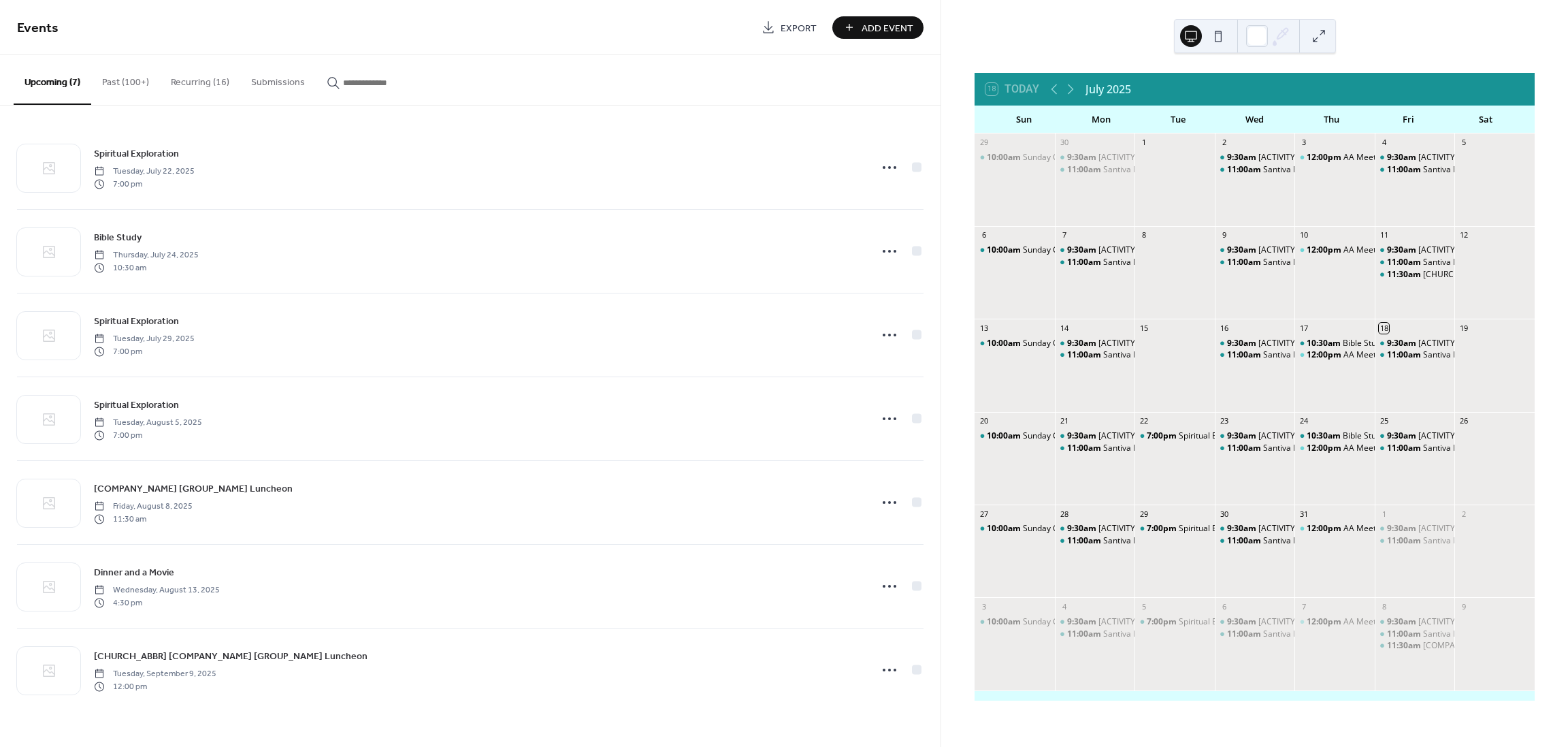 click on "Add Event" at bounding box center (887, 28) 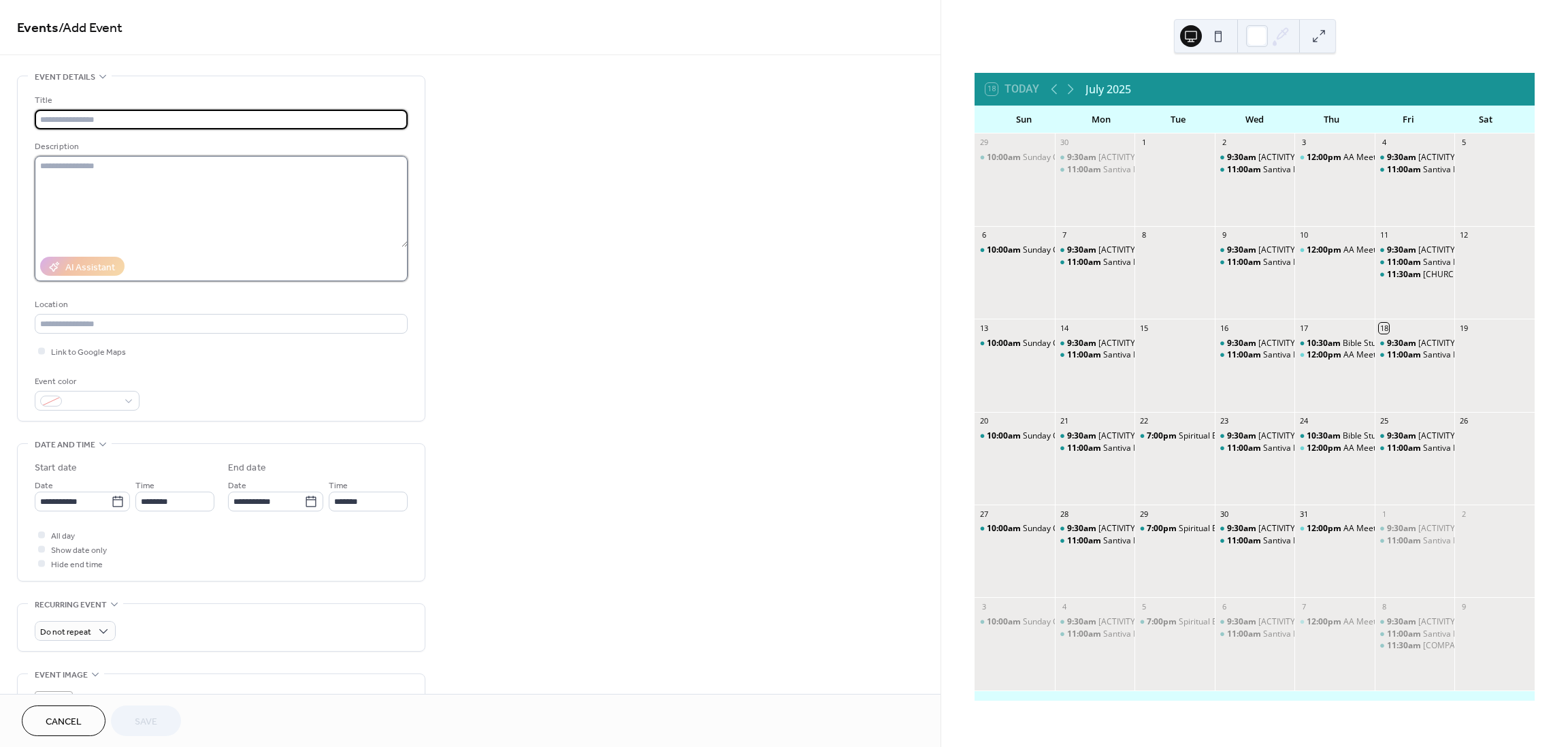 click at bounding box center [221, 202] 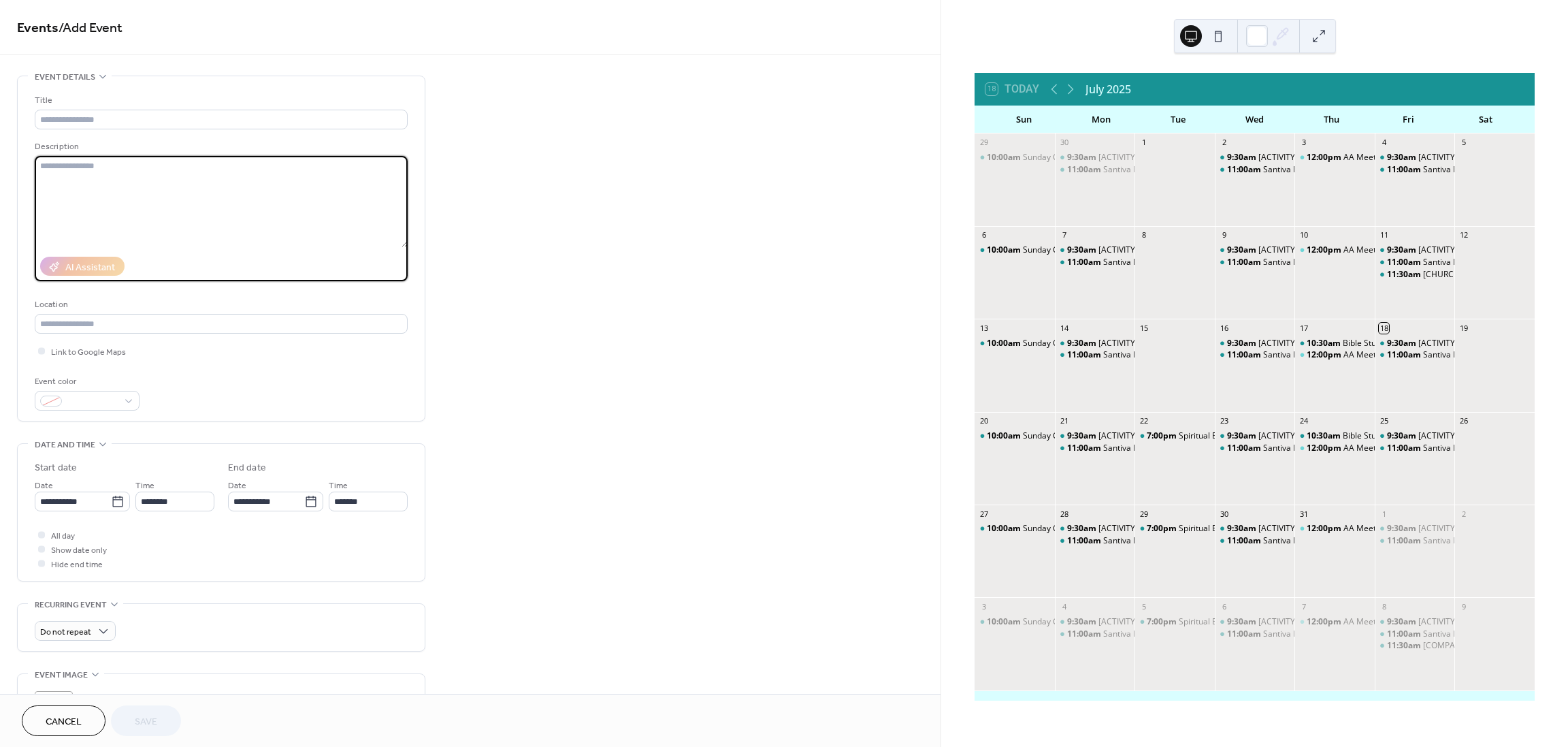 paste on "**********" 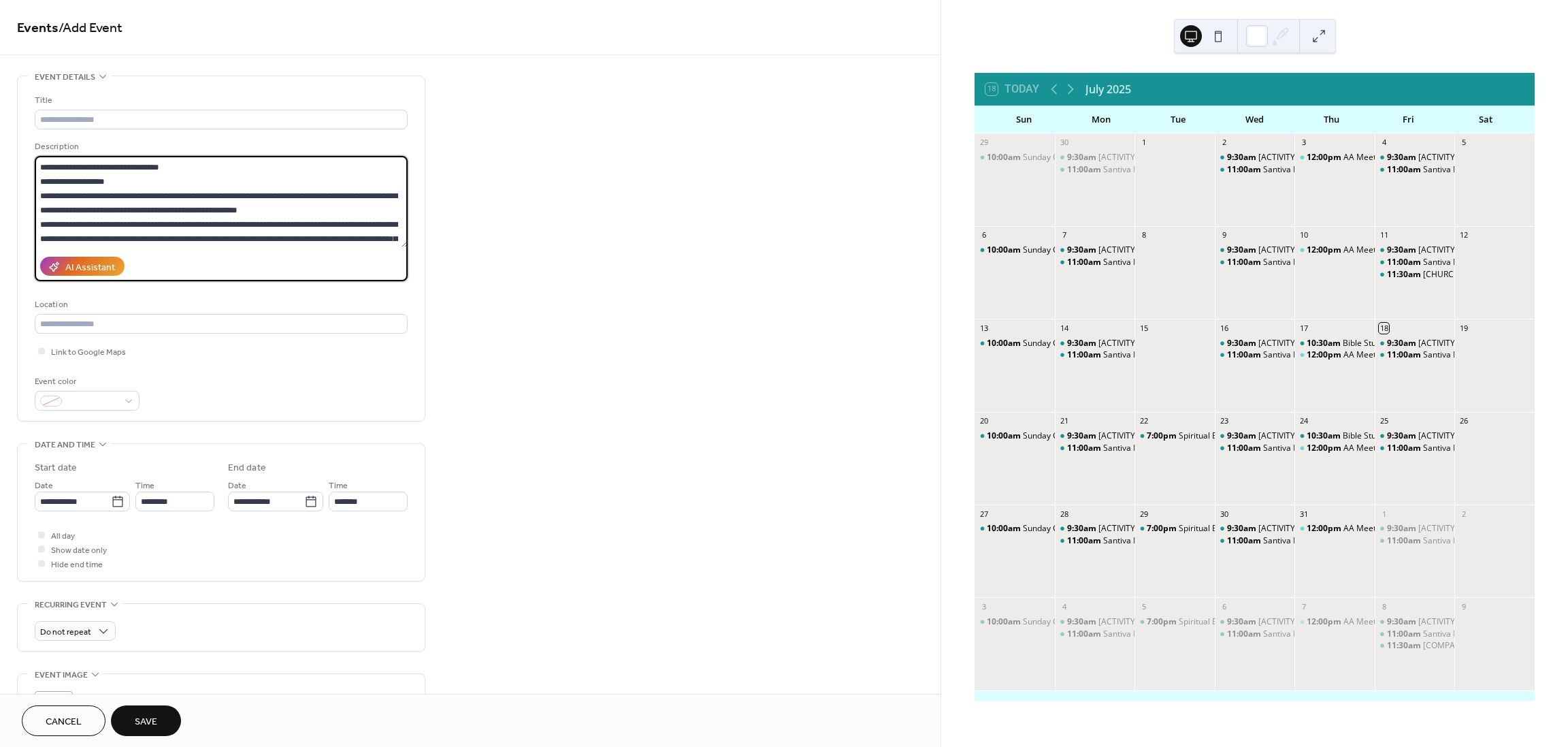 scroll, scrollTop: 0, scrollLeft: 0, axis: both 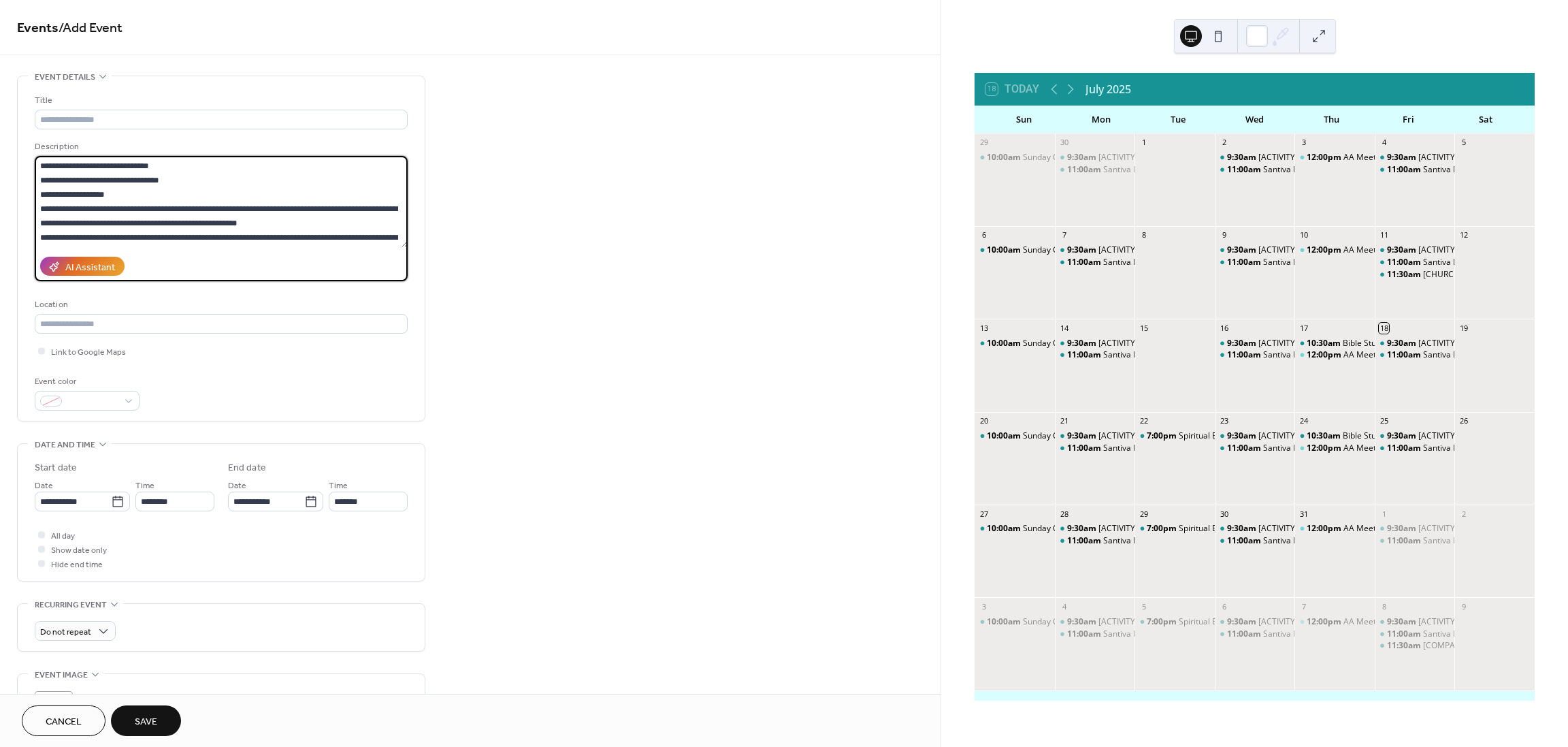 drag, startPoint x: 154, startPoint y: 181, endPoint x: 134, endPoint y: 180, distance: 20.024984 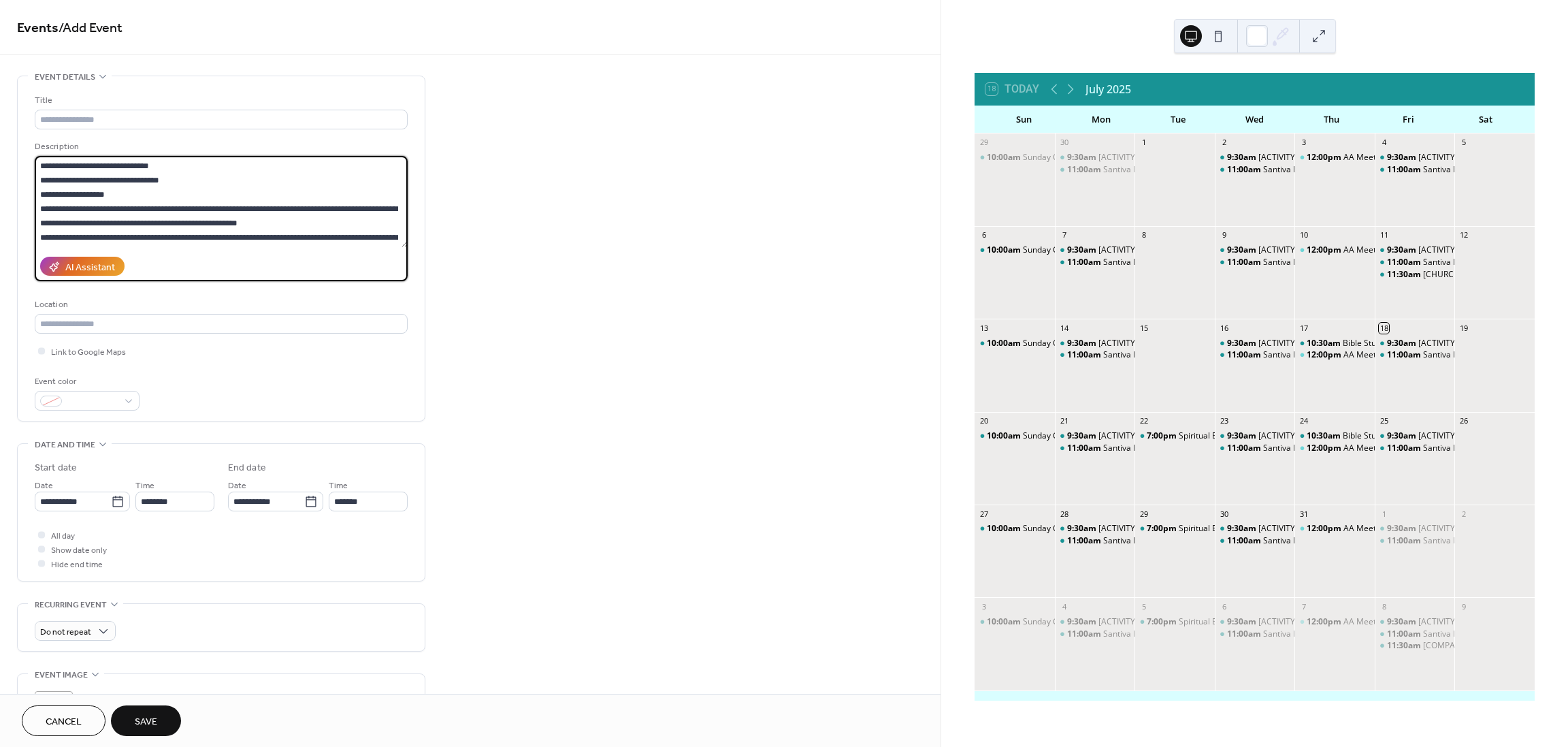 click on "**********" at bounding box center [221, 202] 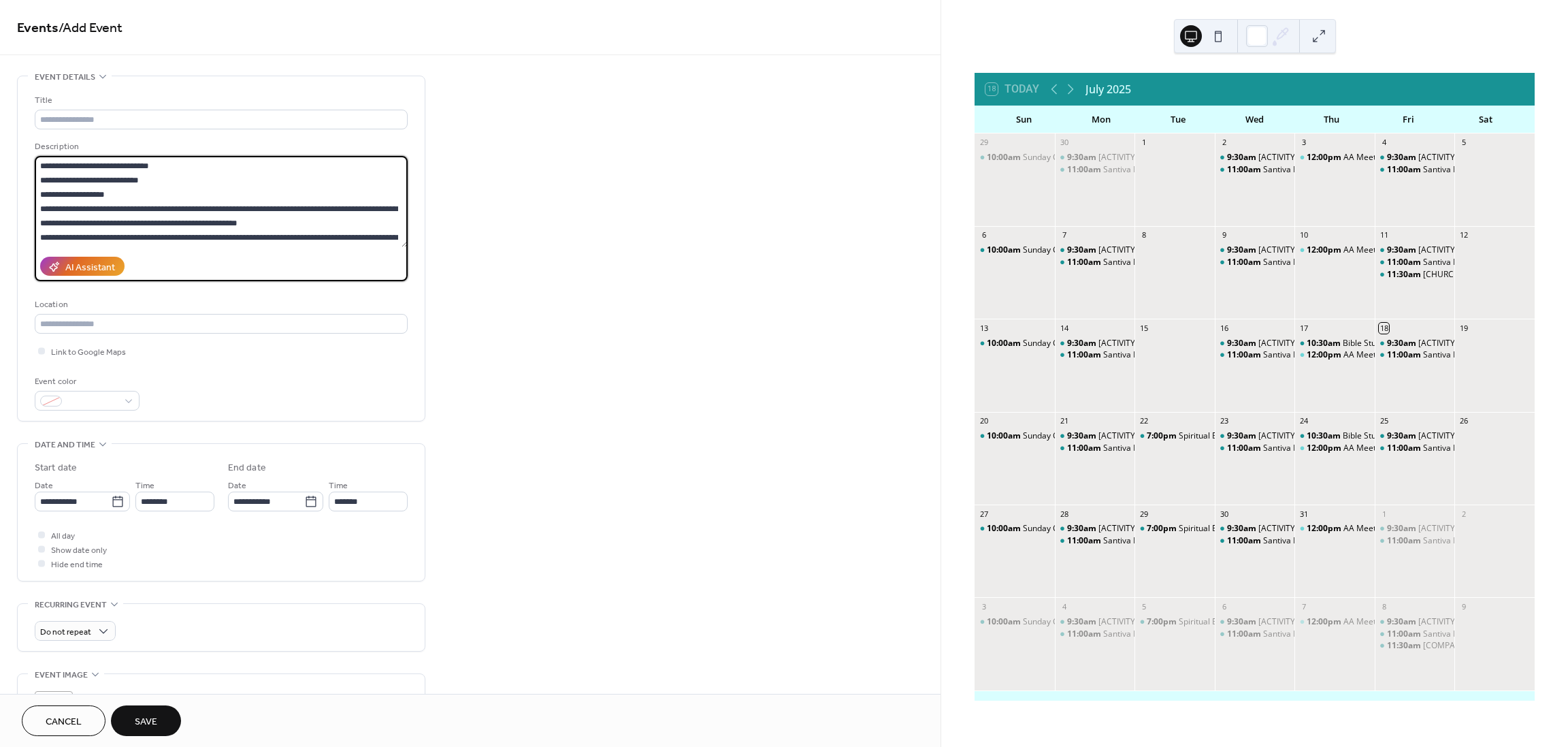 drag, startPoint x: 103, startPoint y: 180, endPoint x: 78, endPoint y: 181, distance: 25.019992 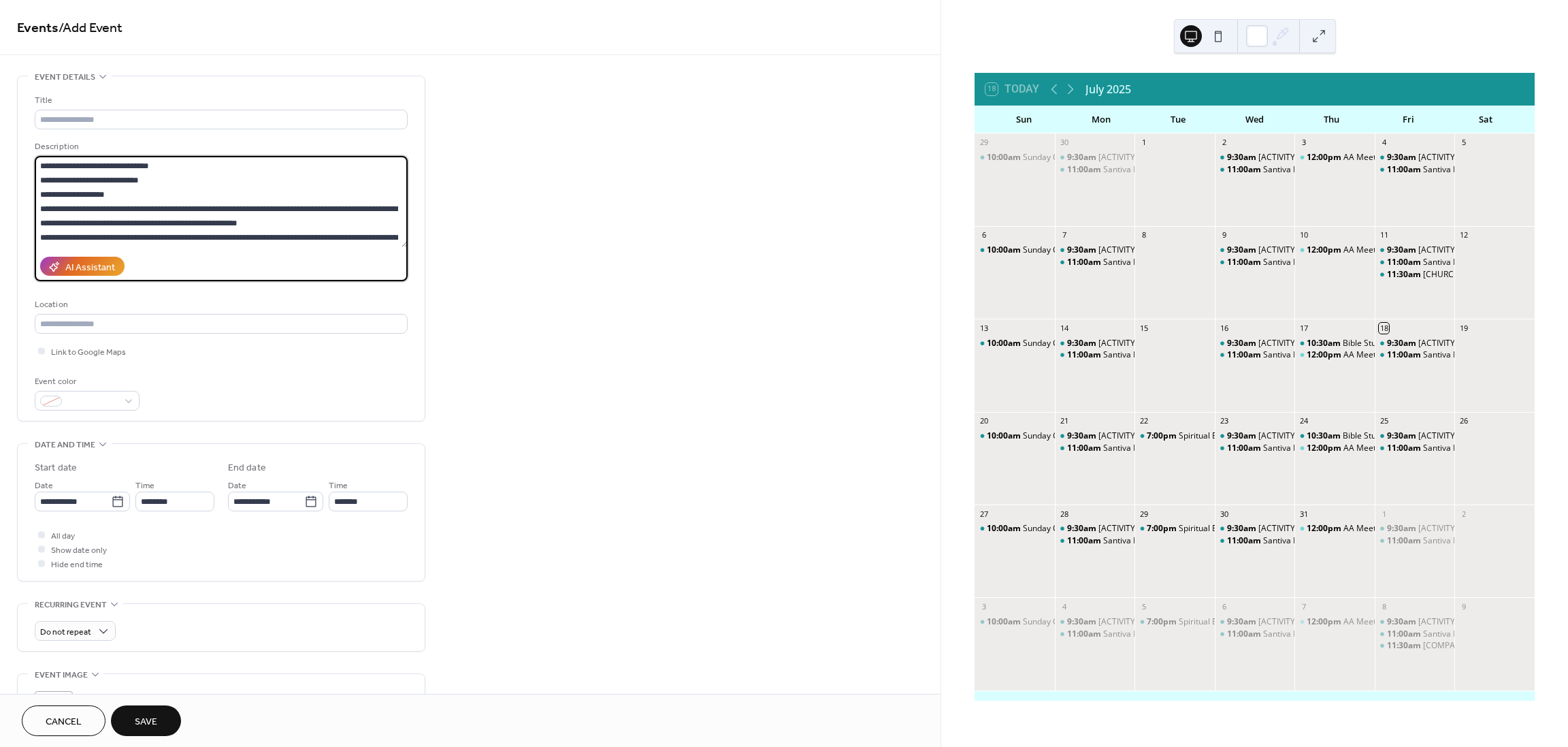 click on "**********" at bounding box center [221, 202] 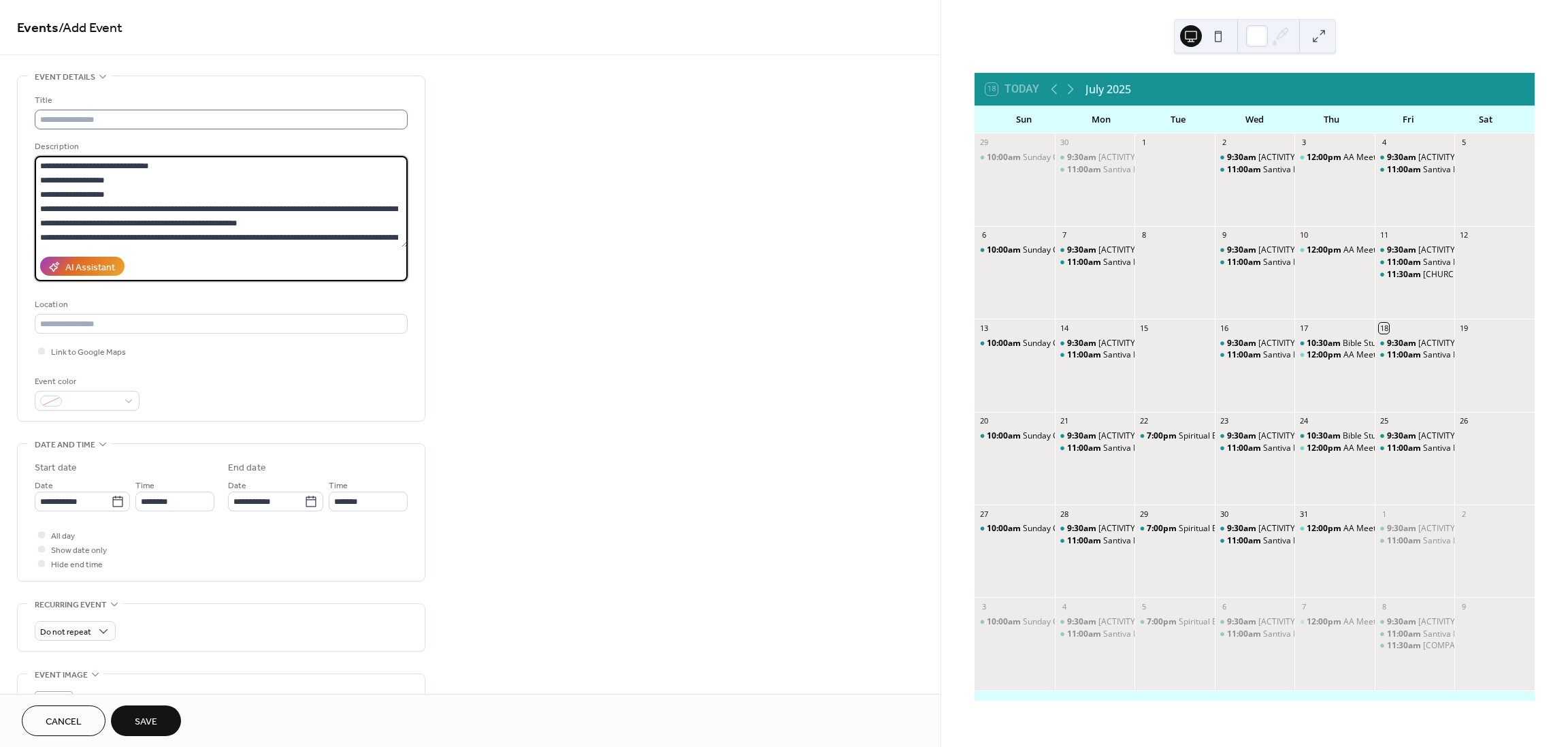 type on "**********" 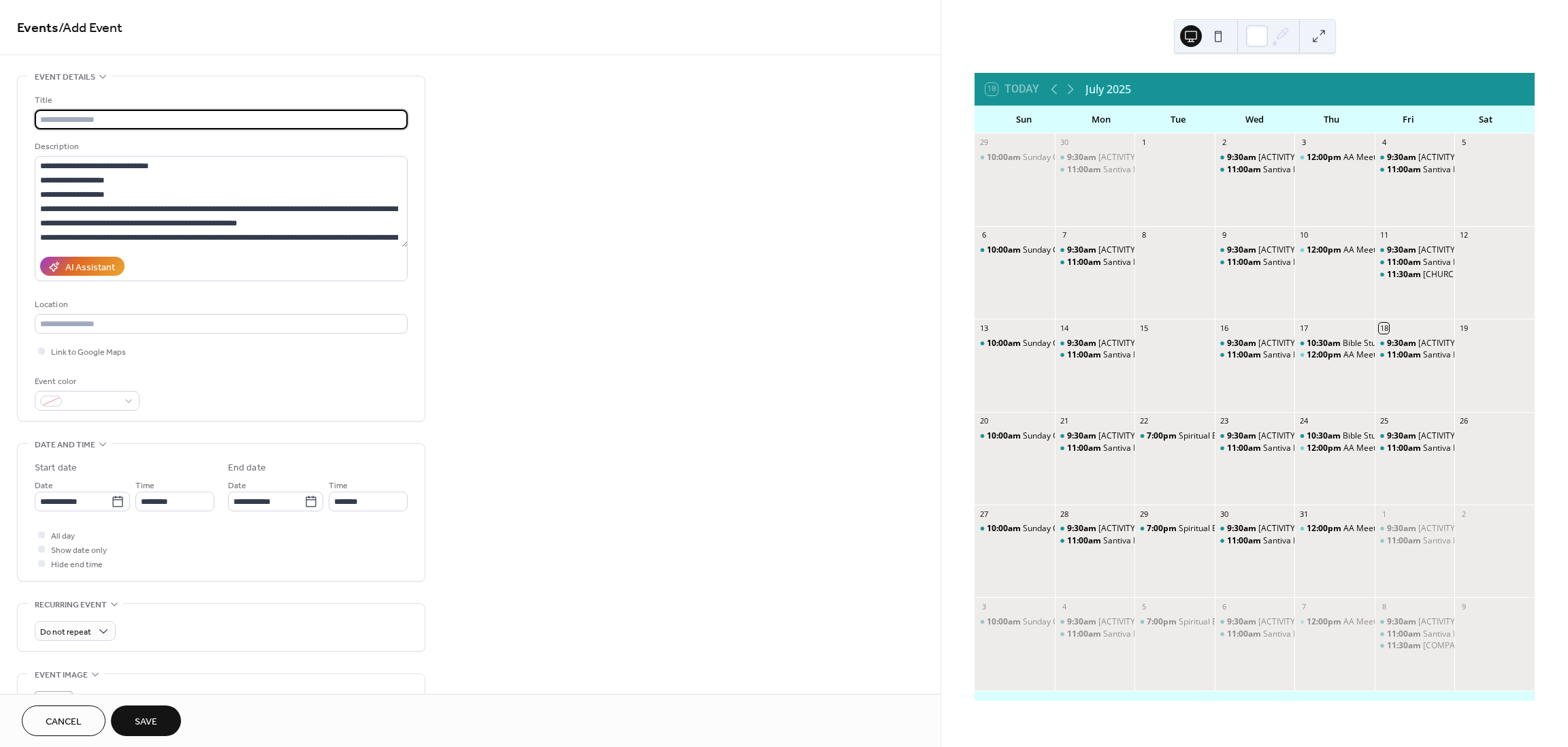 click at bounding box center (221, 119) 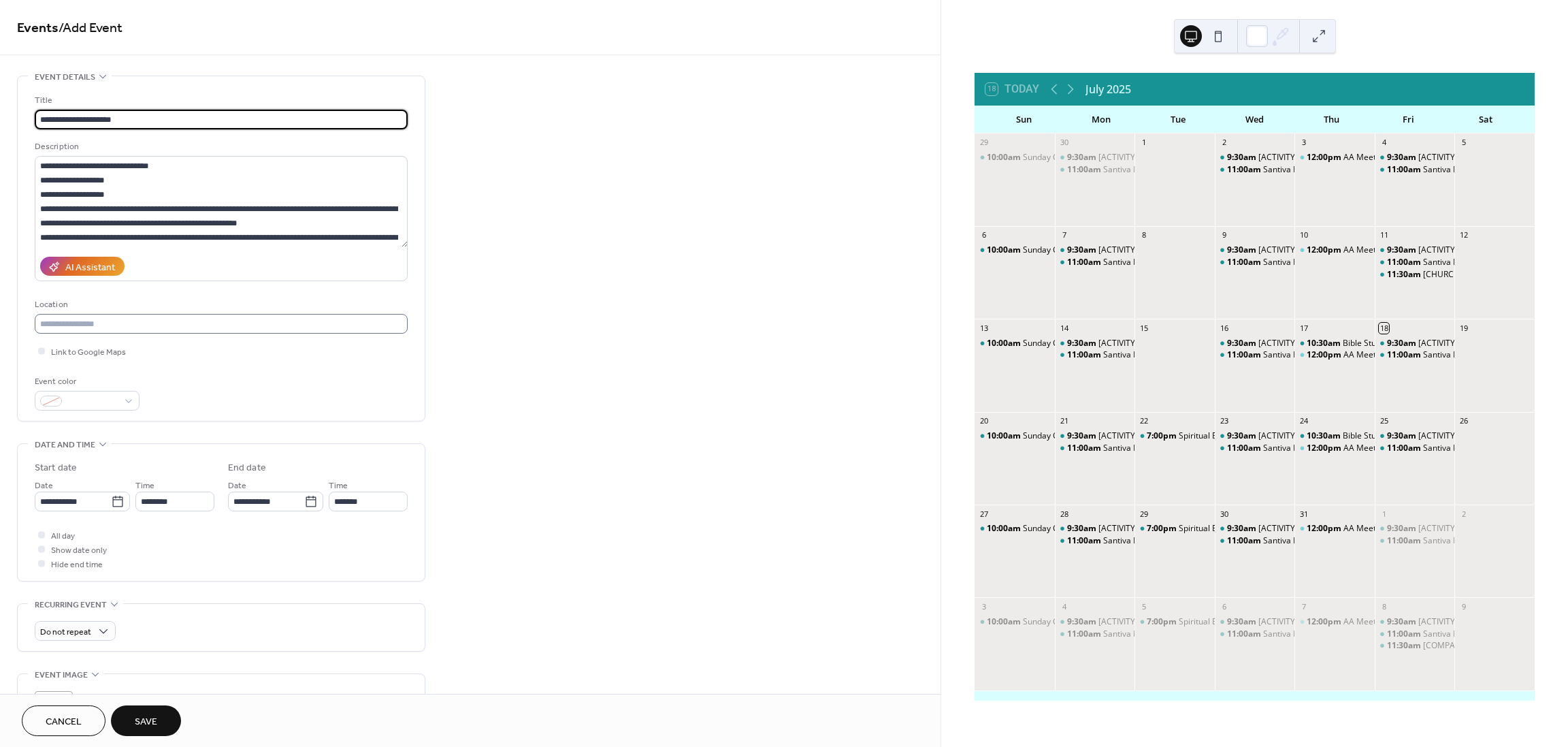 type on "**********" 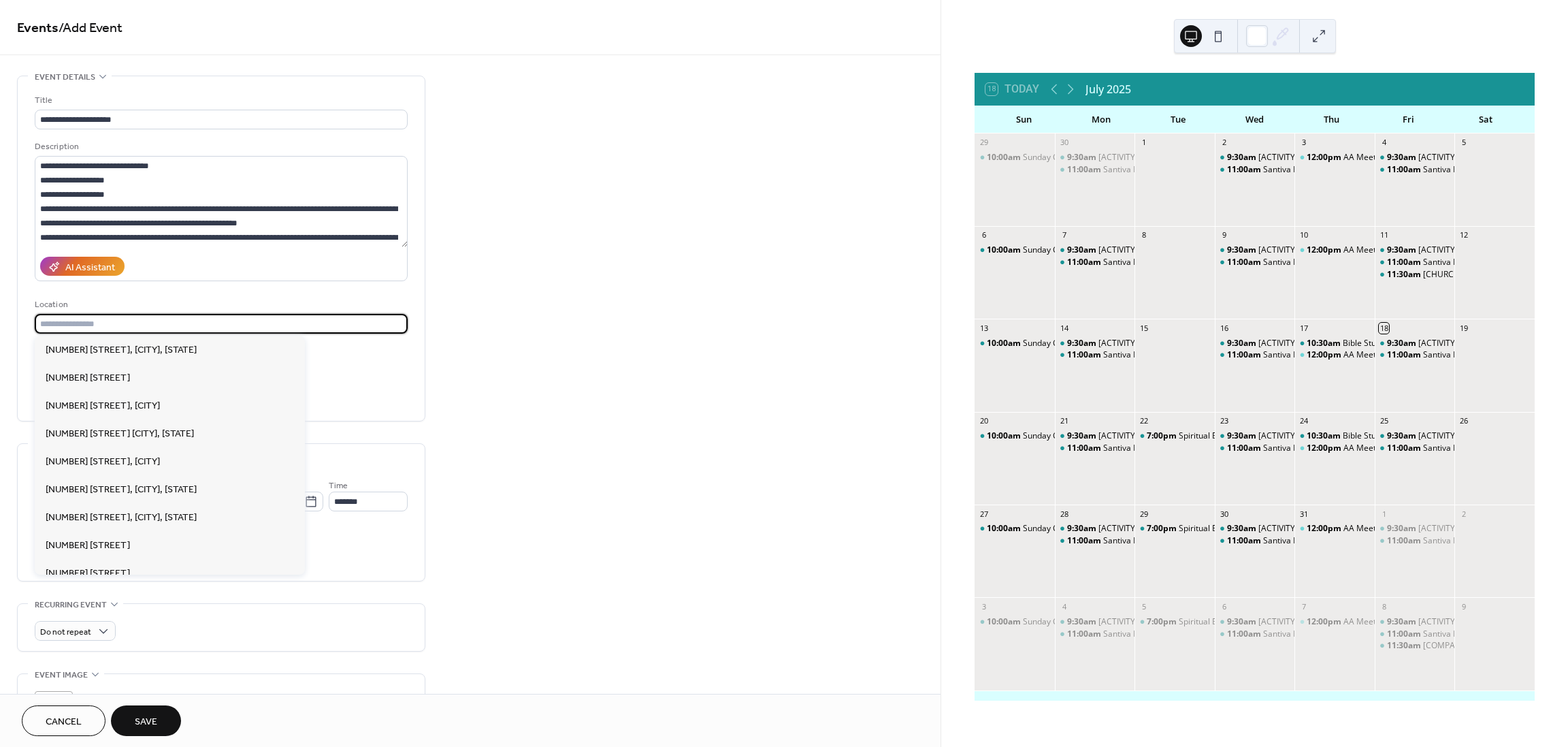 click at bounding box center [221, 323] 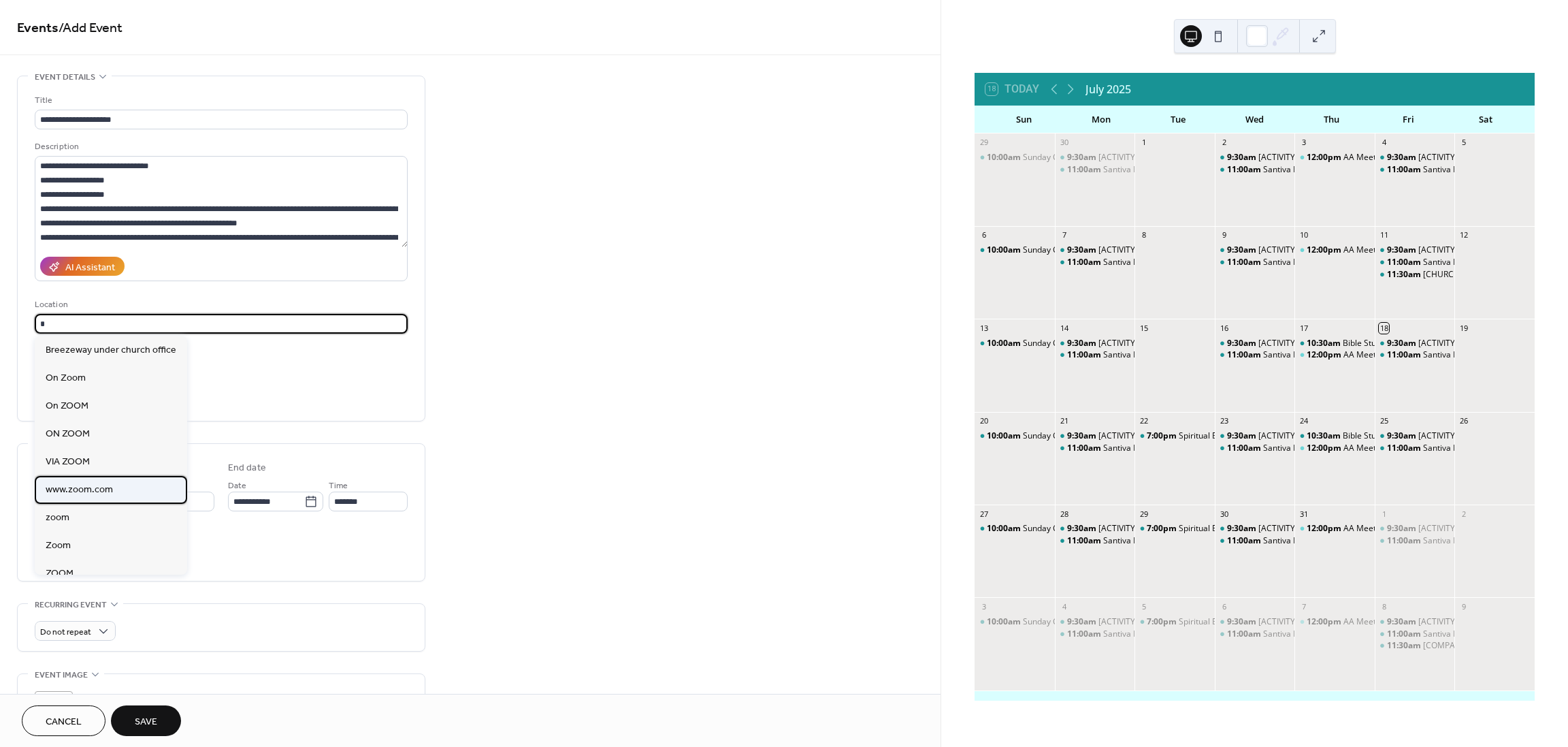 click on "www.zoom.com" at bounding box center [79, 490] 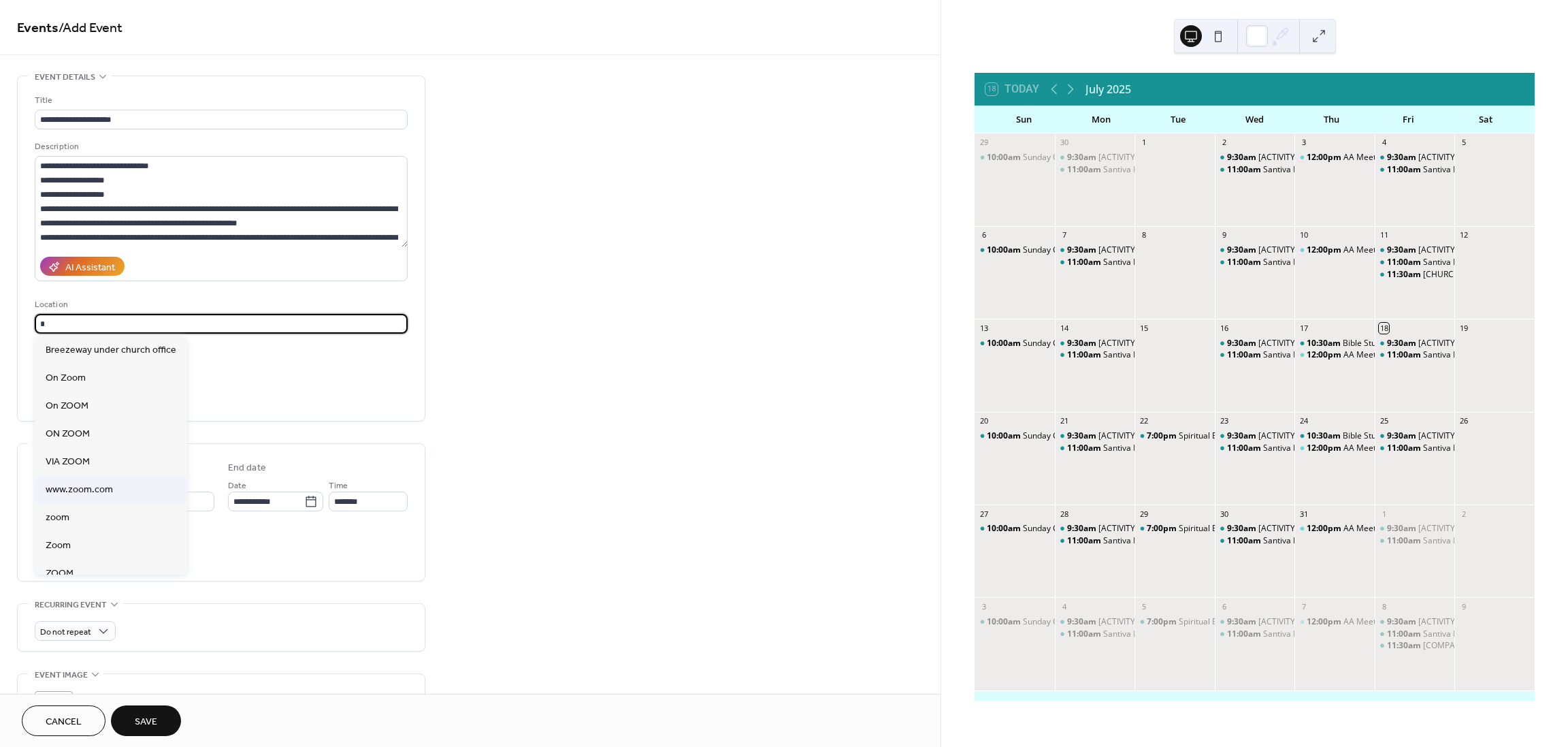 type on "**********" 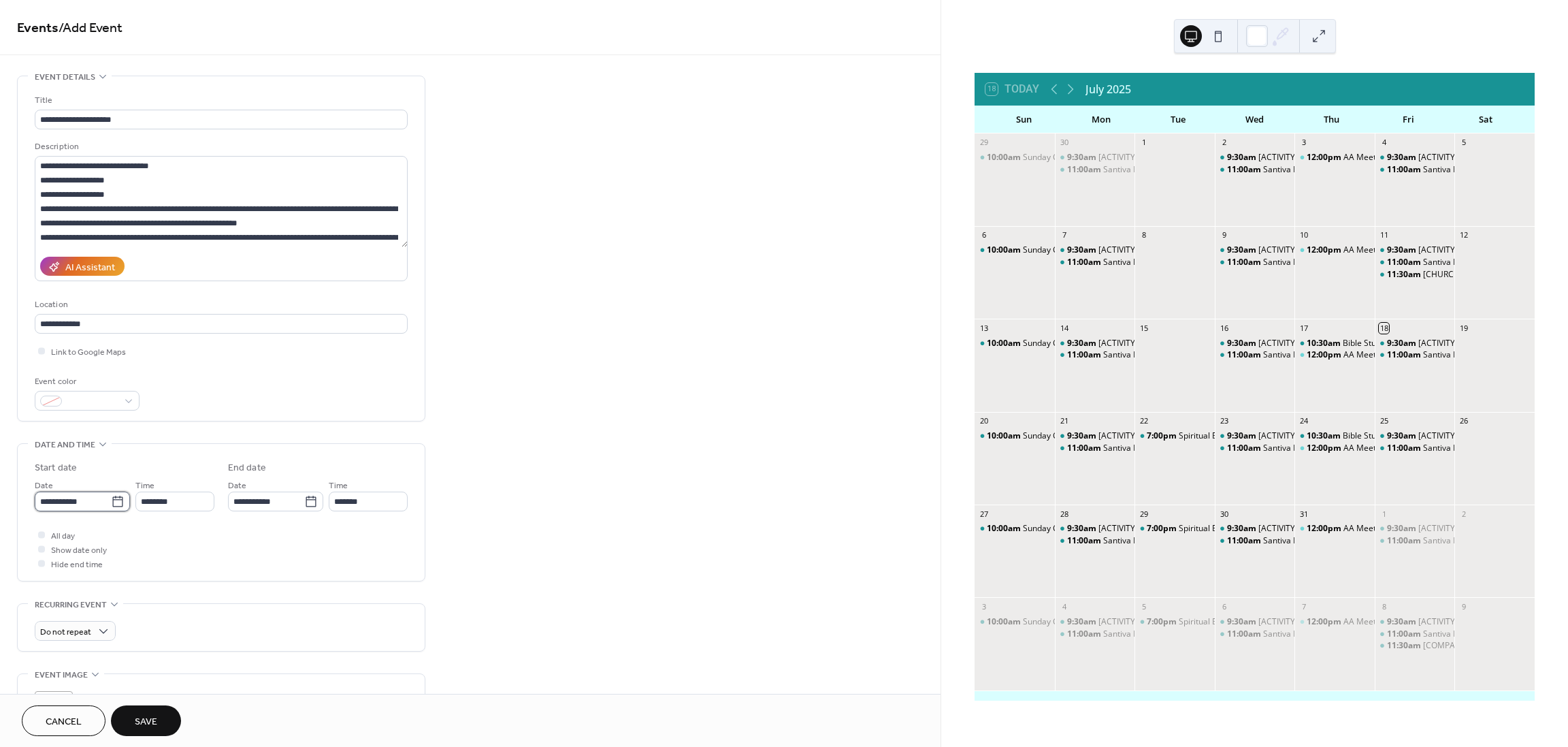 click on "**********" at bounding box center [73, 501] 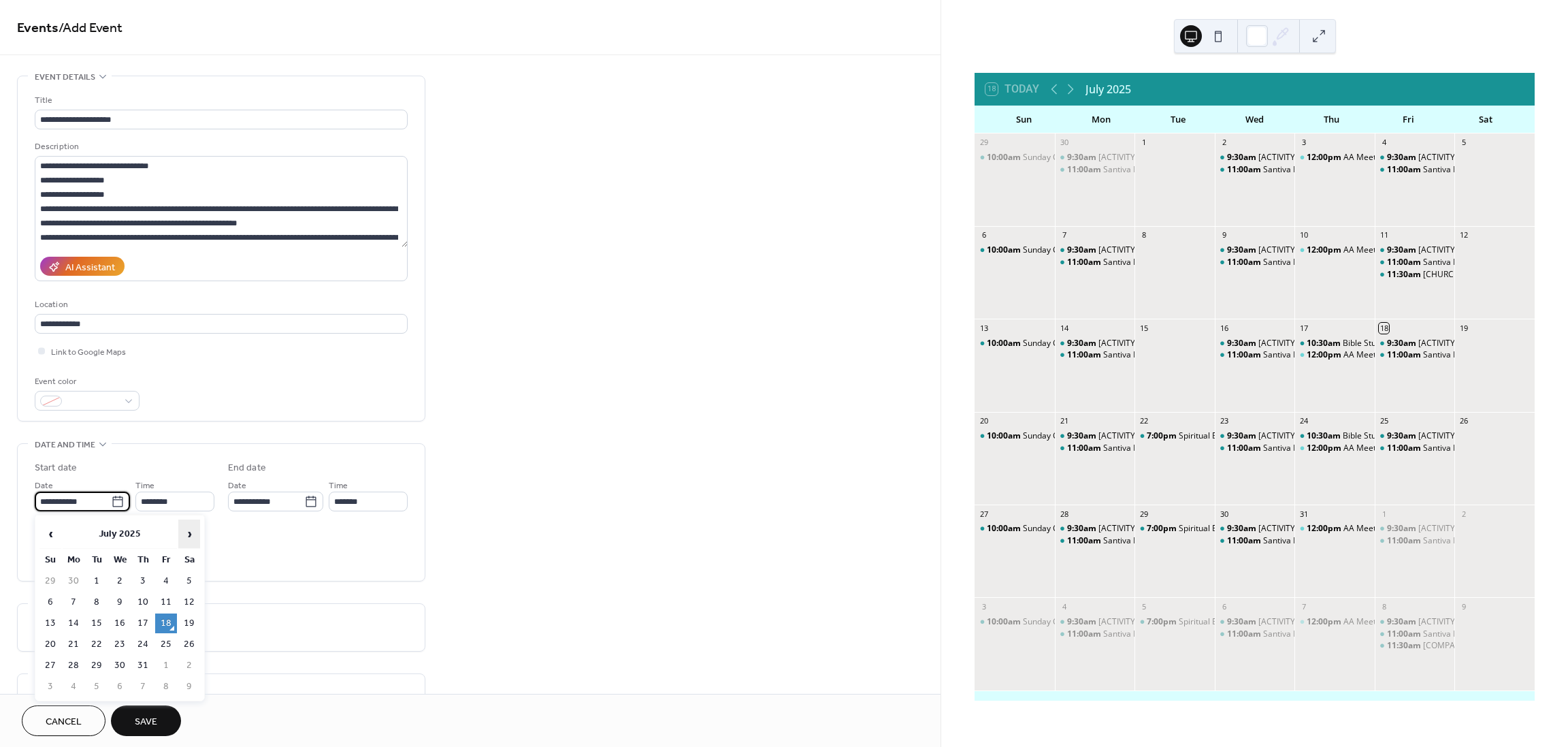 click on "›" at bounding box center (189, 534) 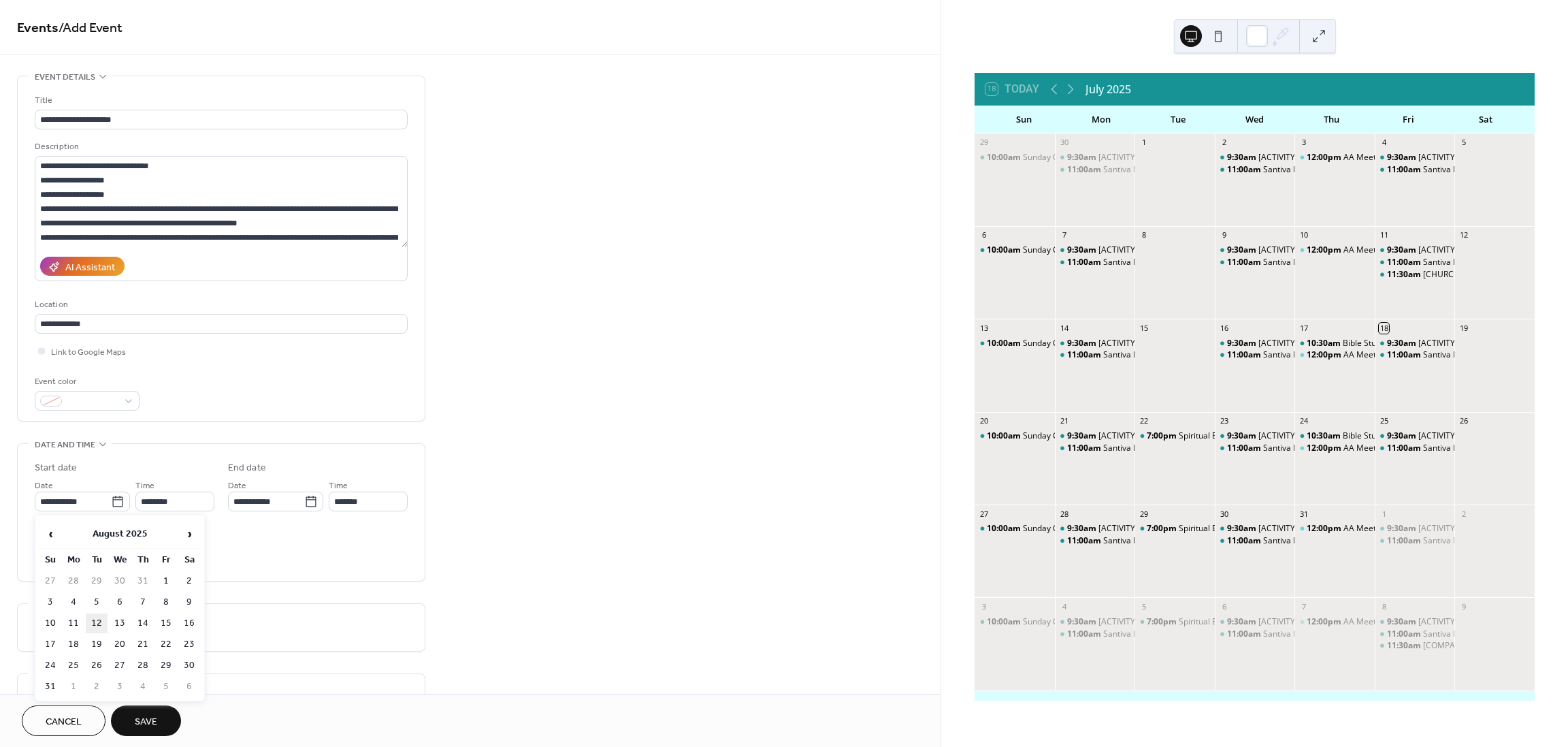 click on "12" at bounding box center [97, 623] 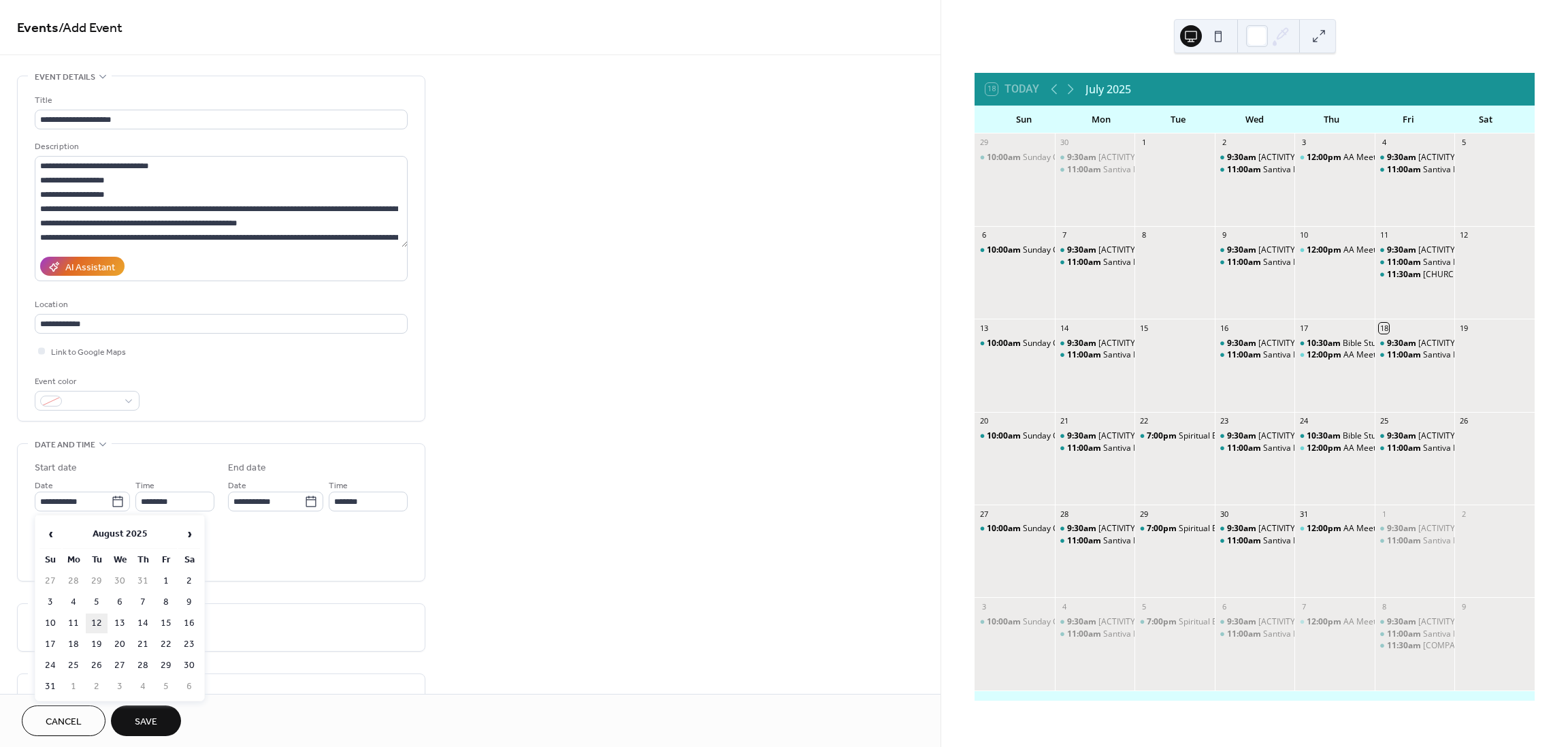 type on "**********" 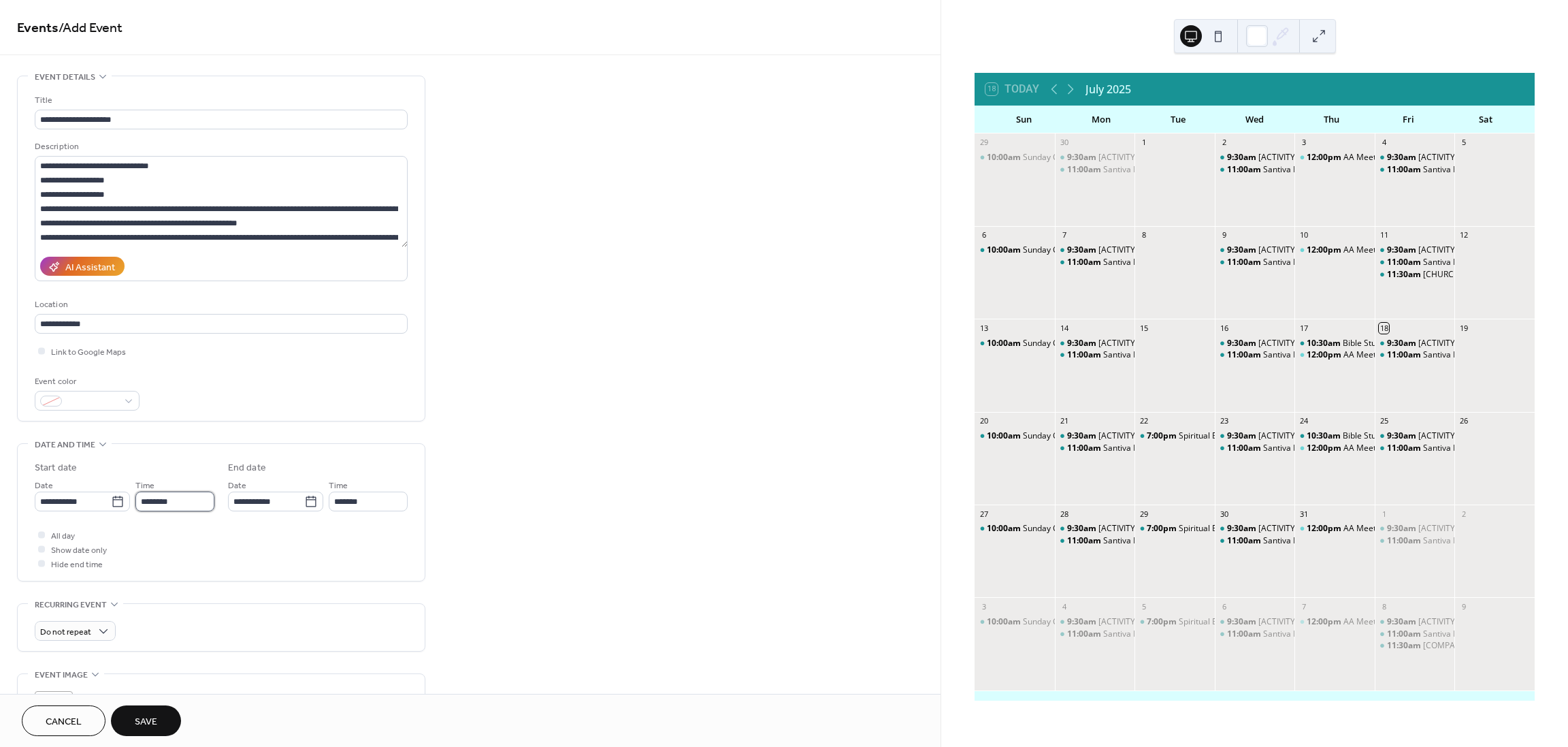 click on "********" at bounding box center (175, 501) 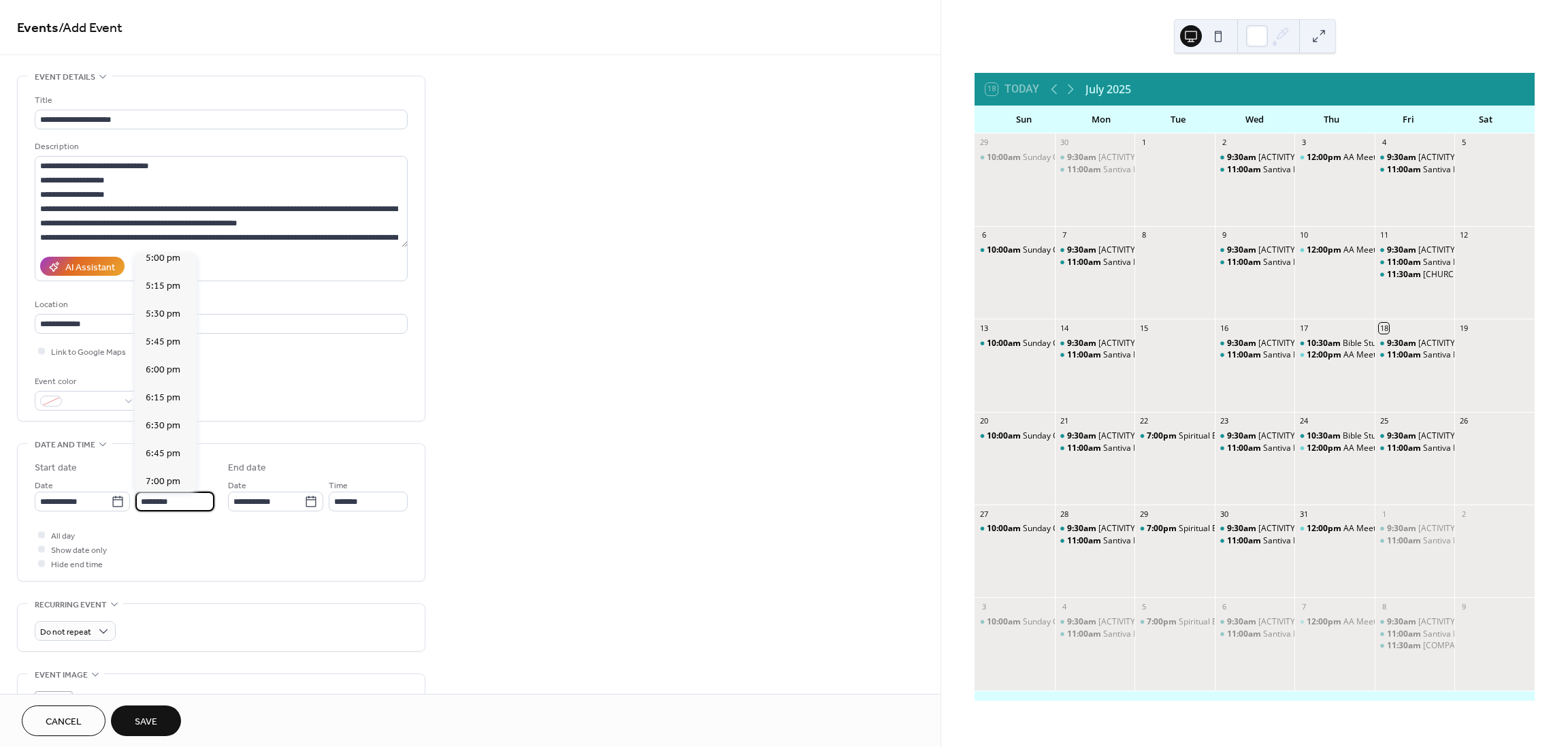 scroll, scrollTop: 1953, scrollLeft: 0, axis: vertical 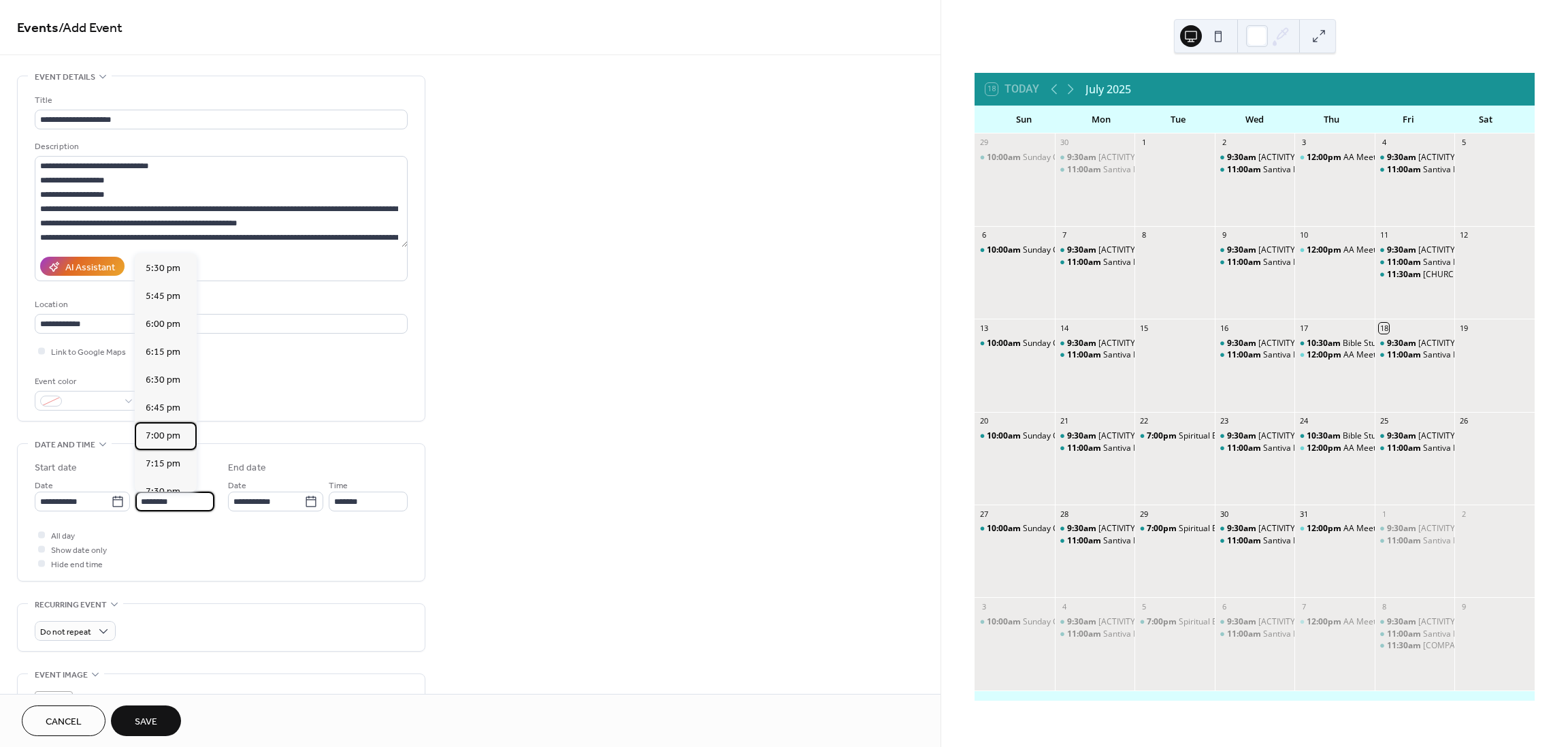 click on "7:00 pm" at bounding box center (163, 436) 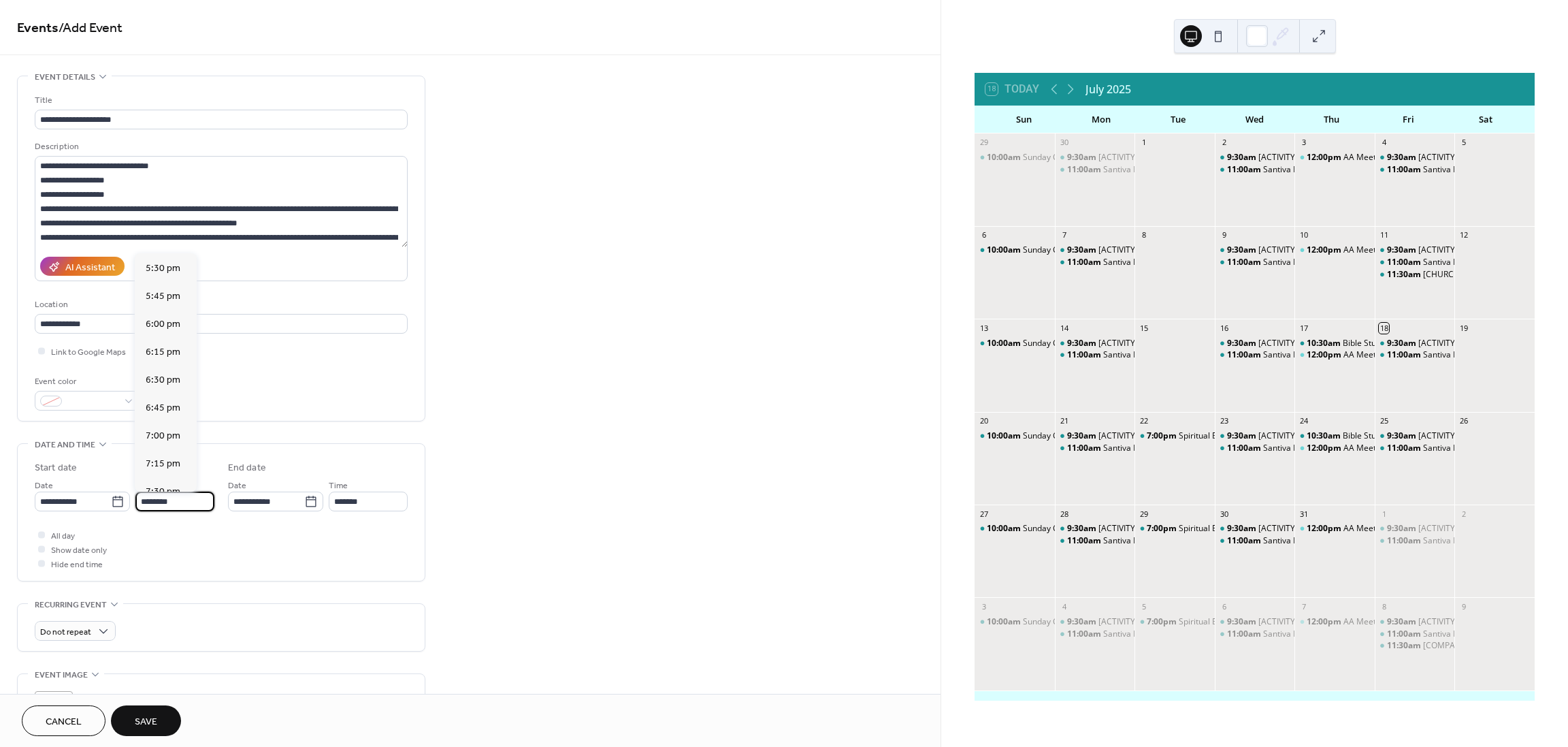 type on "*******" 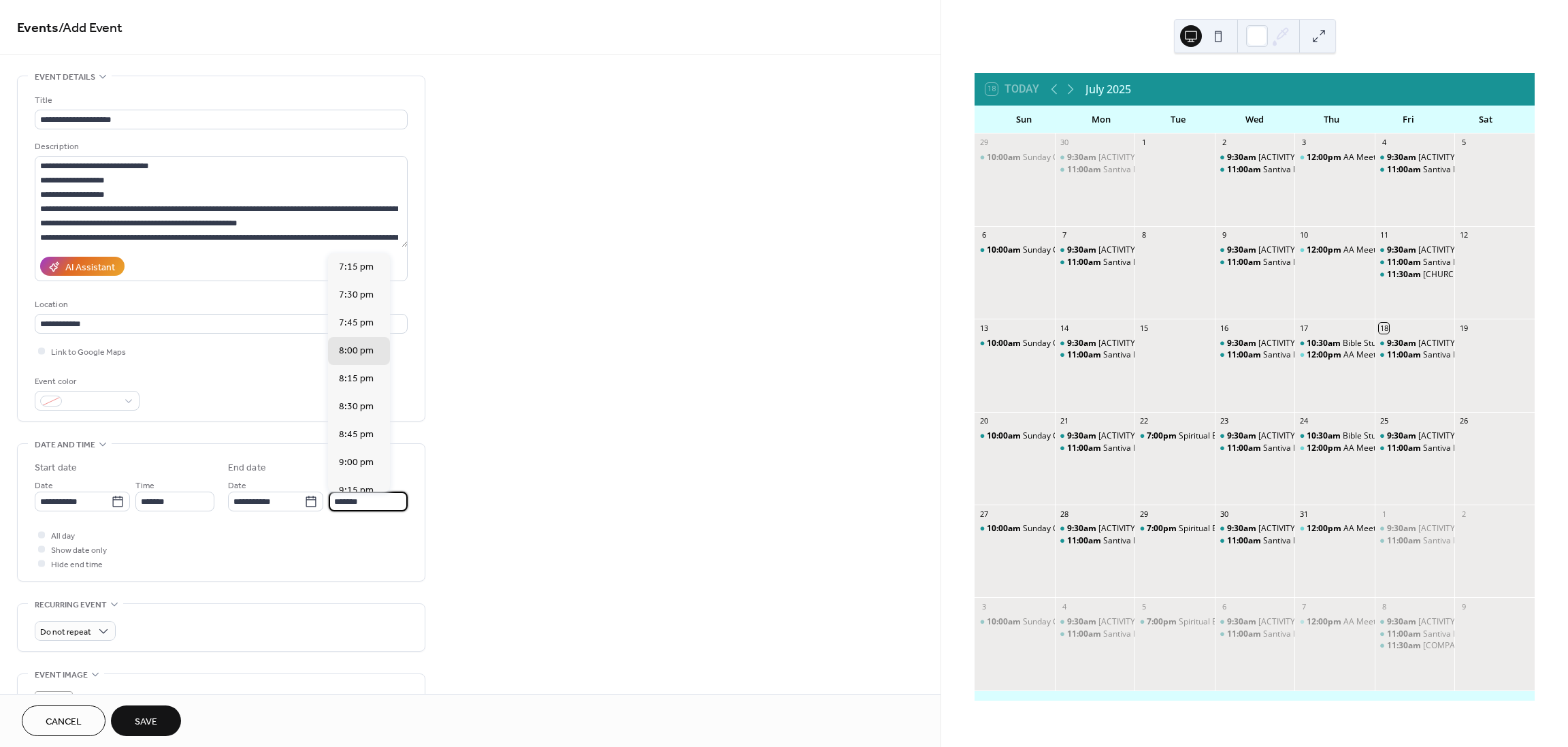 click on "*******" at bounding box center (368, 501) 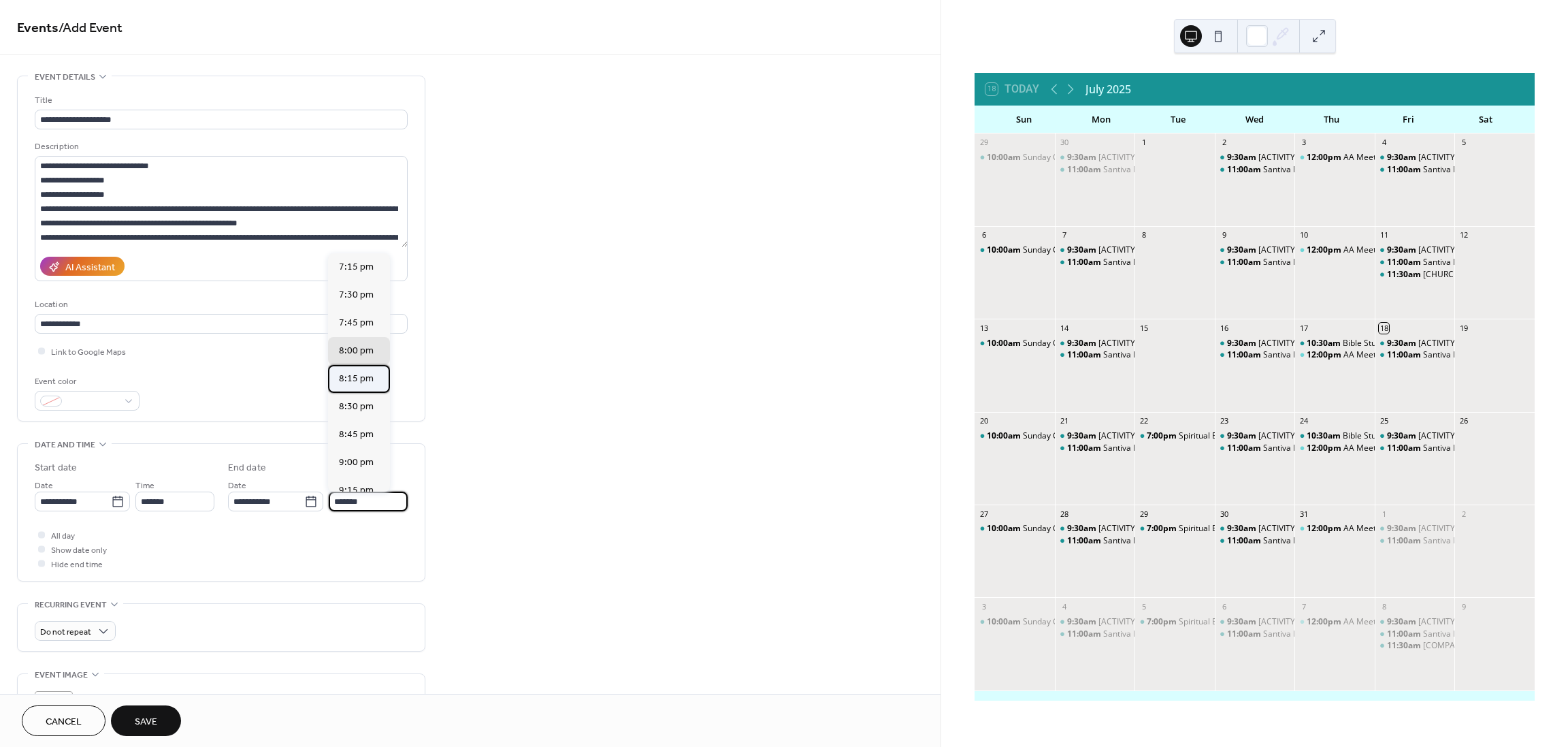 click on "8:15 pm" at bounding box center (356, 379) 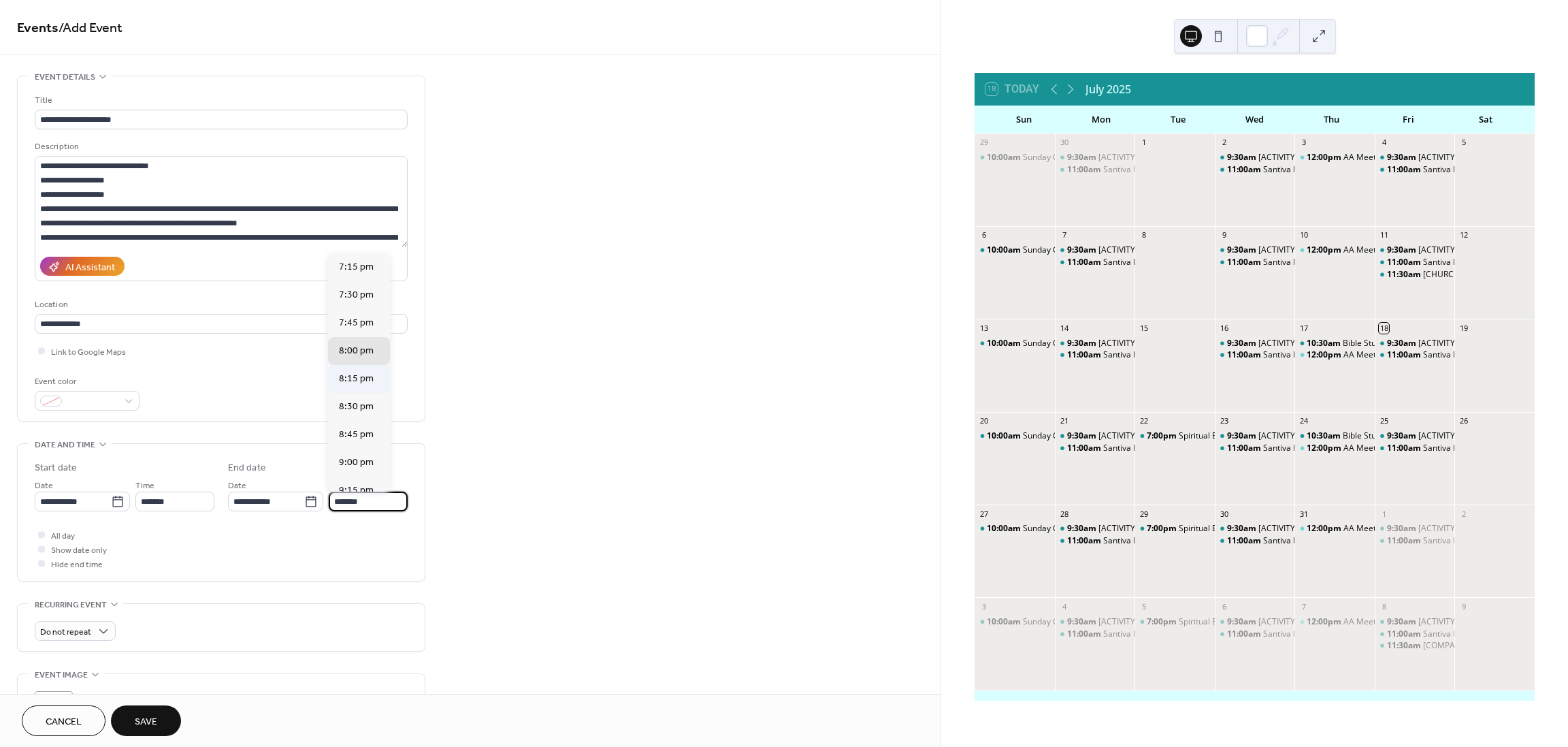 type on "*******" 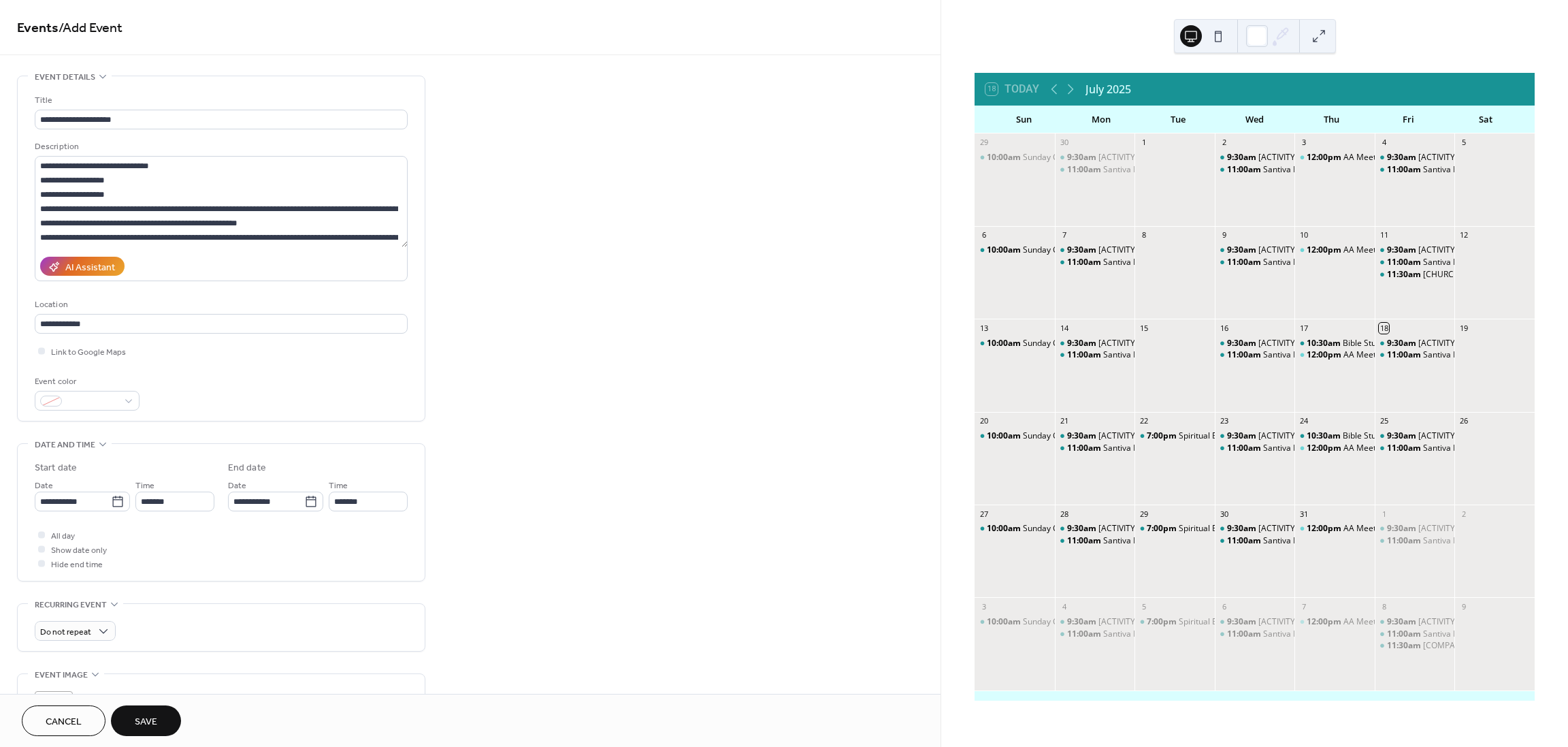 click on "Save" at bounding box center [146, 722] 